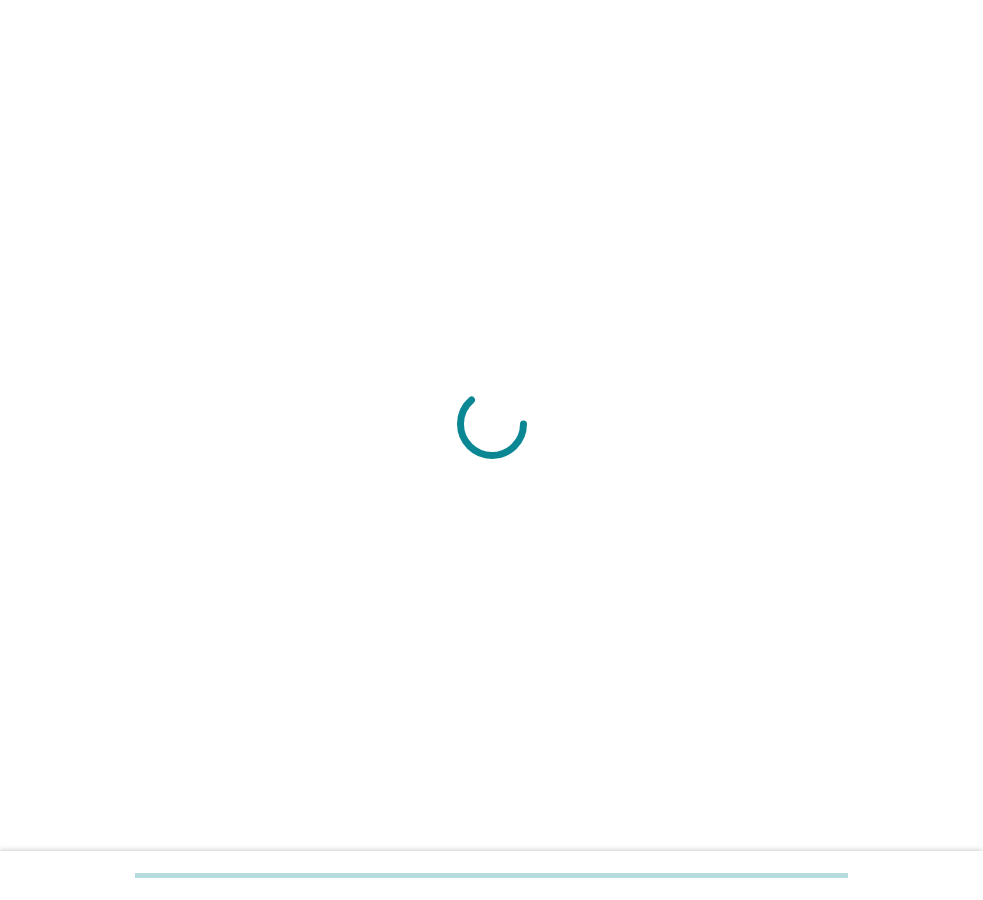 scroll, scrollTop: 0, scrollLeft: 0, axis: both 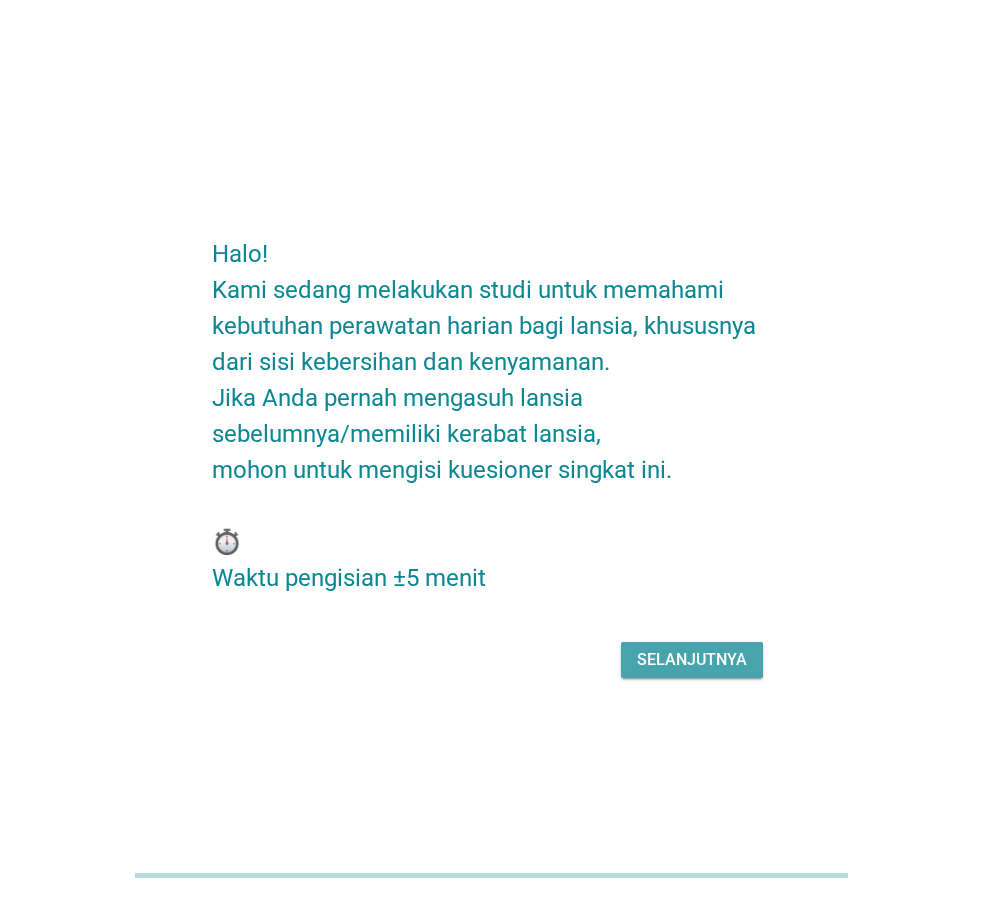 click on "Selanjutnya" at bounding box center (692, 660) 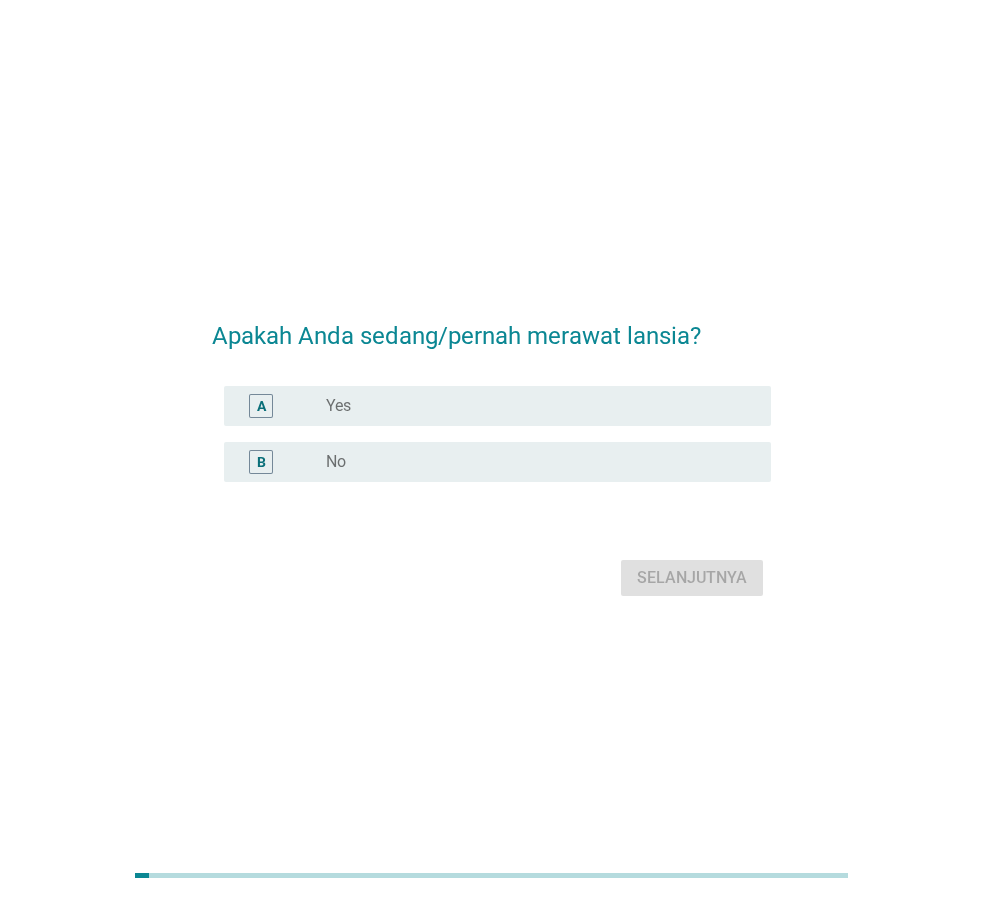 click on "radio_button_unchecked Yes" at bounding box center (532, 406) 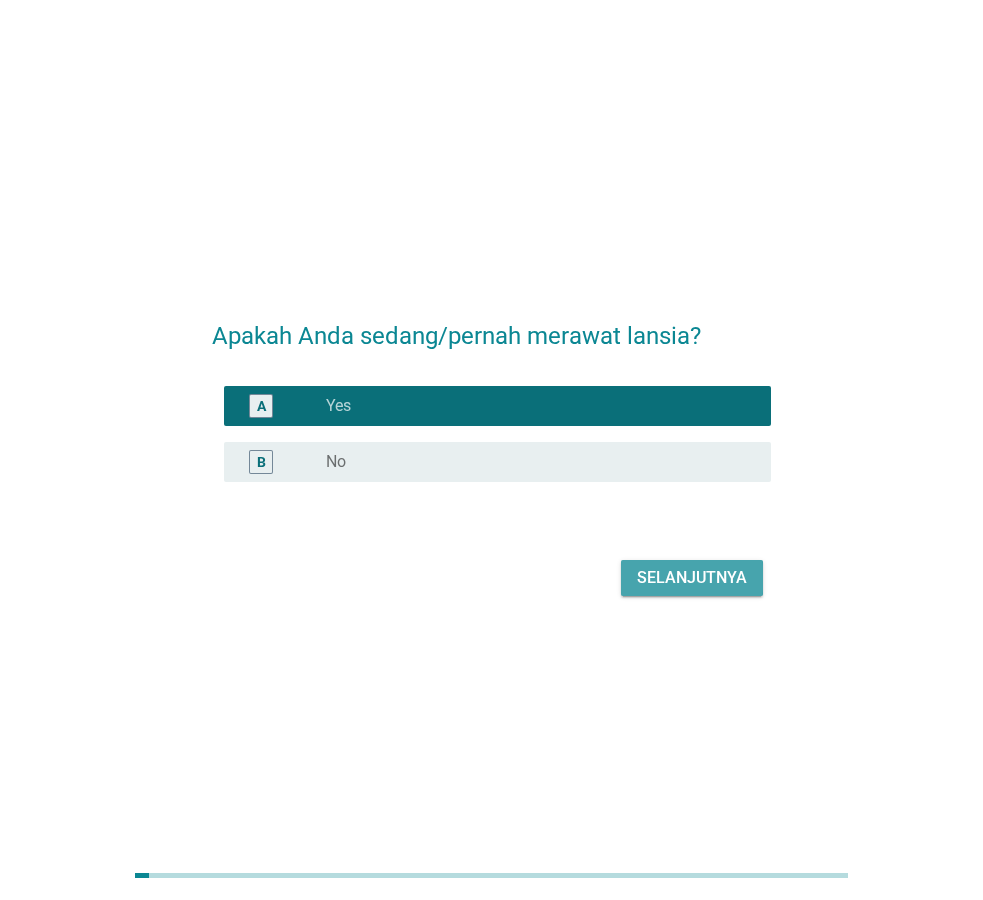 click on "Selanjutnya" at bounding box center (692, 578) 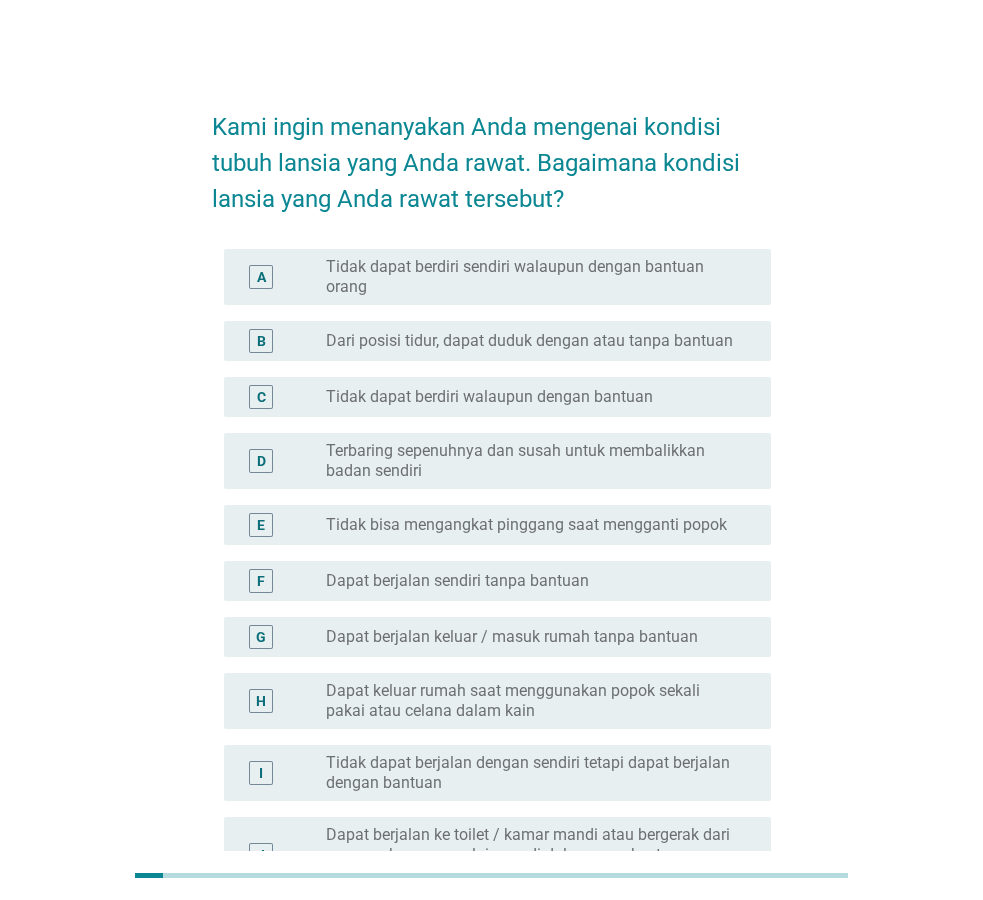 click on "Tidak dapat berdiri sendiri walaupun dengan bantuan orang" at bounding box center (532, 277) 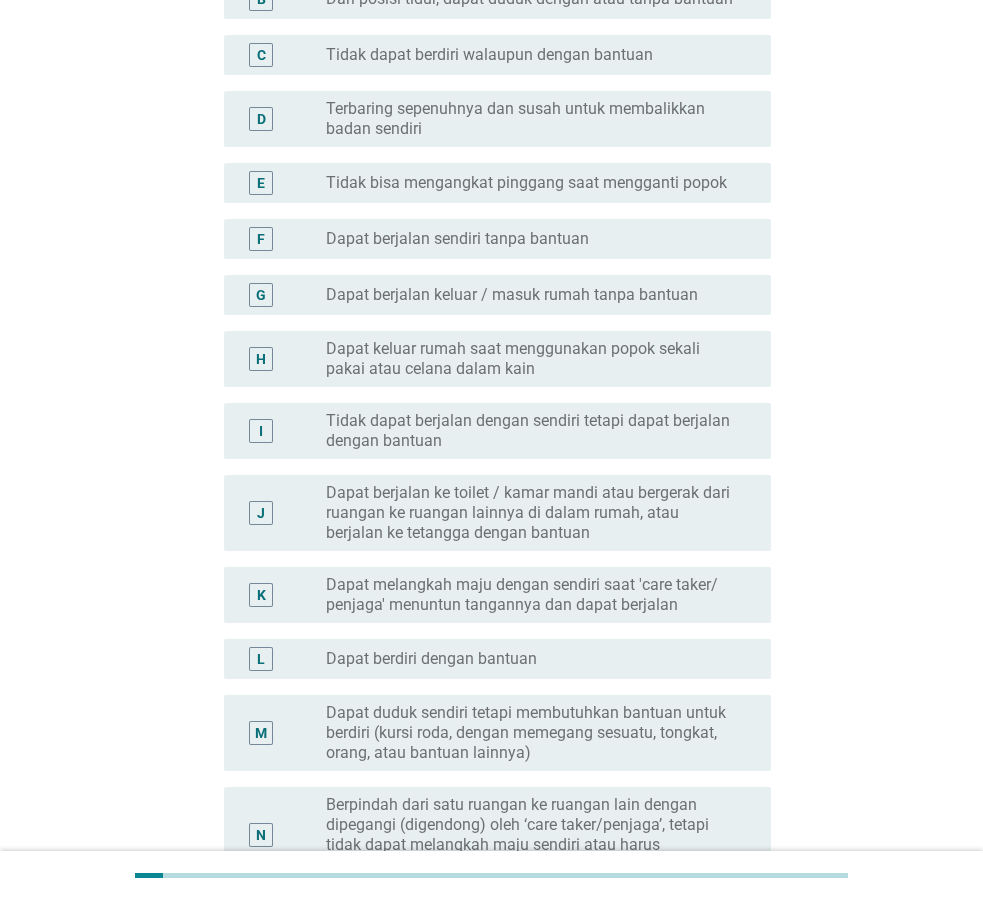 scroll, scrollTop: 582, scrollLeft: 0, axis: vertical 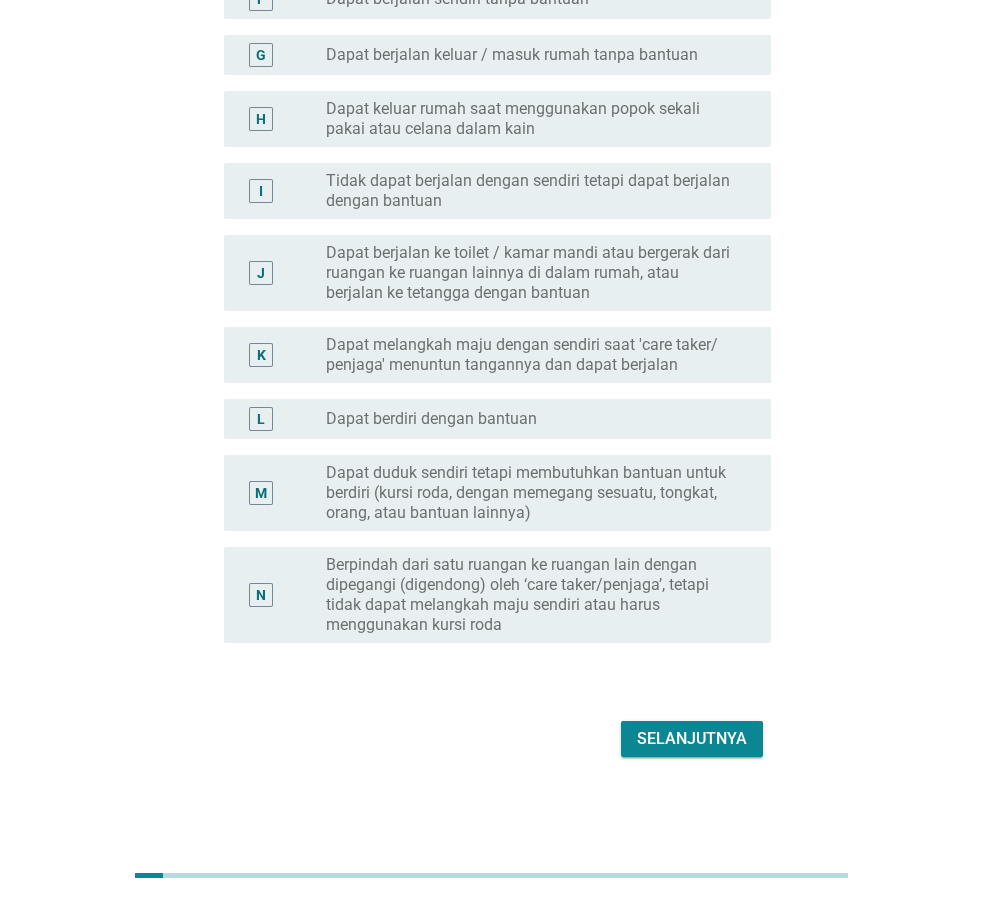 click on "Selanjutnya" at bounding box center (692, 739) 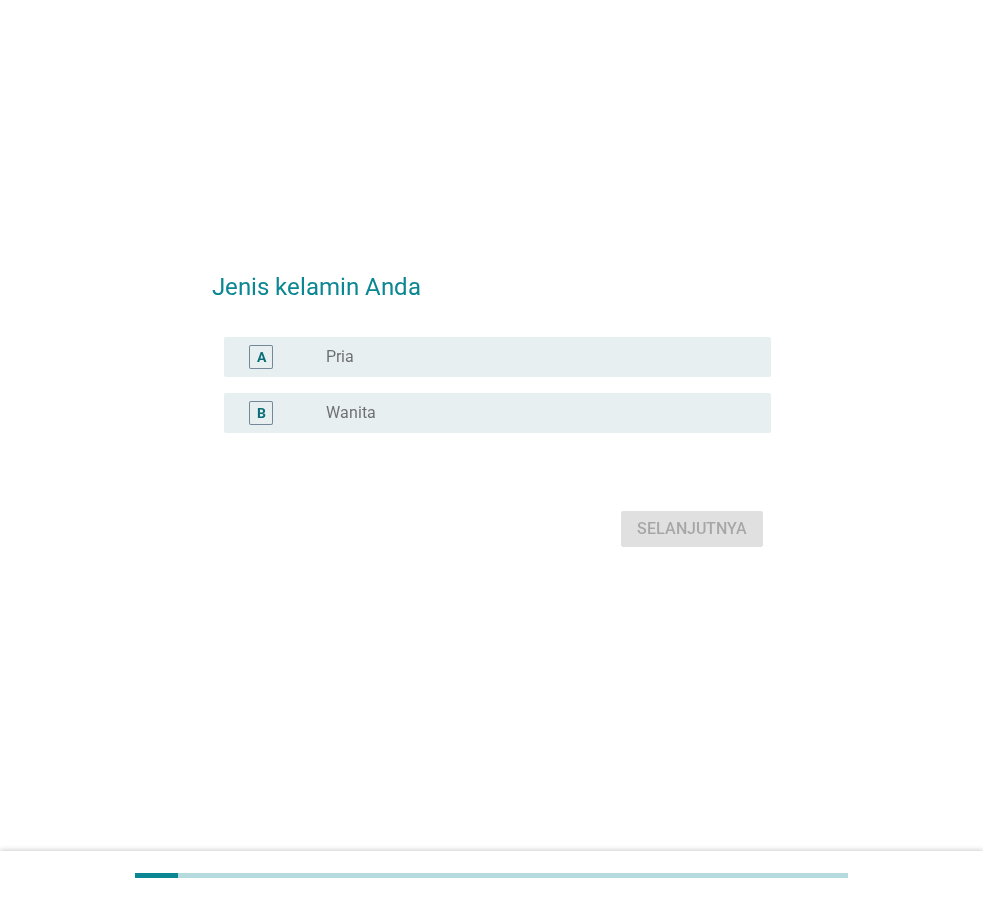scroll, scrollTop: 0, scrollLeft: 0, axis: both 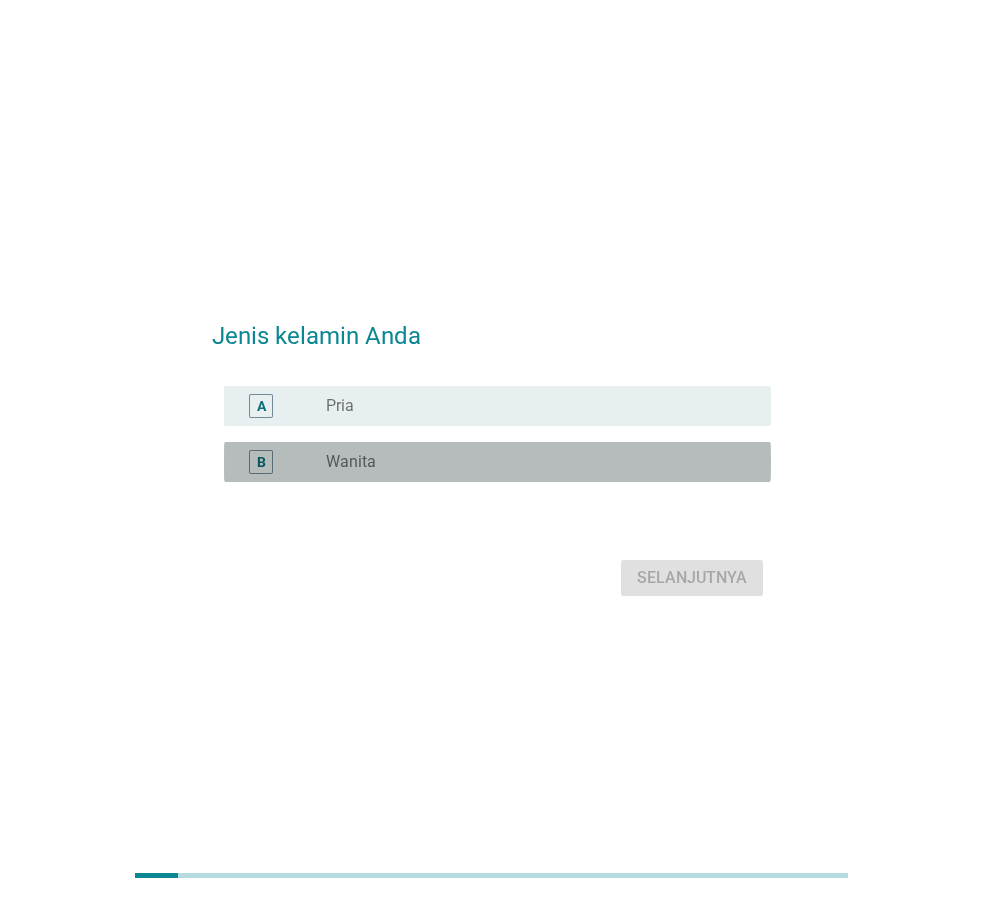 click on "B     radio_button_unchecked Wanita" at bounding box center (497, 462) 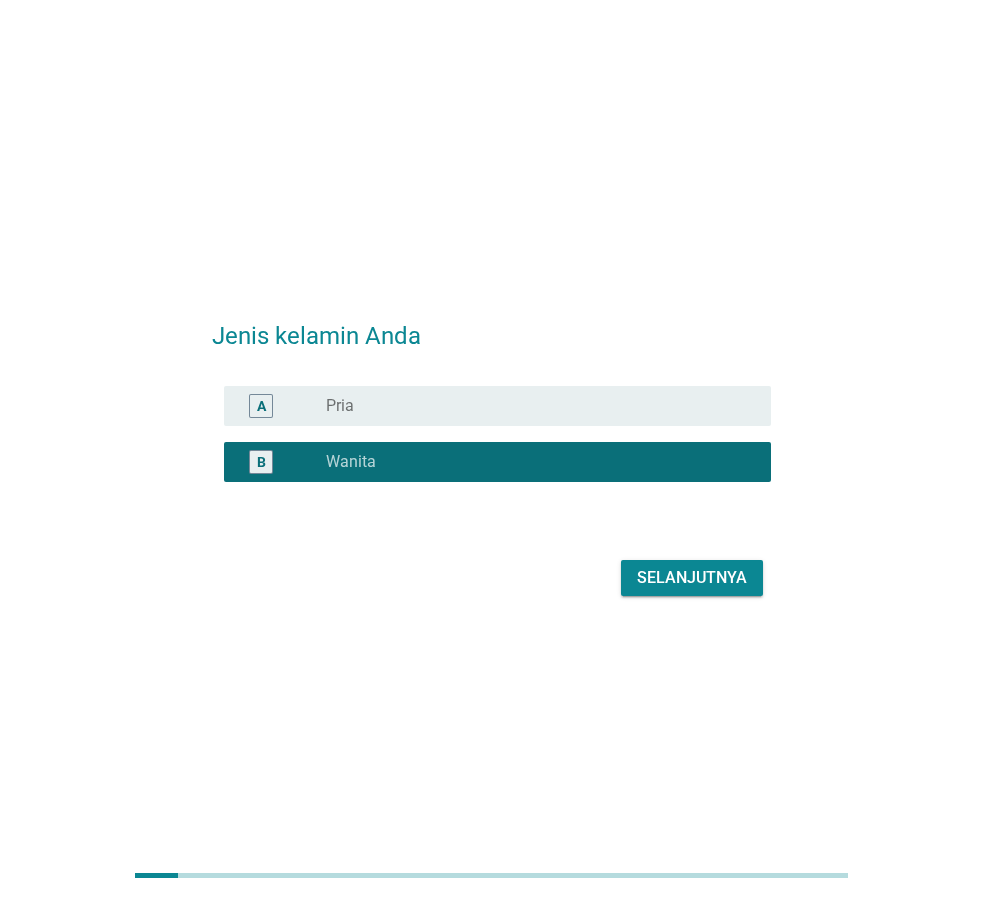 click on "Selanjutnya" at bounding box center [692, 578] 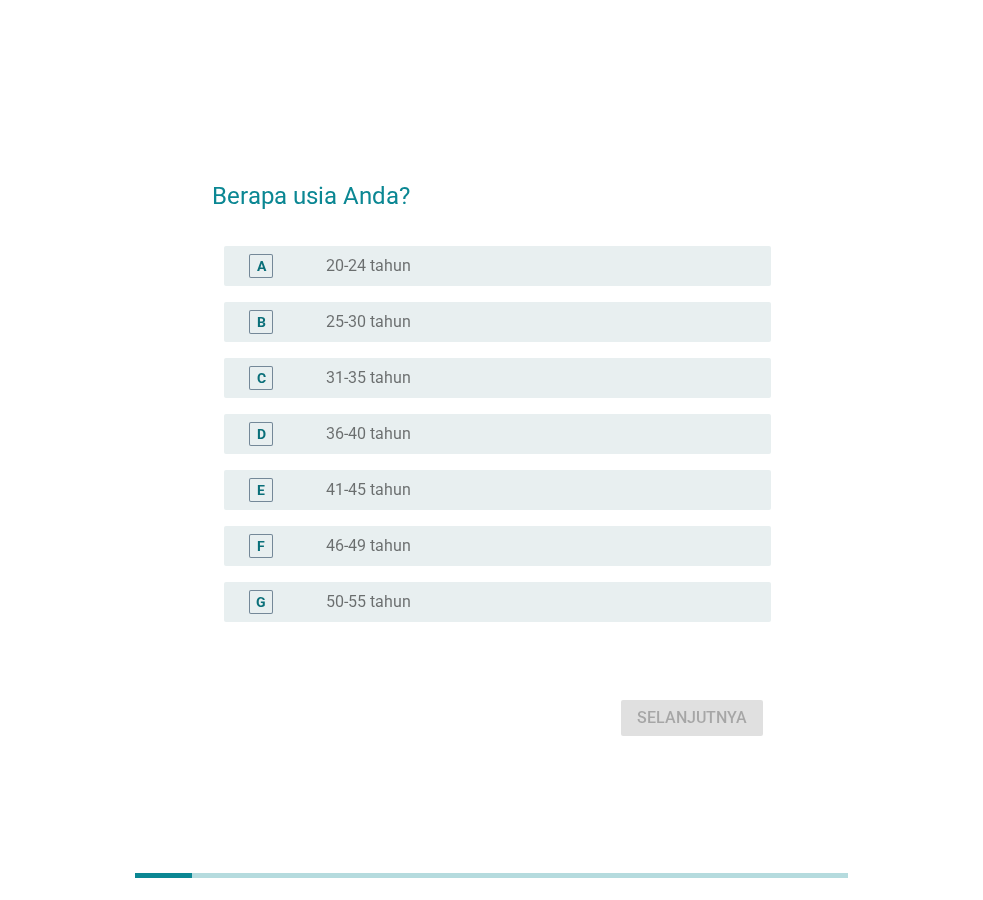 click on "41-45 tahun" at bounding box center (368, 490) 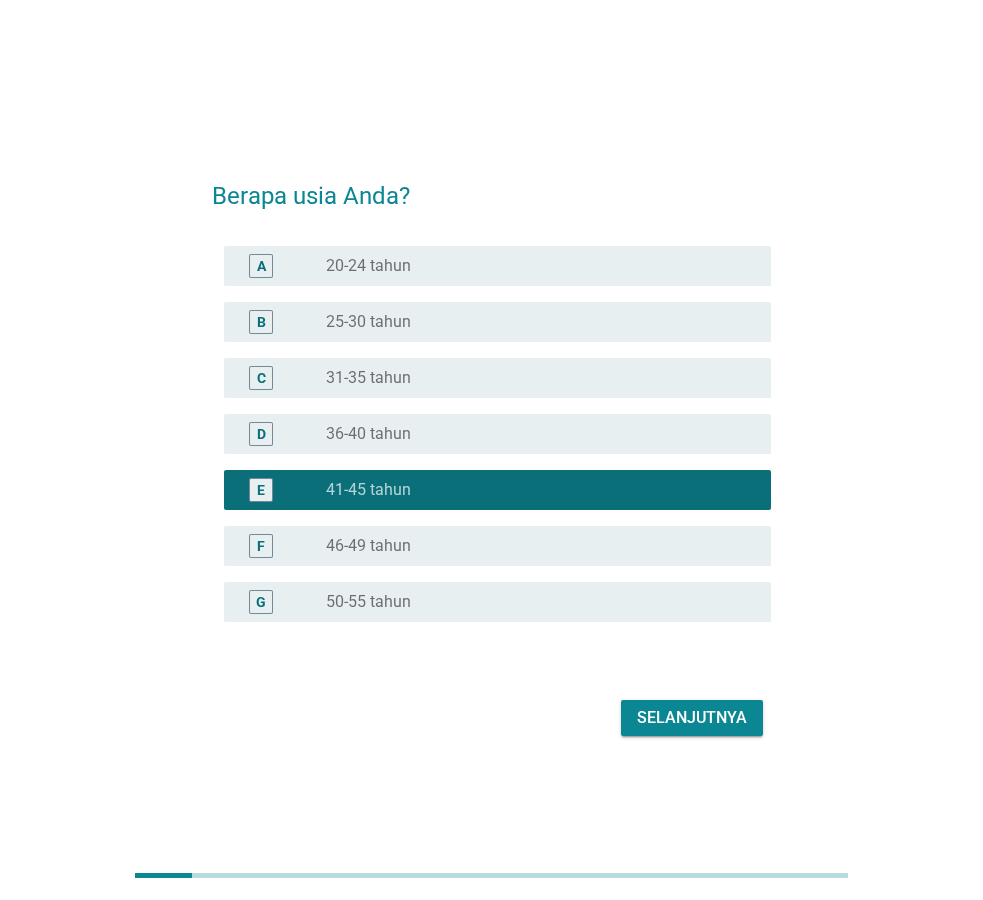 click on "Selanjutnya" at bounding box center [692, 718] 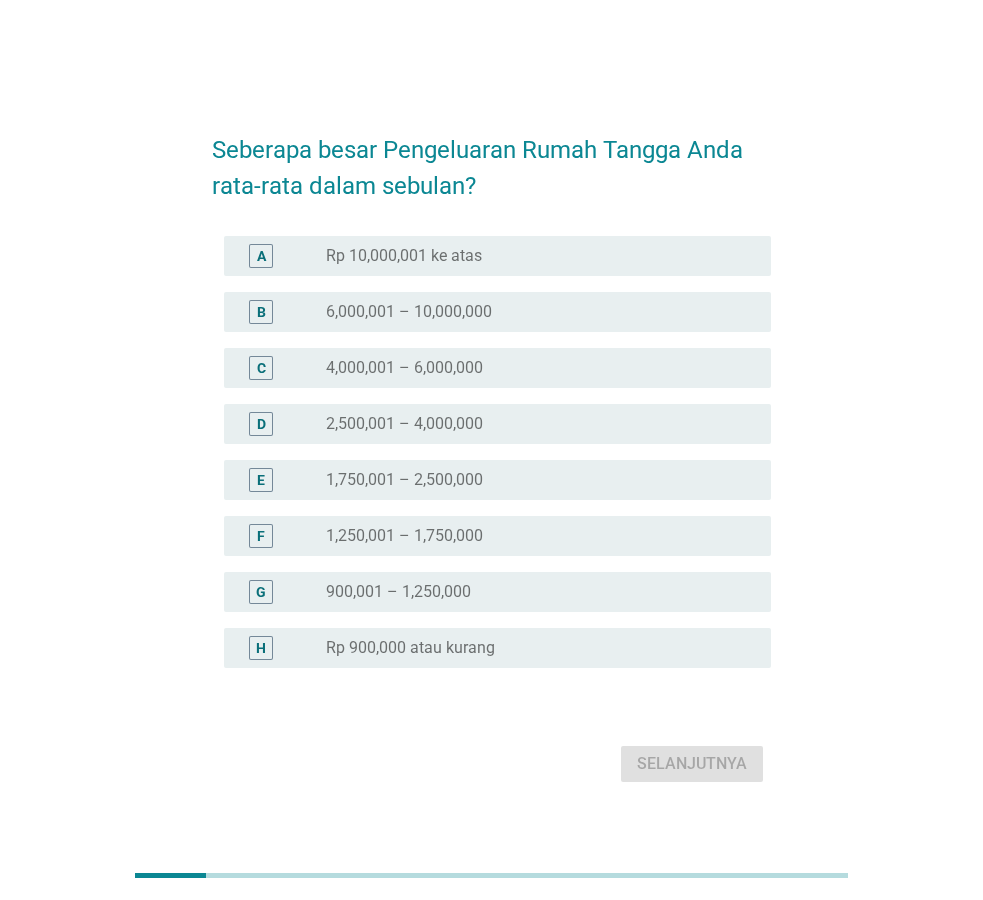 click on "radio_button_unchecked 2,500,001 – 4,000,000" at bounding box center (540, 424) 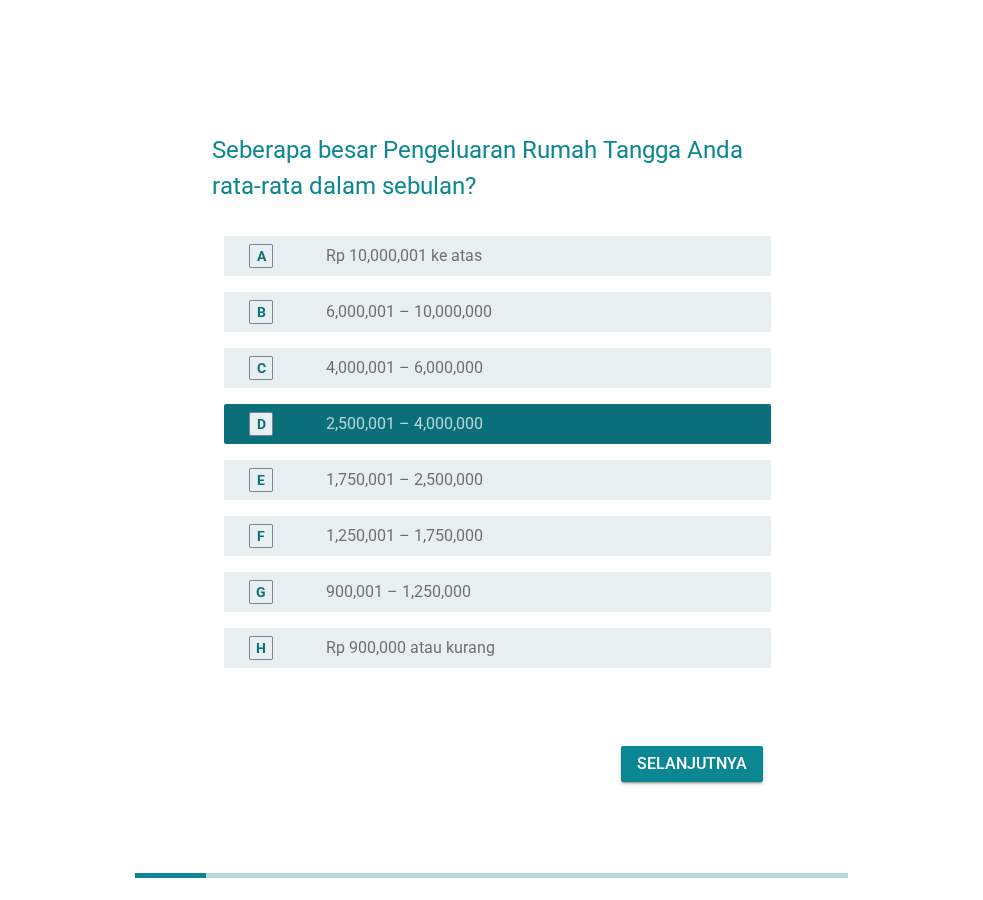 click on "Selanjutnya" at bounding box center [692, 764] 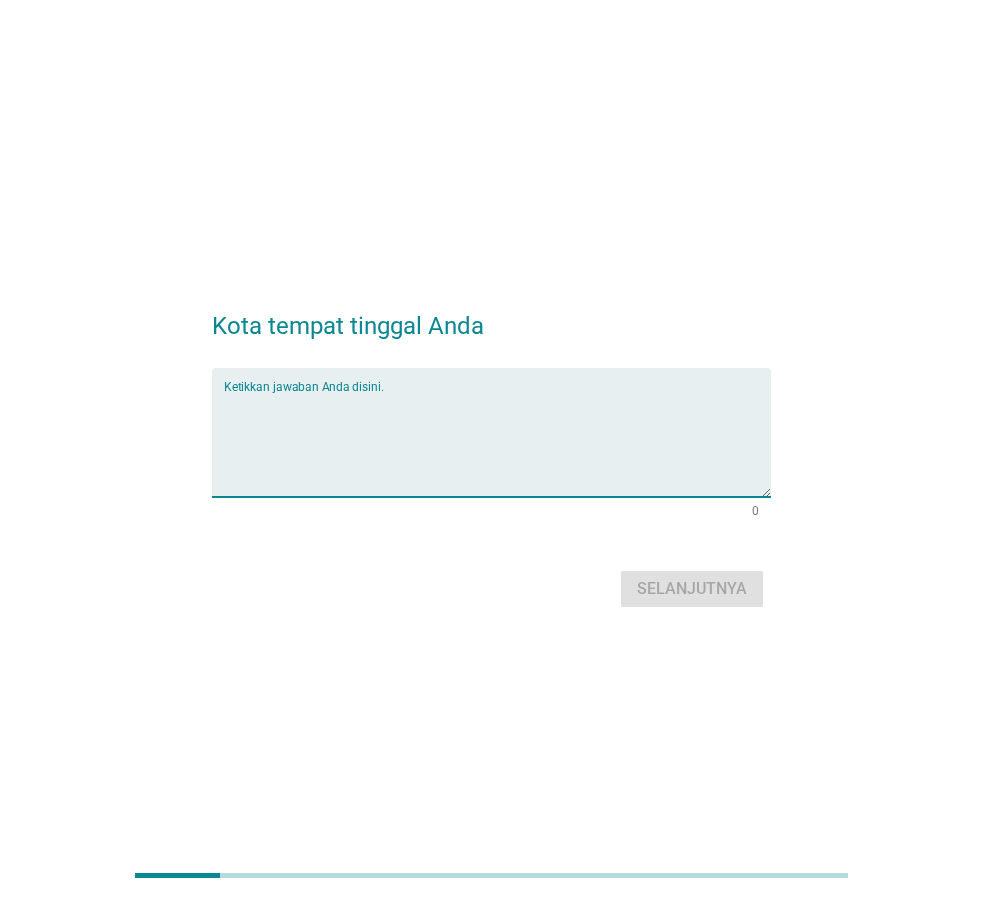 click at bounding box center [497, 444] 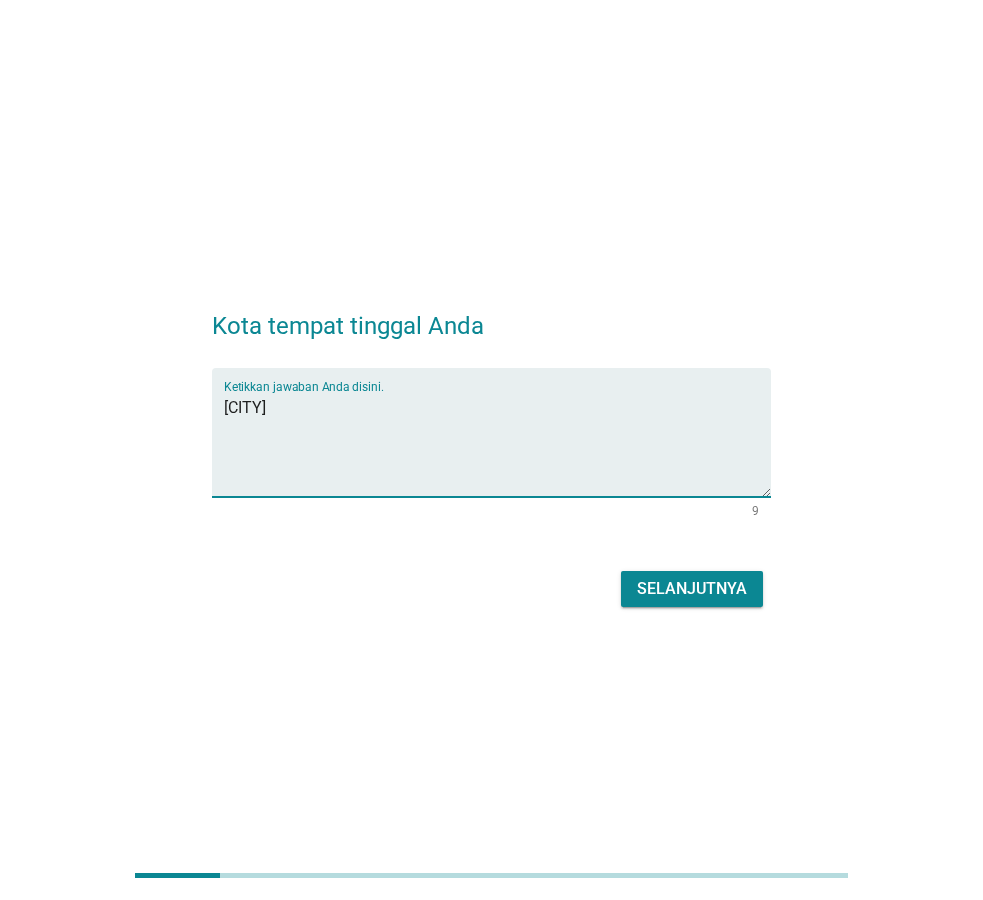 type on "[CITY]" 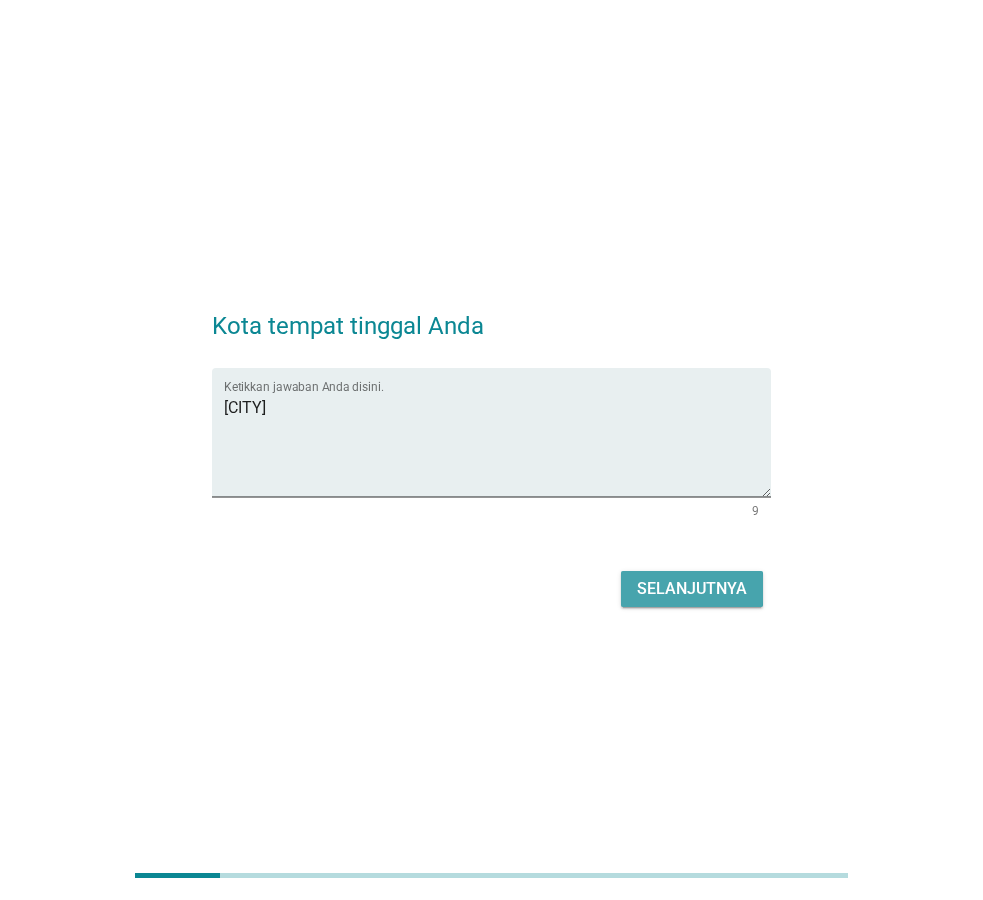 click on "Selanjutnya" at bounding box center [692, 589] 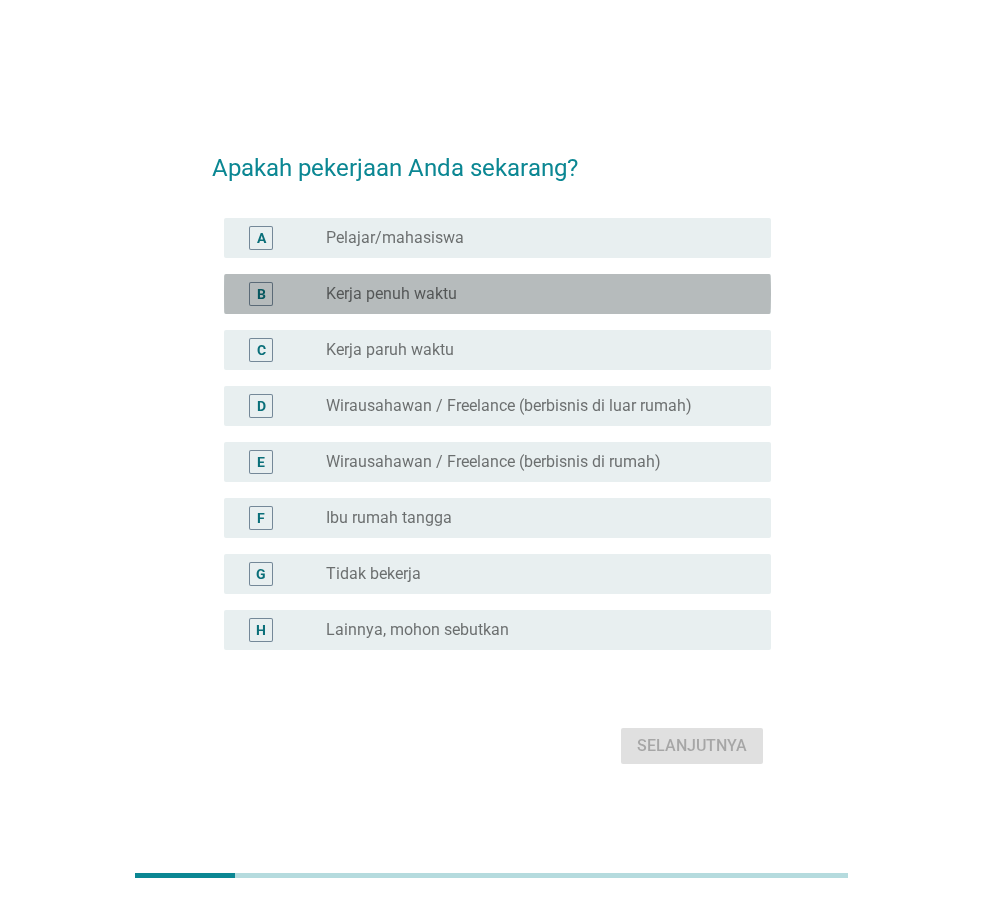 click on "Kerja penuh waktu" at bounding box center (391, 294) 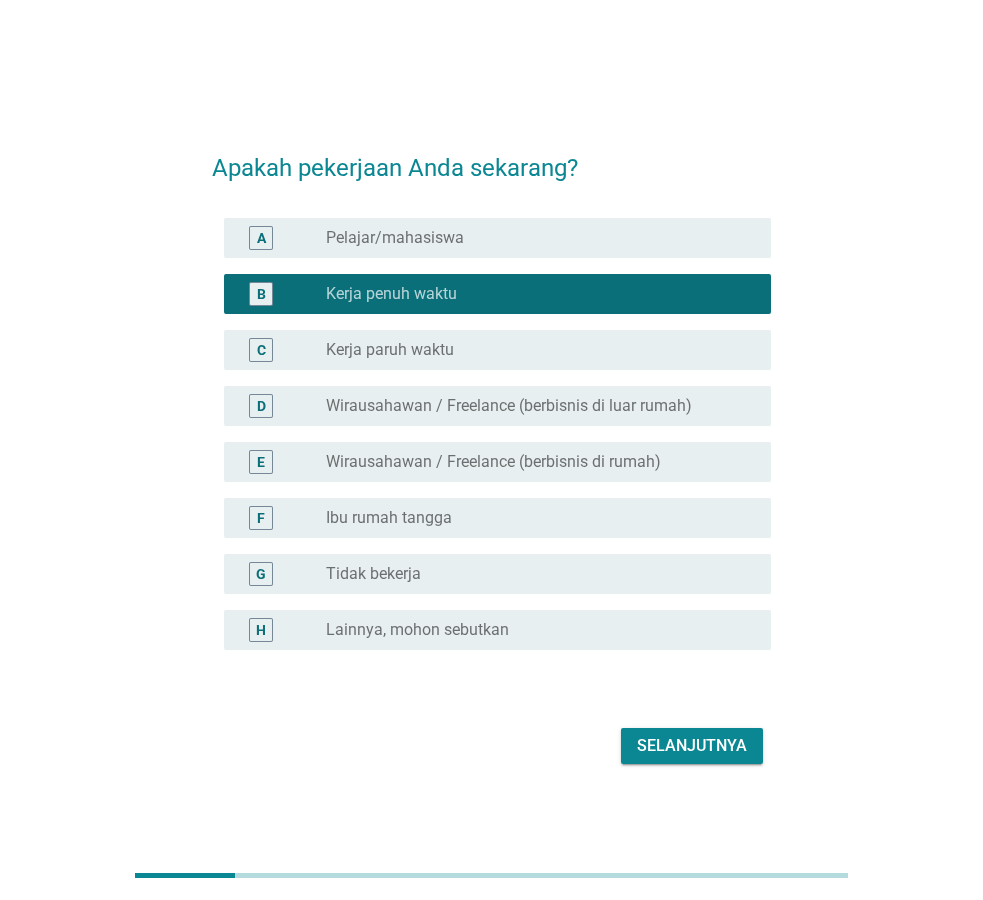 click on "Selanjutnya" at bounding box center (692, 746) 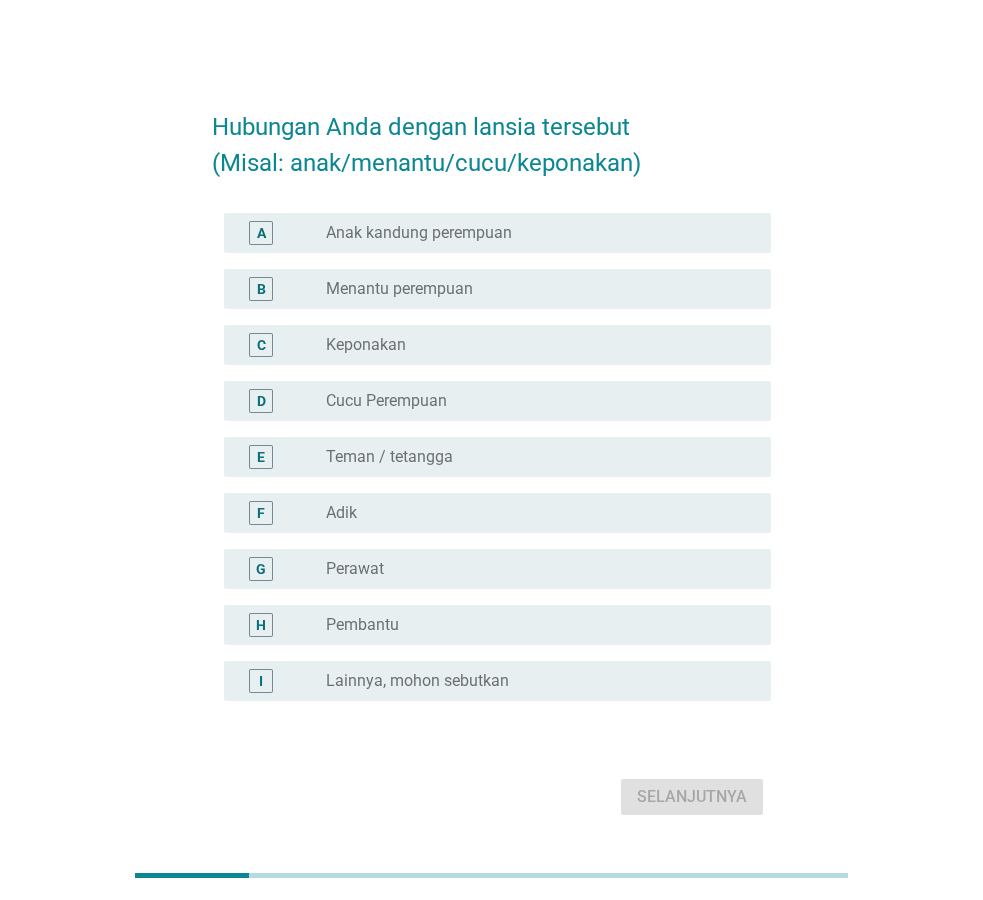 click on "Anak kandung perempuan" at bounding box center [419, 233] 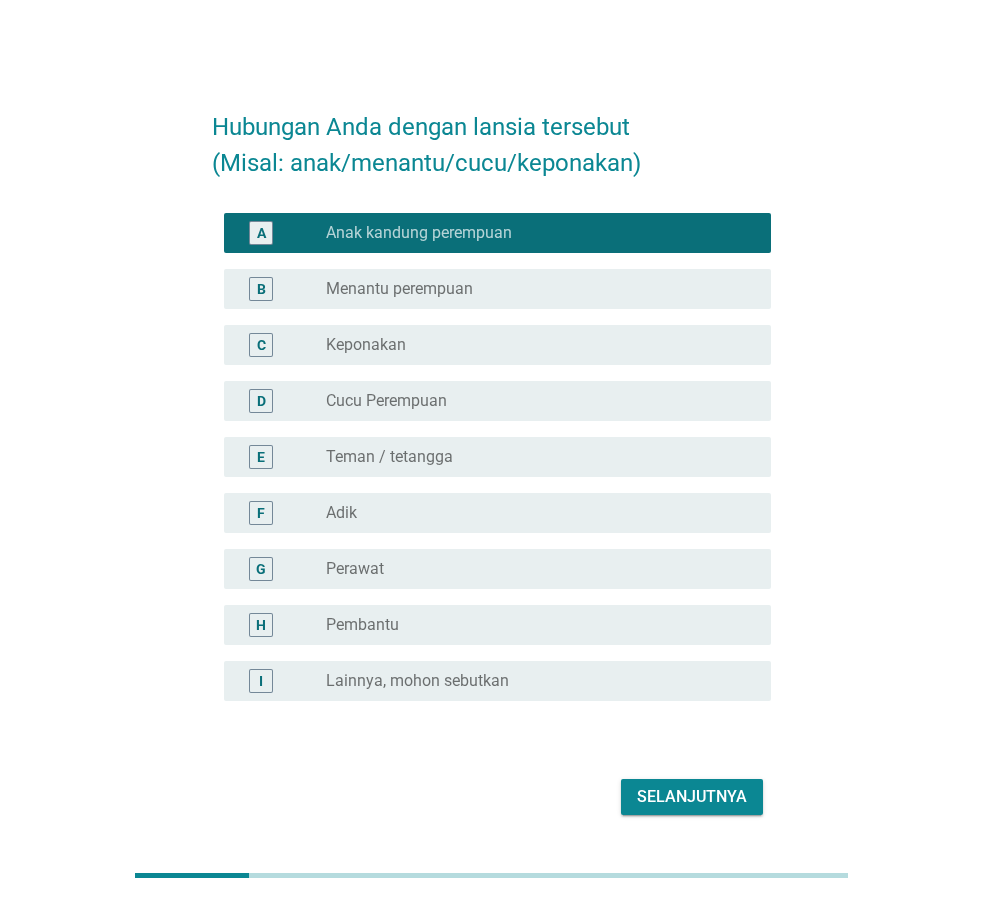 click on "Selanjutnya" at bounding box center [692, 797] 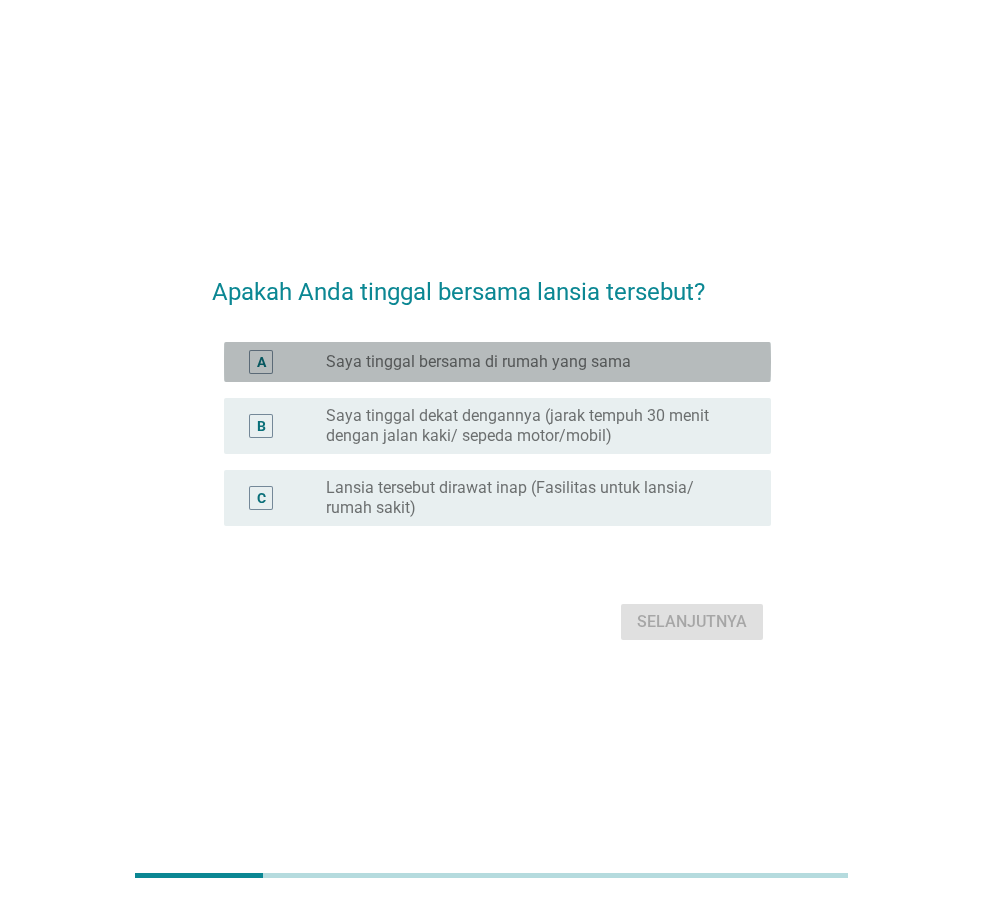 click on "Saya tinggal bersama di rumah yang sama" at bounding box center [478, 362] 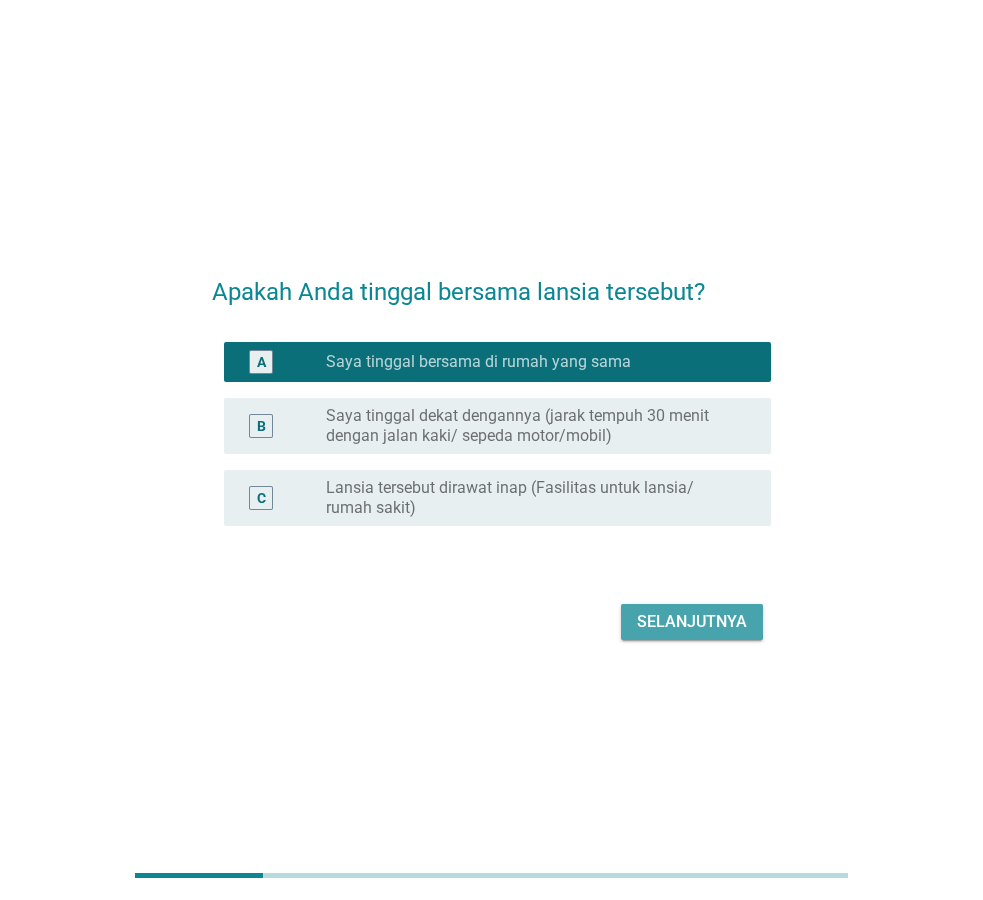 click on "Selanjutnya" at bounding box center [692, 622] 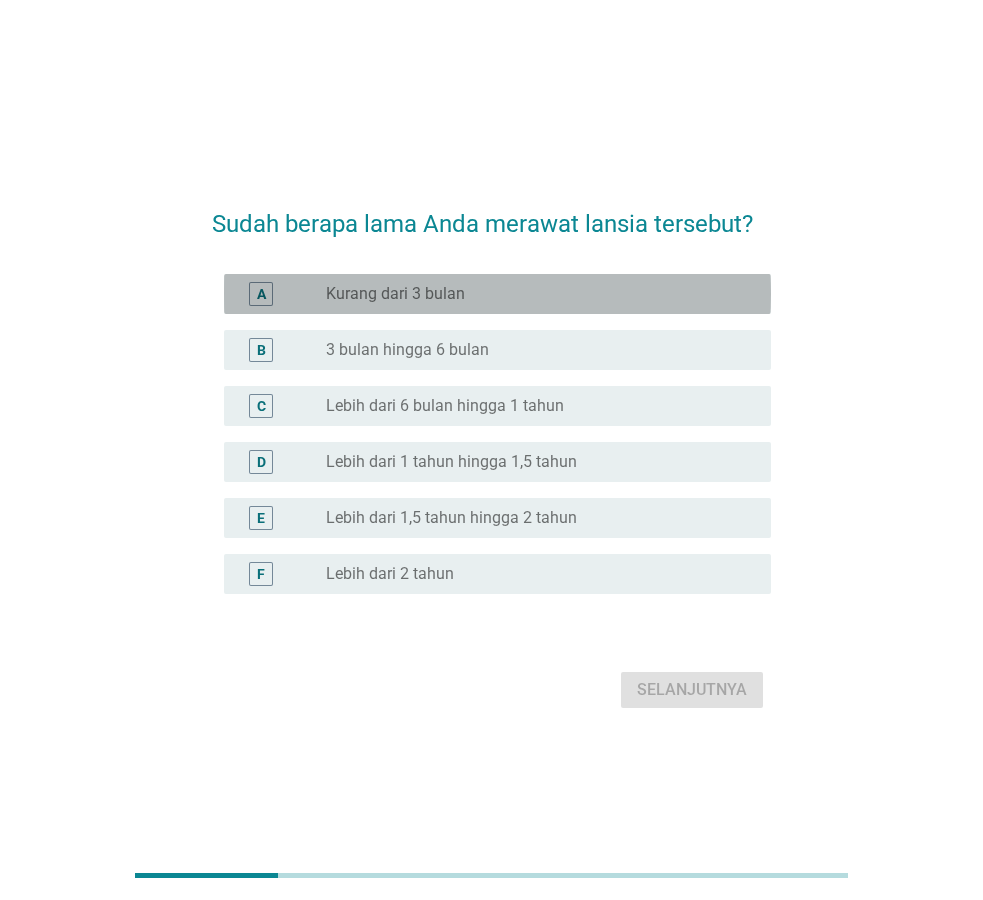 click on "Kurang dari 3 bulan" at bounding box center [395, 294] 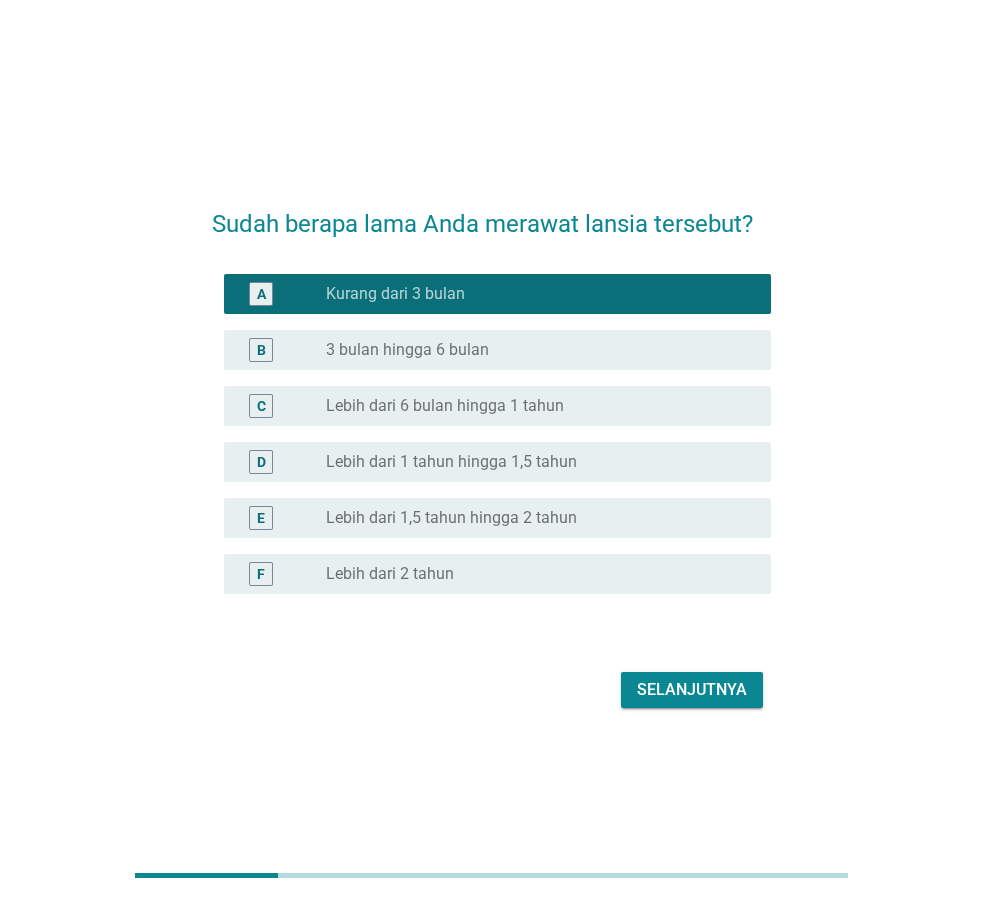click on "Selanjutnya" at bounding box center (692, 690) 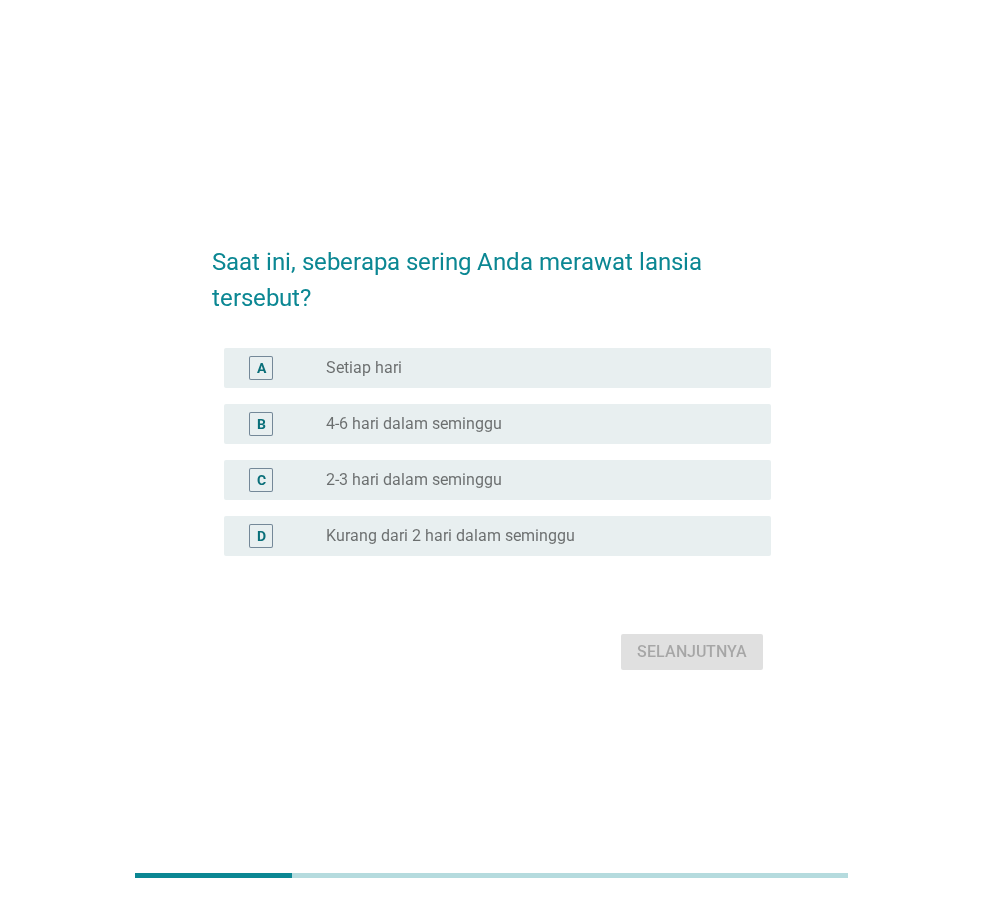 click on "radio_button_unchecked Setiap hari" at bounding box center [532, 368] 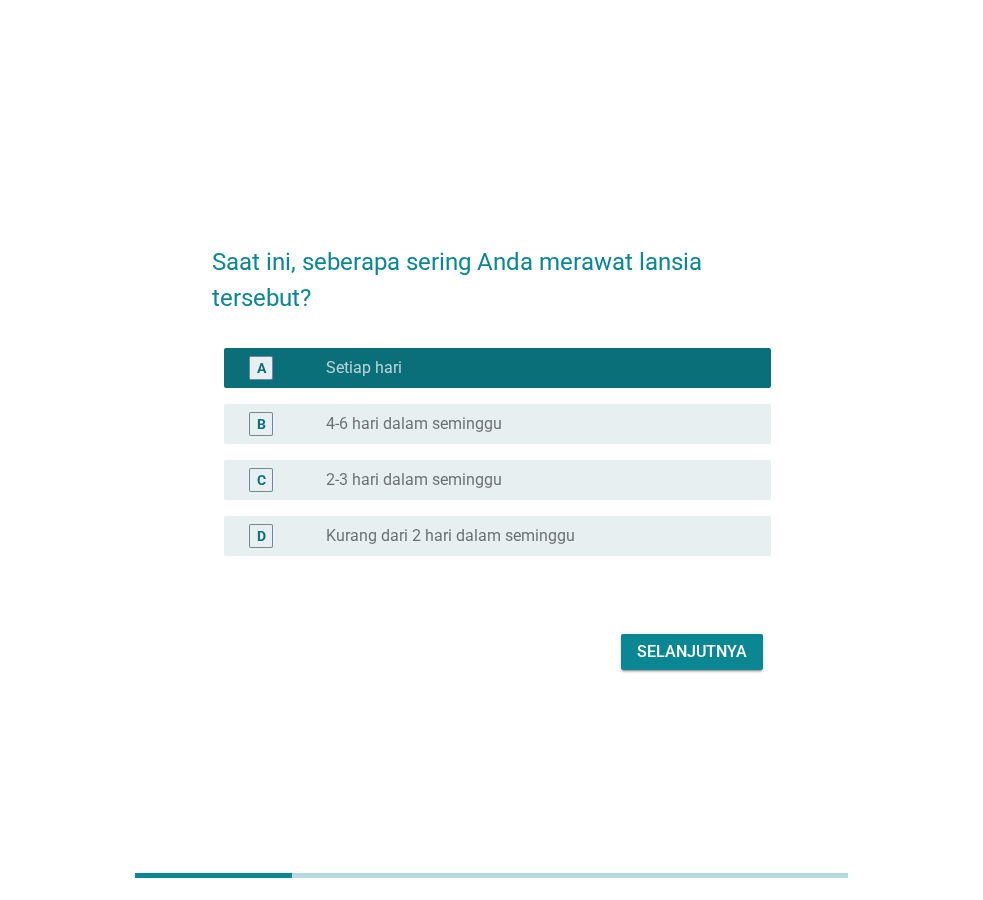 click on "Selanjutnya" at bounding box center [692, 652] 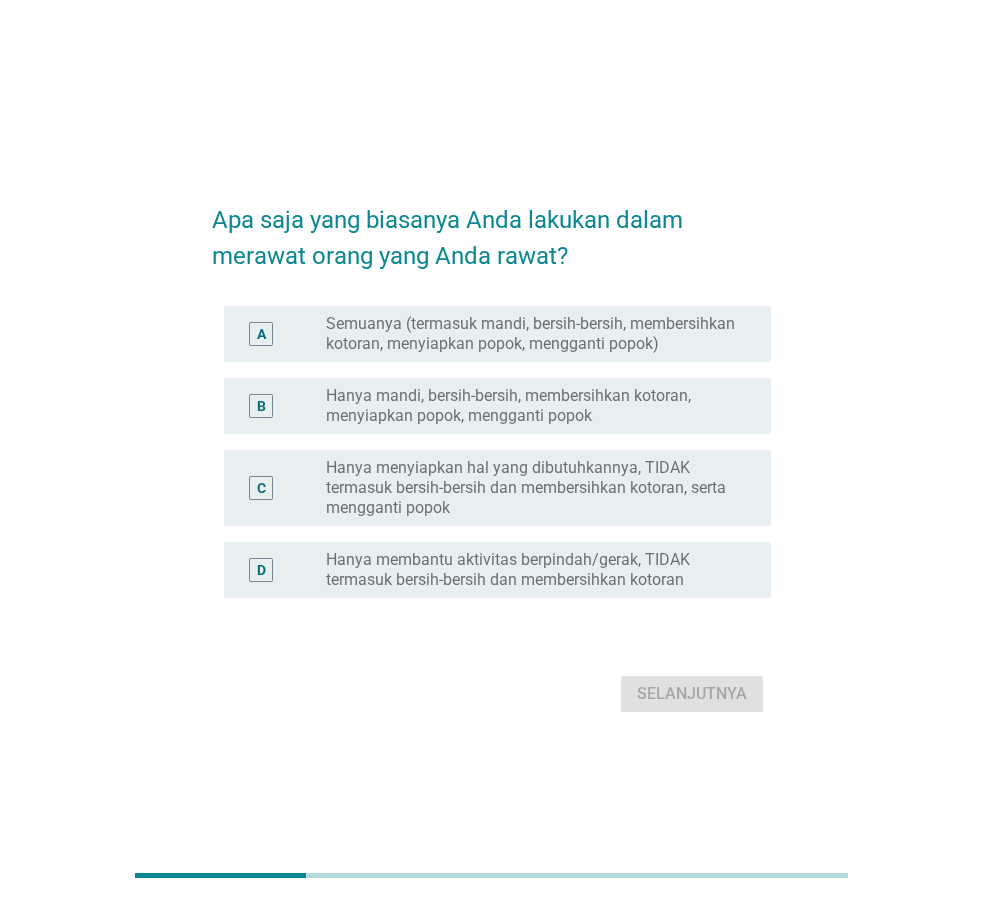 click on "Hanya menyiapkan hal yang dibutuhkannya, TIDAK termasuk bersih-bersih dan membersihkan kotoran, serta mengganti popok" at bounding box center [532, 488] 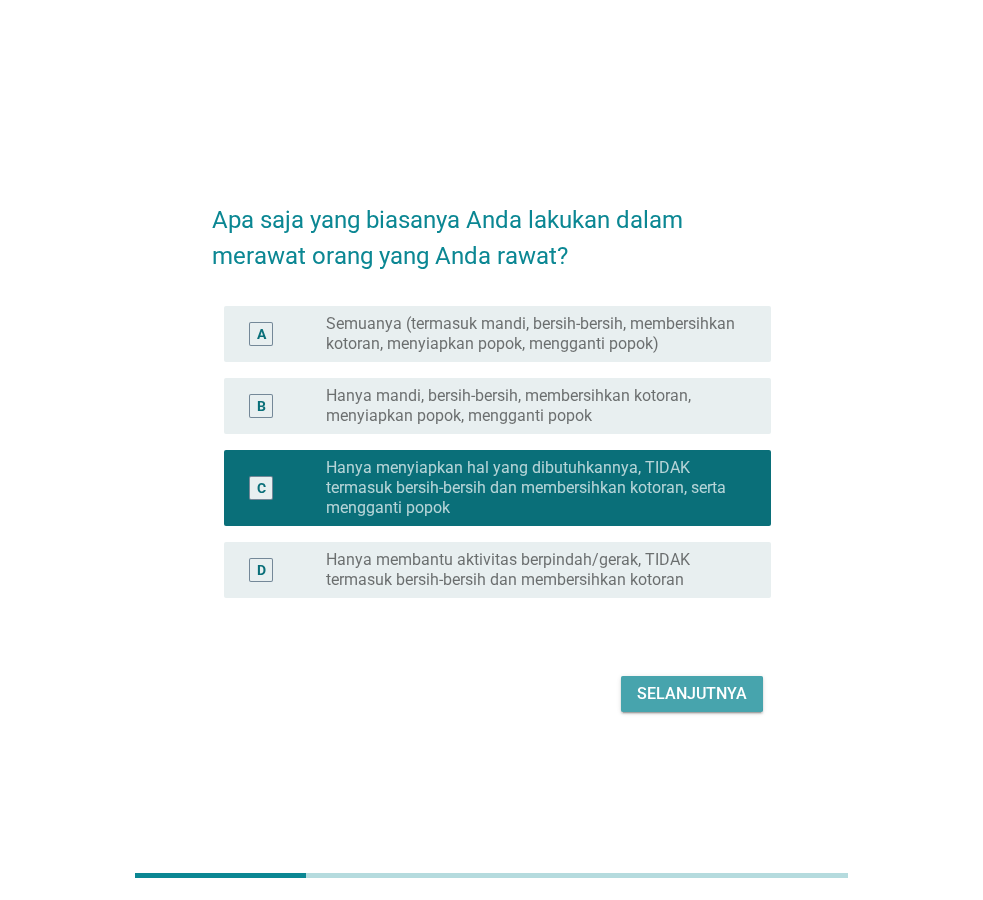 click on "Selanjutnya" at bounding box center [692, 694] 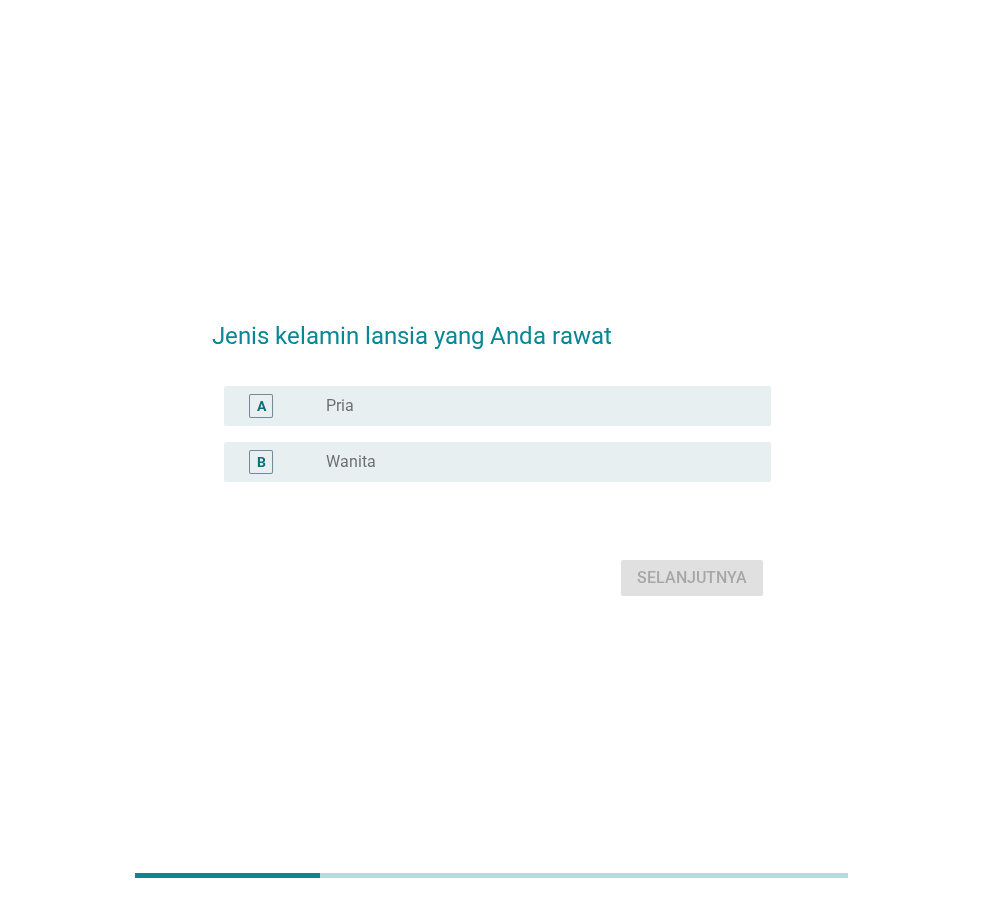 click on "A     radio_button_unchecked [GENDER]" at bounding box center [497, 406] 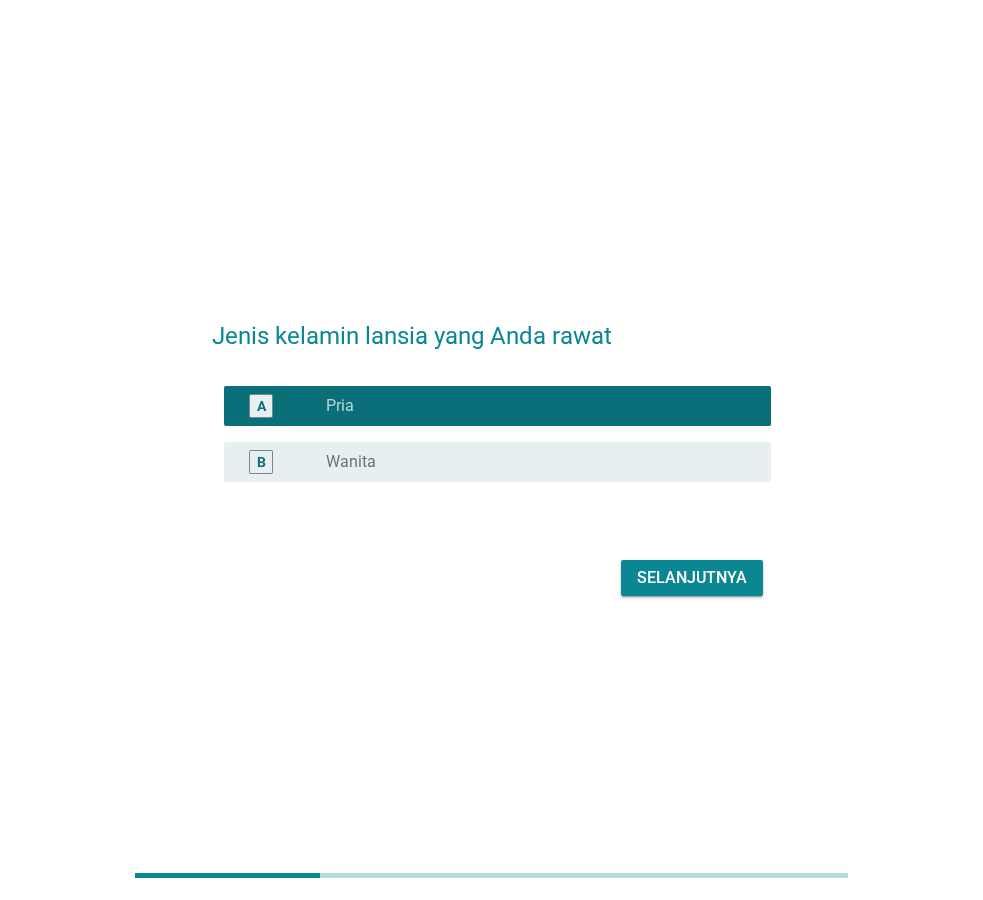 click on "Selanjutnya" at bounding box center (692, 578) 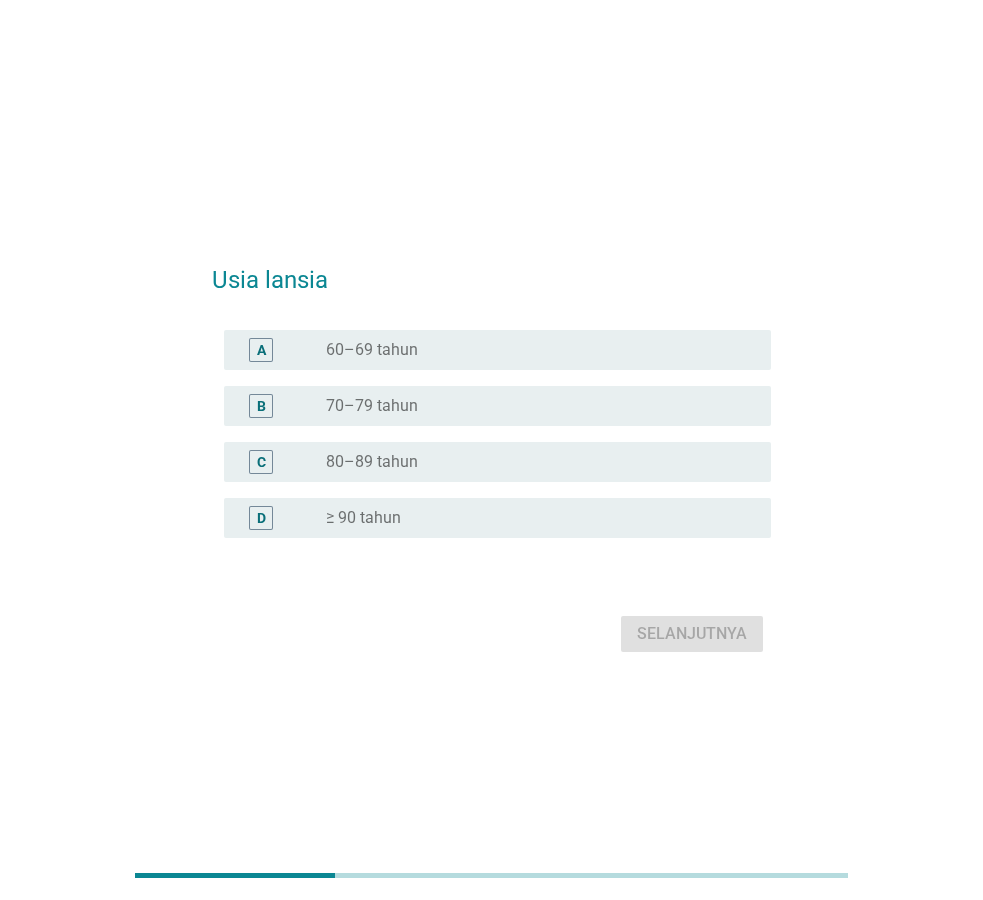 click on "B" at bounding box center (283, 406) 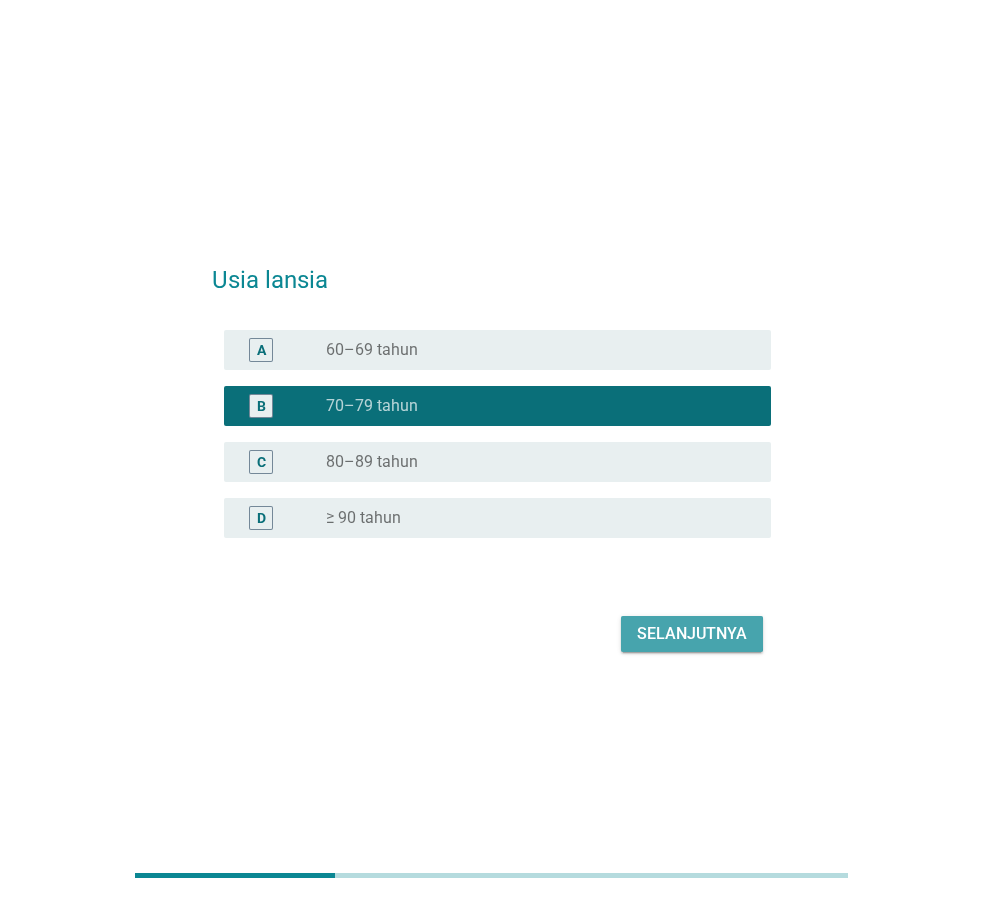 click on "Selanjutnya" at bounding box center [692, 634] 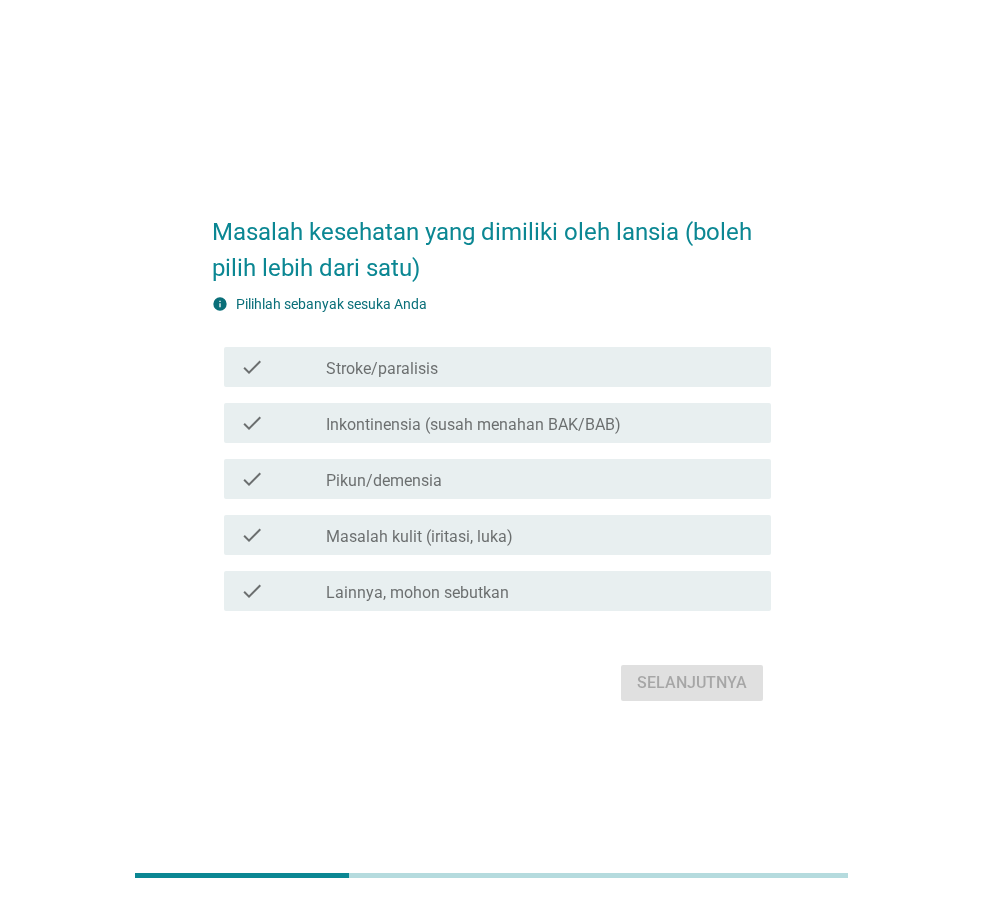 click on "Stroke/paralisis" at bounding box center [382, 369] 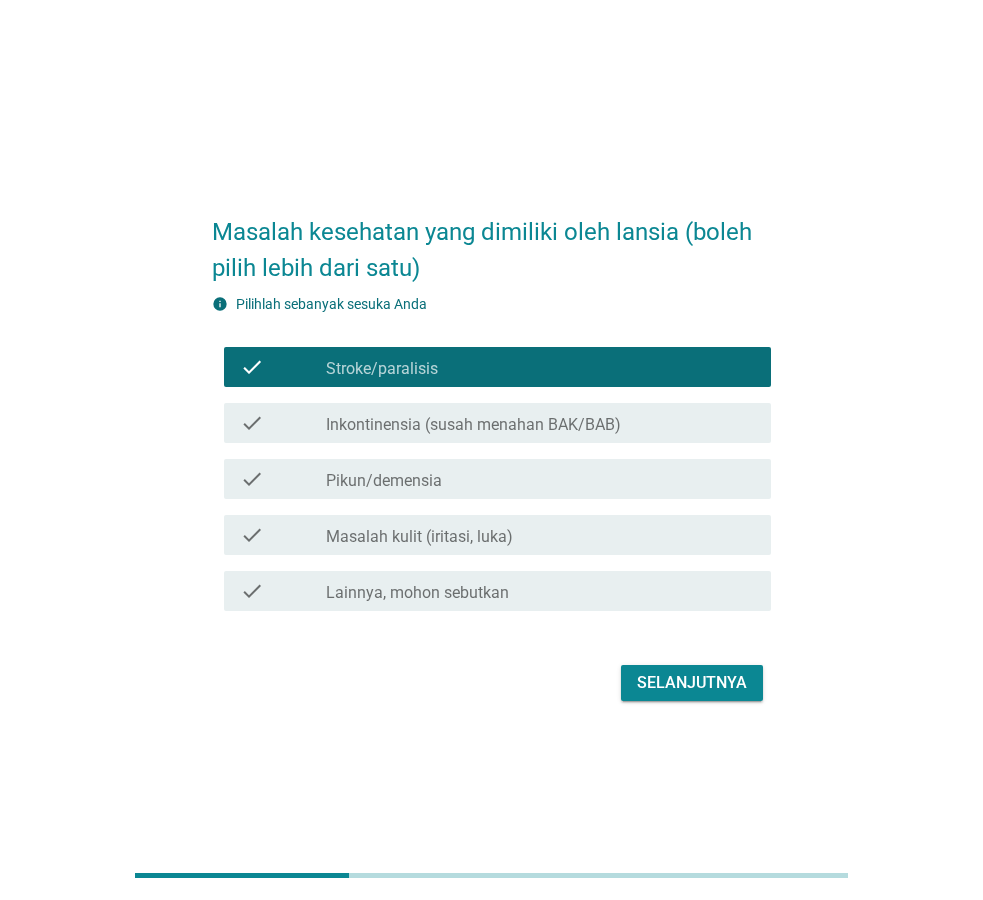 click on "Selanjutnya" at bounding box center (692, 683) 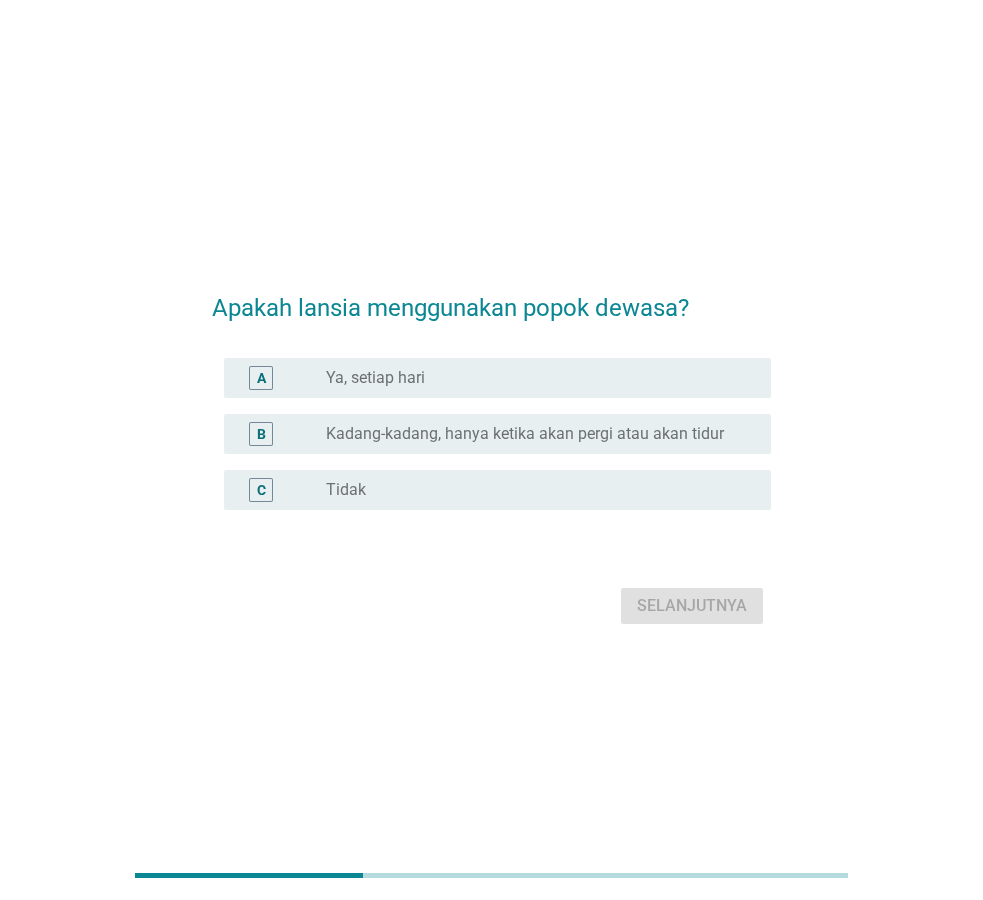 click on "Ya, setiap hari" at bounding box center [375, 378] 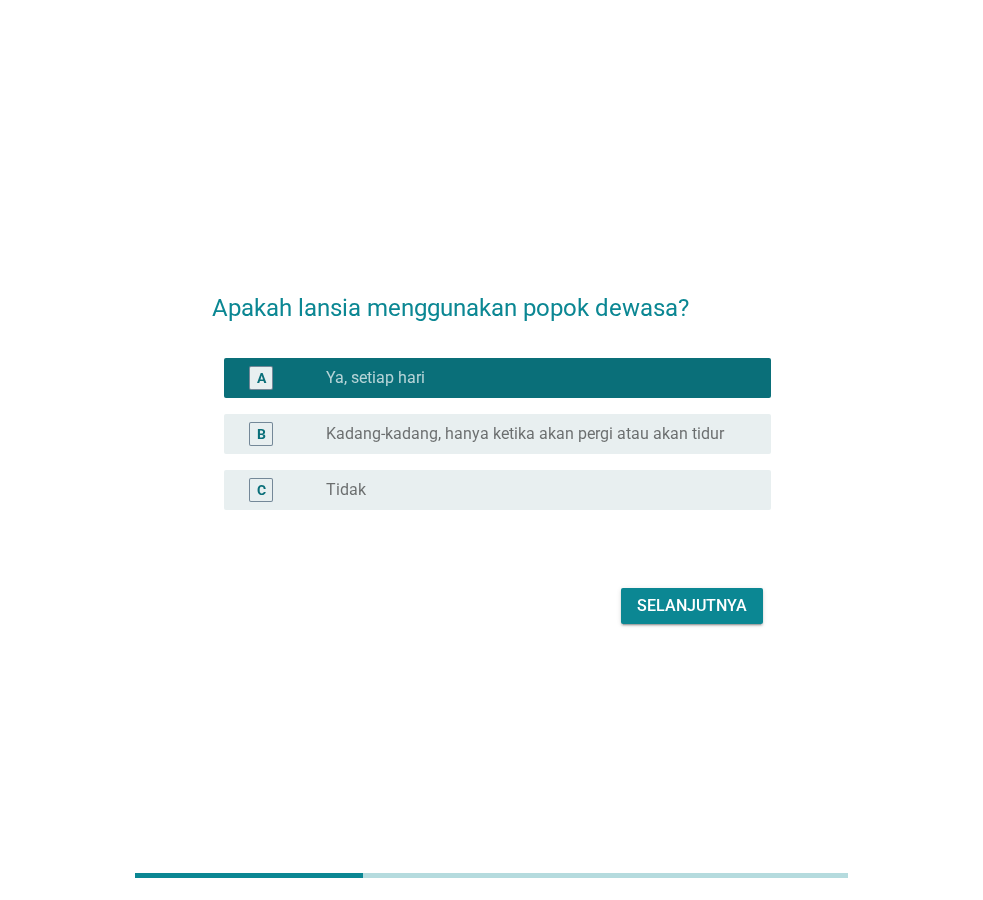 click on "Selanjutnya" at bounding box center [692, 606] 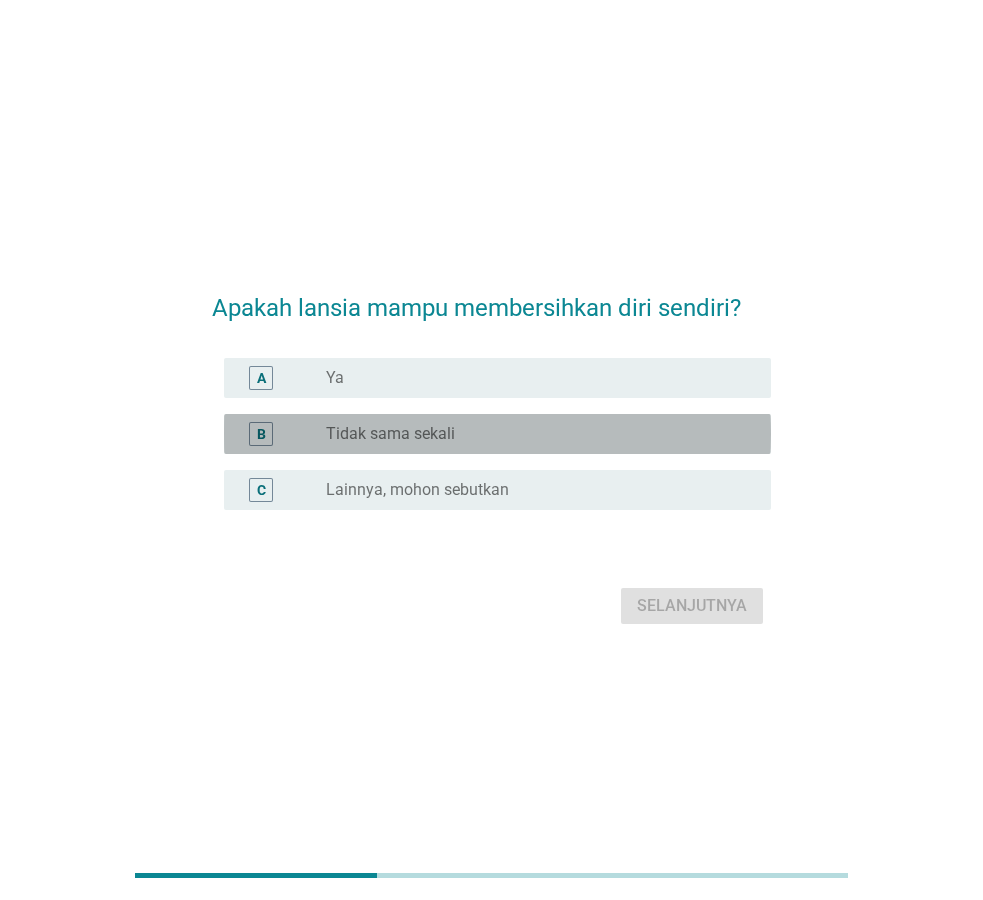 click on "B     radio_button_unchecked Tidak sama sekali" at bounding box center [497, 434] 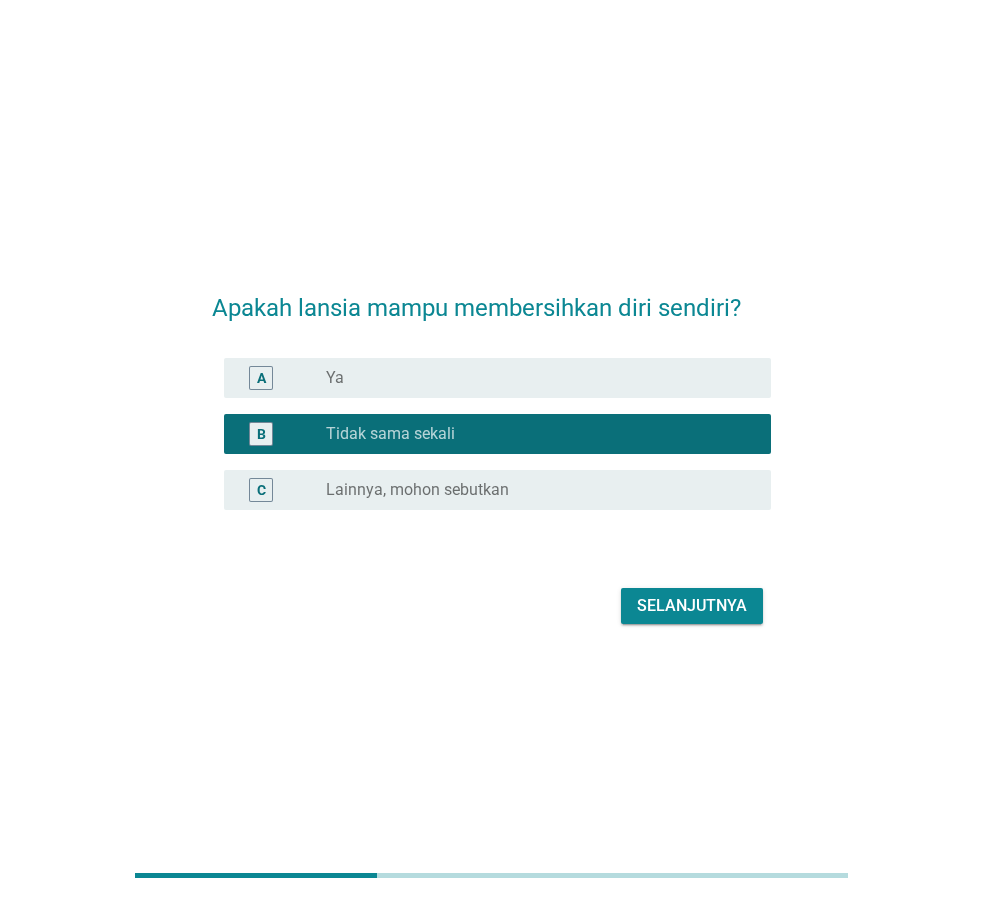 click on "Selanjutnya" at bounding box center [692, 606] 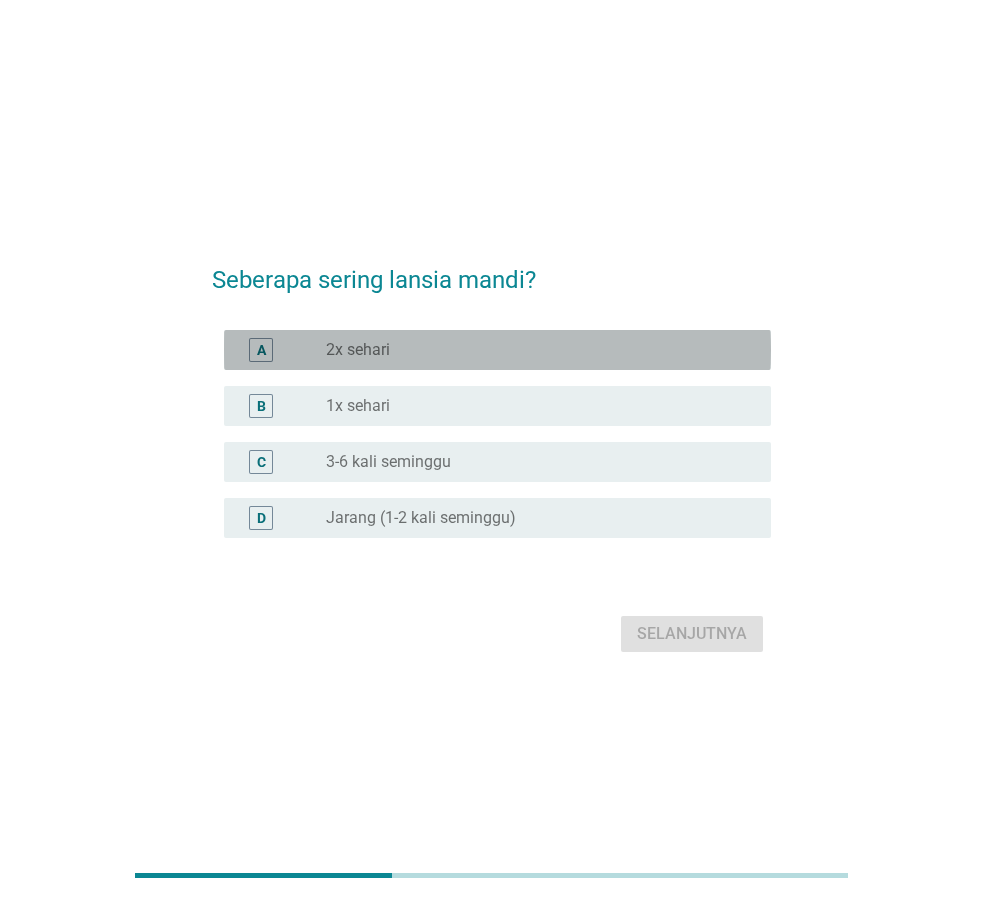 click on "radio_button_unchecked 2x sehari" at bounding box center [540, 350] 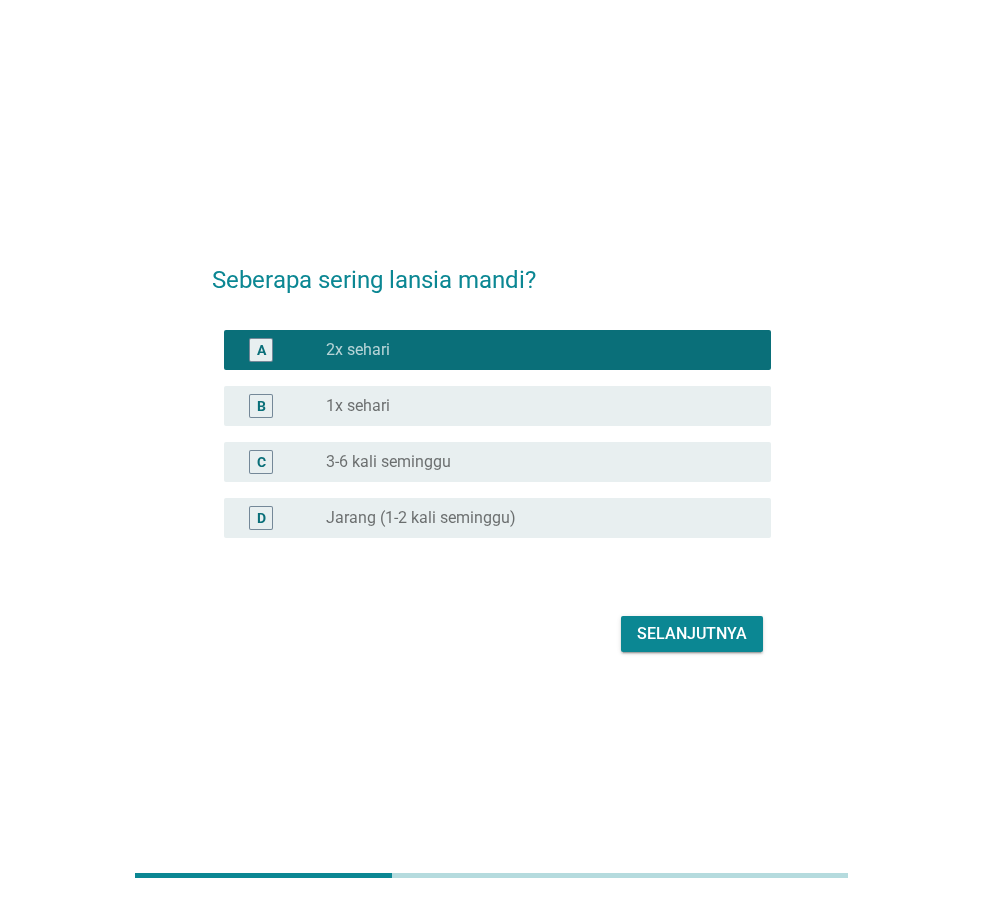 click on "Selanjutnya" at bounding box center [692, 634] 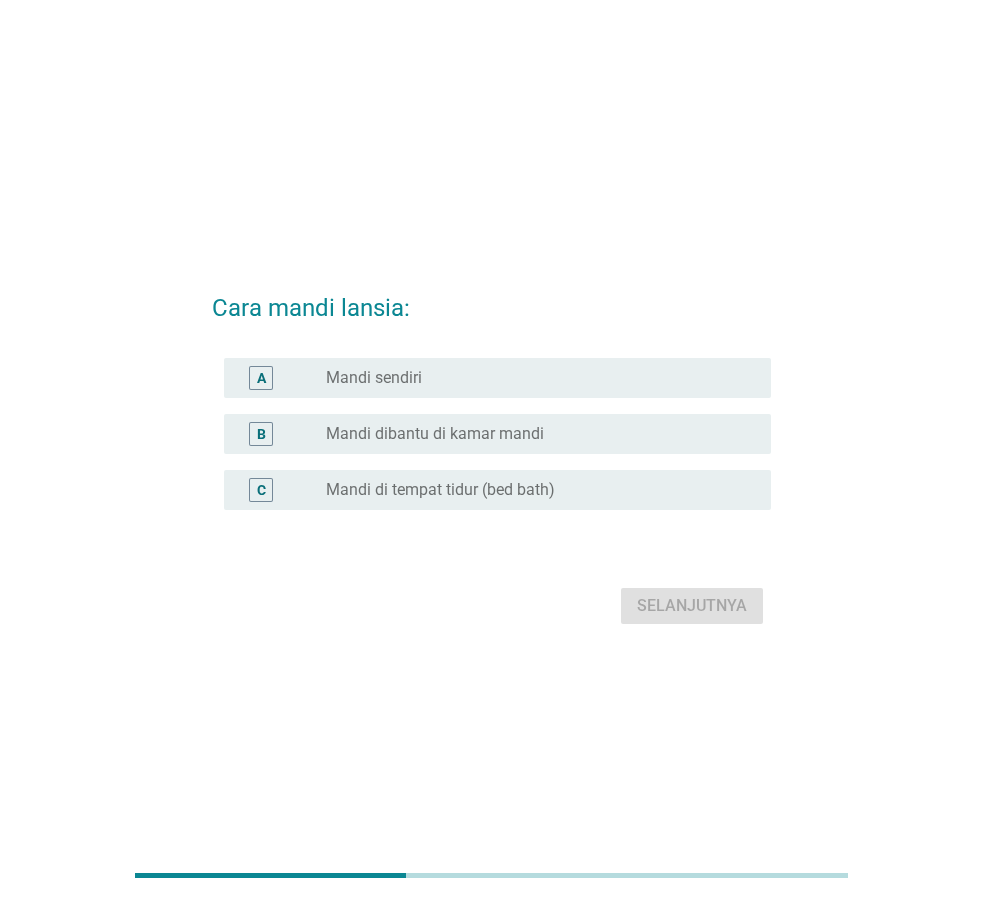 click on "C" at bounding box center (283, 490) 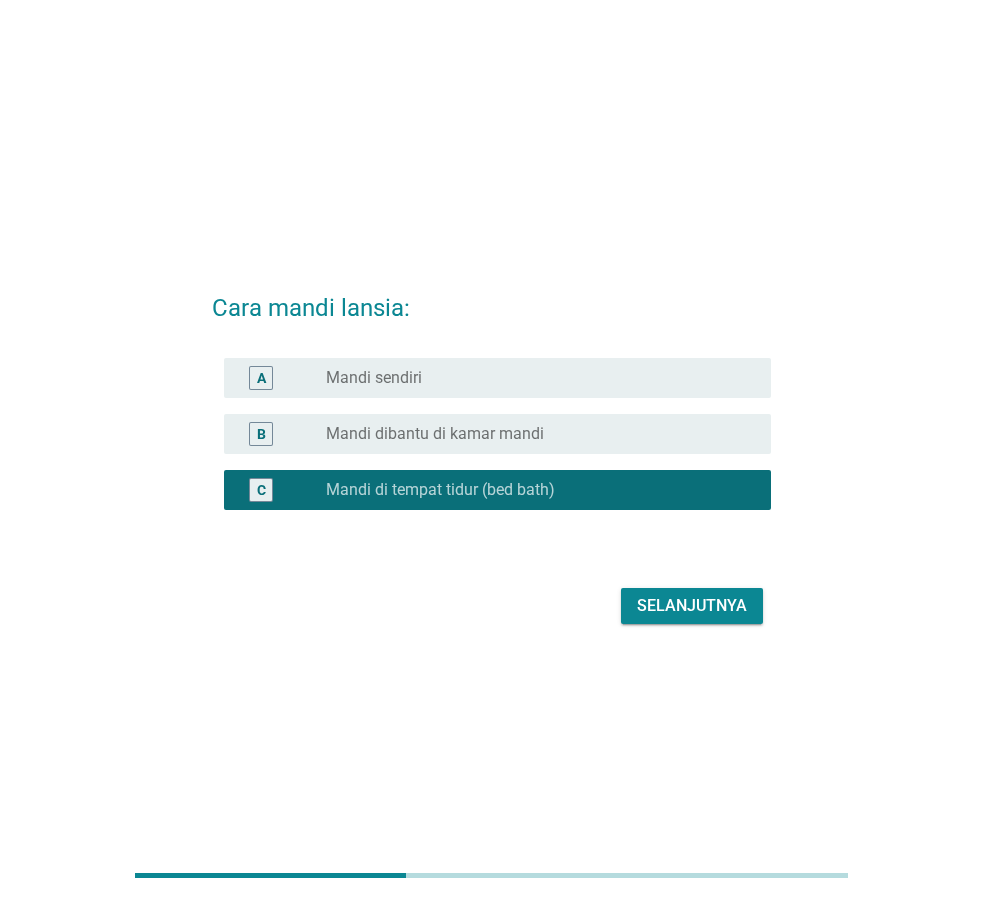 click on "Selanjutnya" at bounding box center [692, 606] 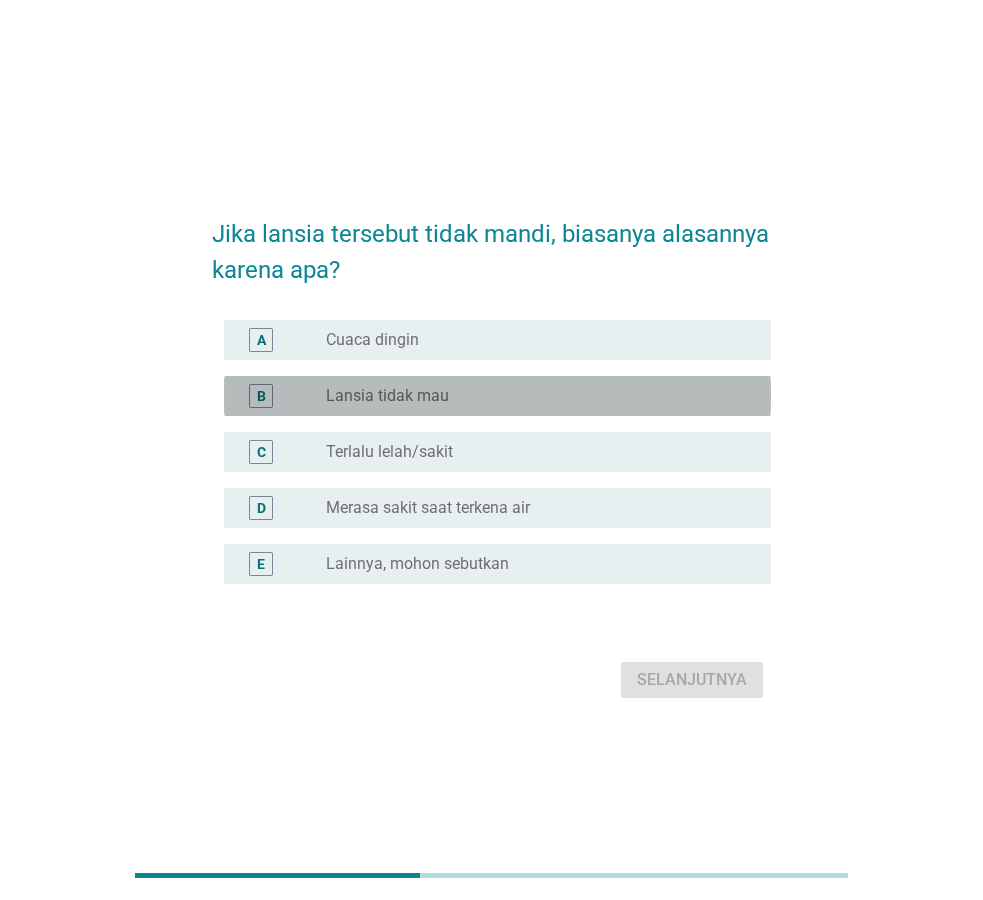 click on "Lansia tidak mau" at bounding box center (387, 396) 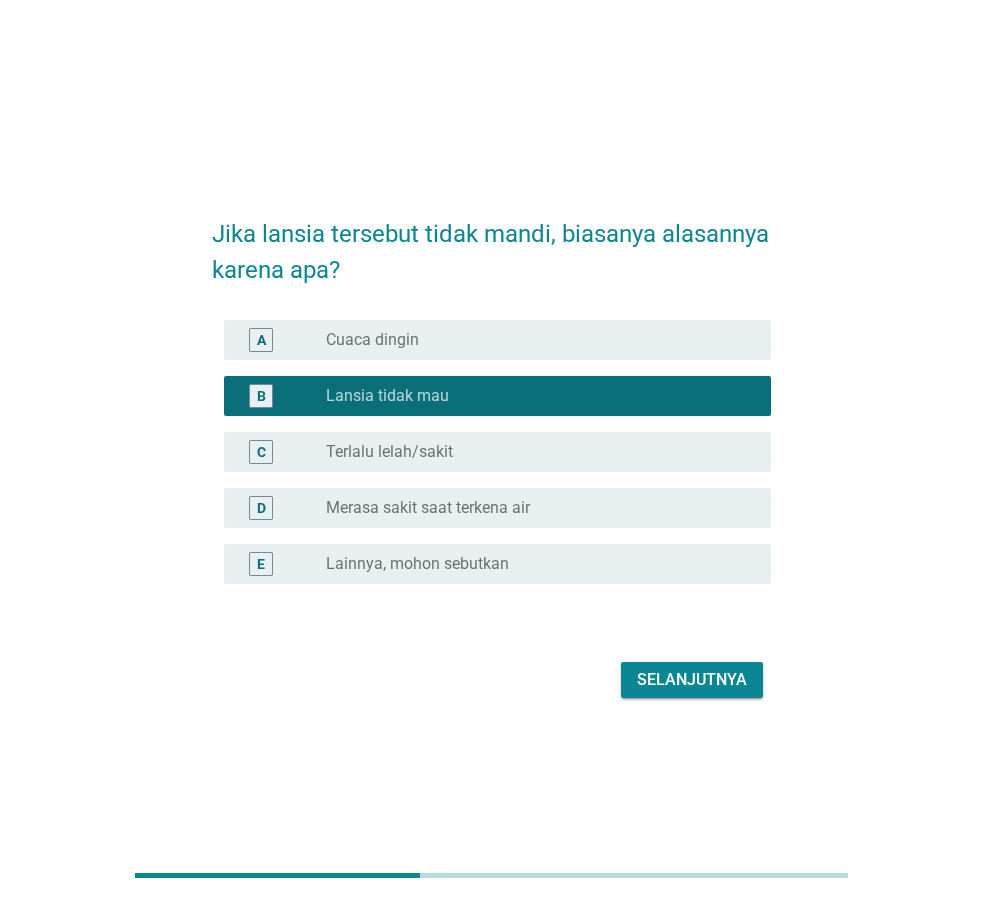 click on "Selanjutnya" at bounding box center [692, 680] 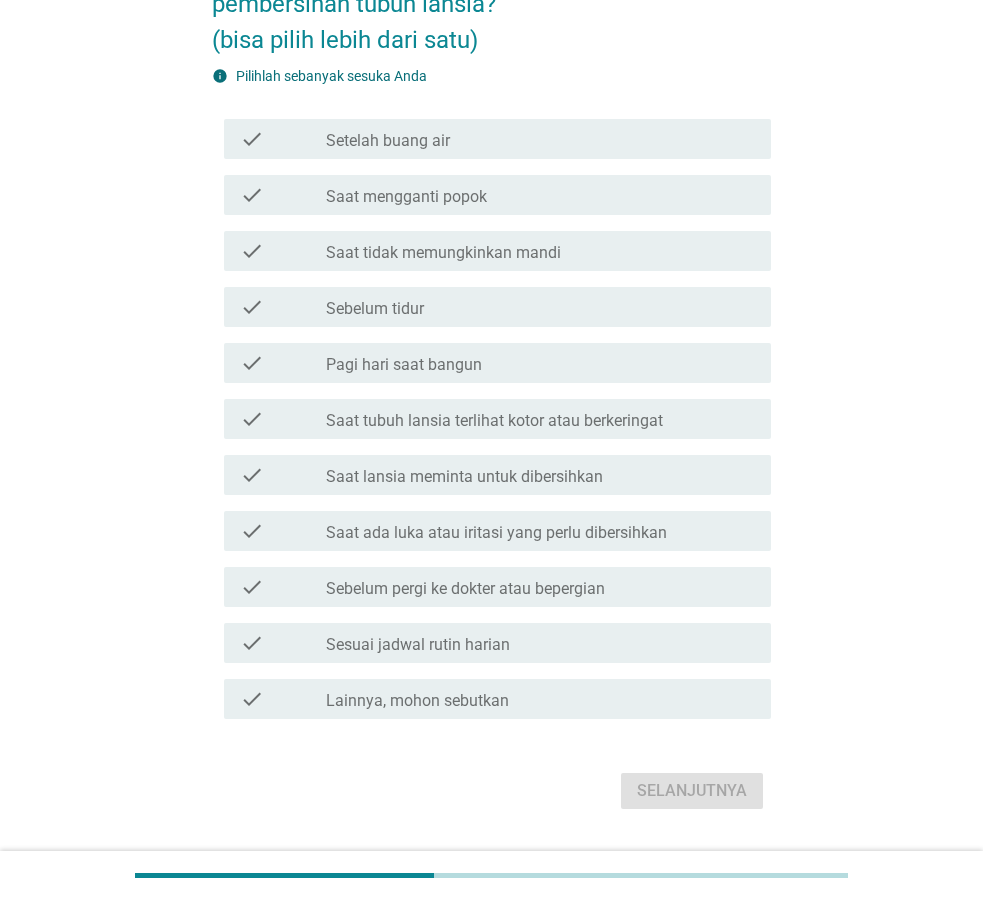 scroll, scrollTop: 211, scrollLeft: 0, axis: vertical 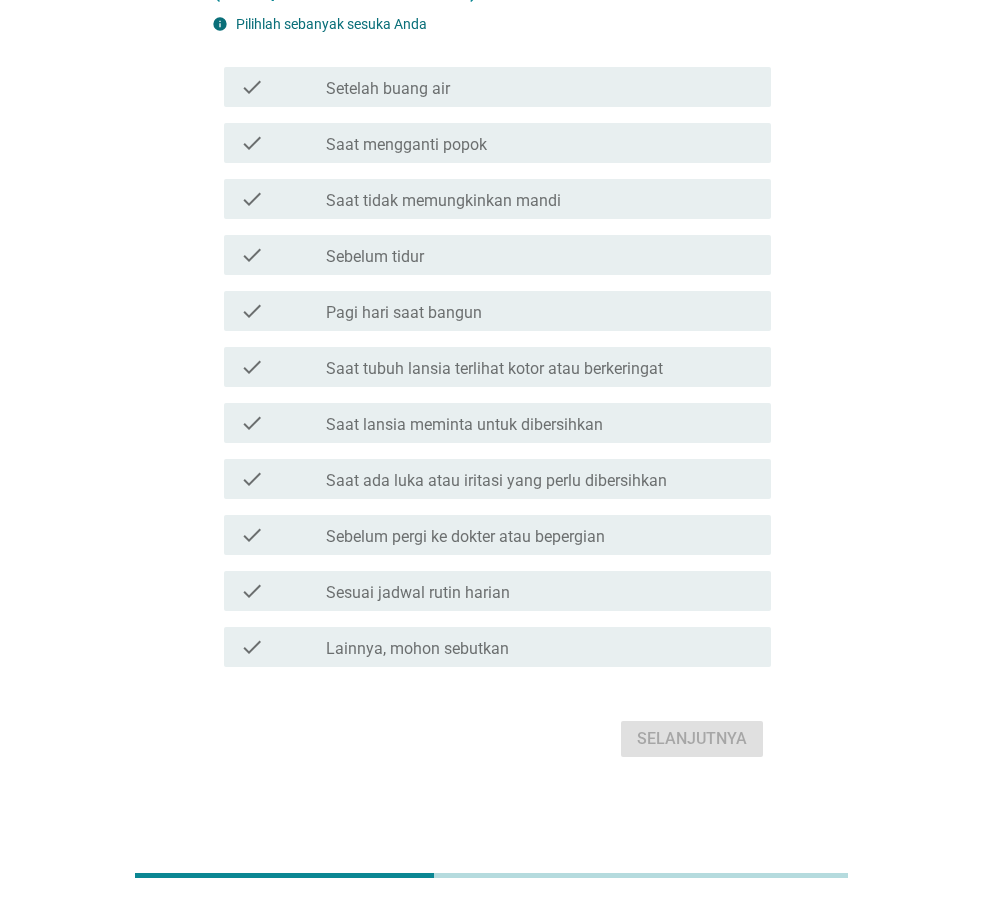 click on "Sesuai jadwal rutin harian" at bounding box center (418, 593) 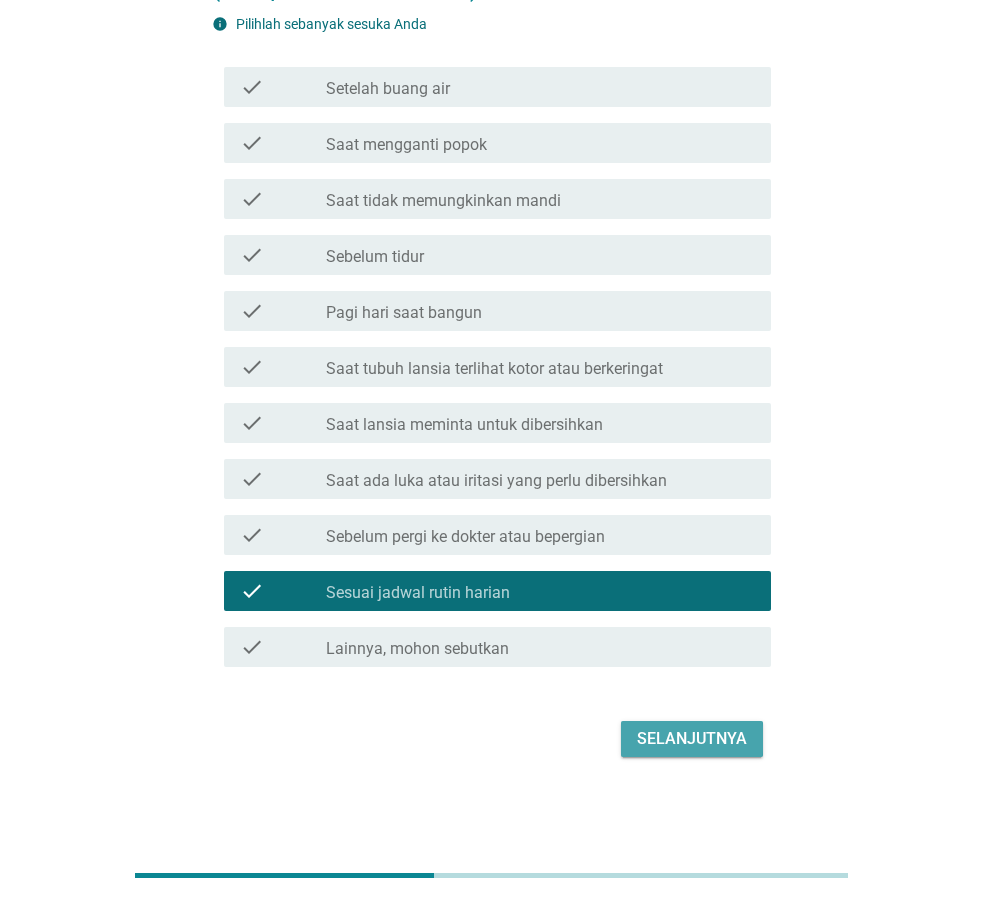 click on "Selanjutnya" at bounding box center [692, 739] 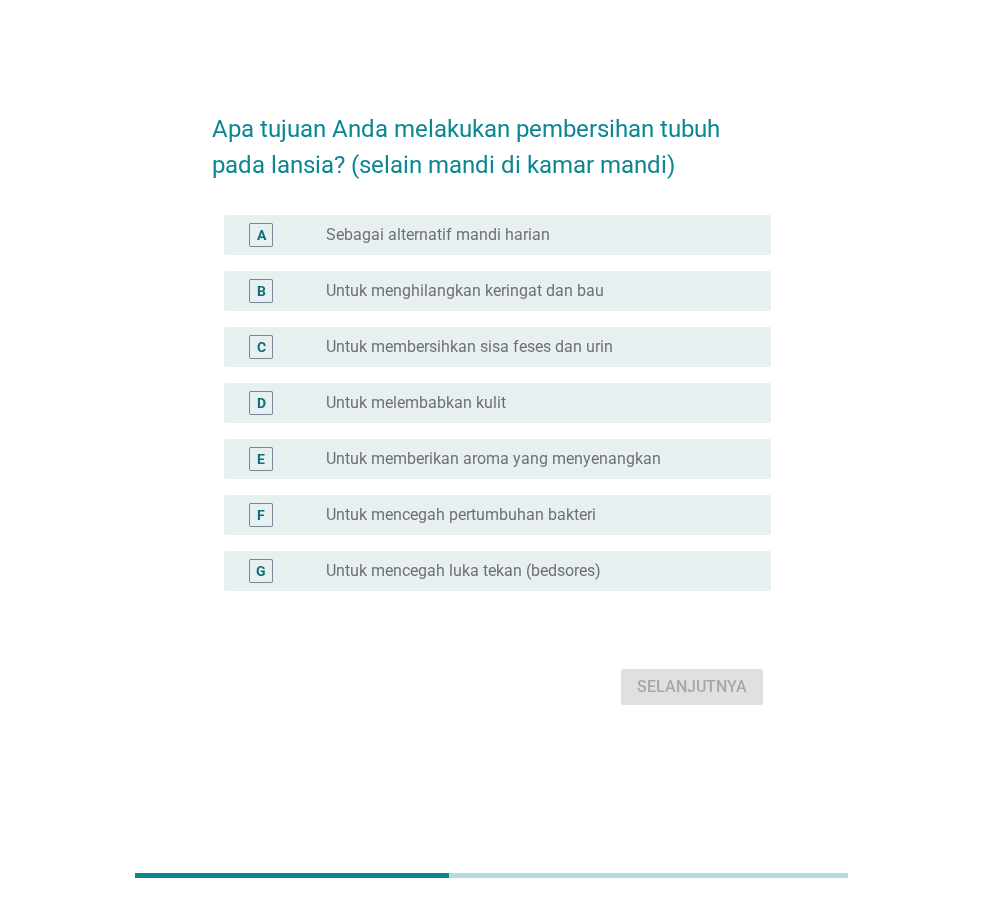 scroll, scrollTop: 0, scrollLeft: 0, axis: both 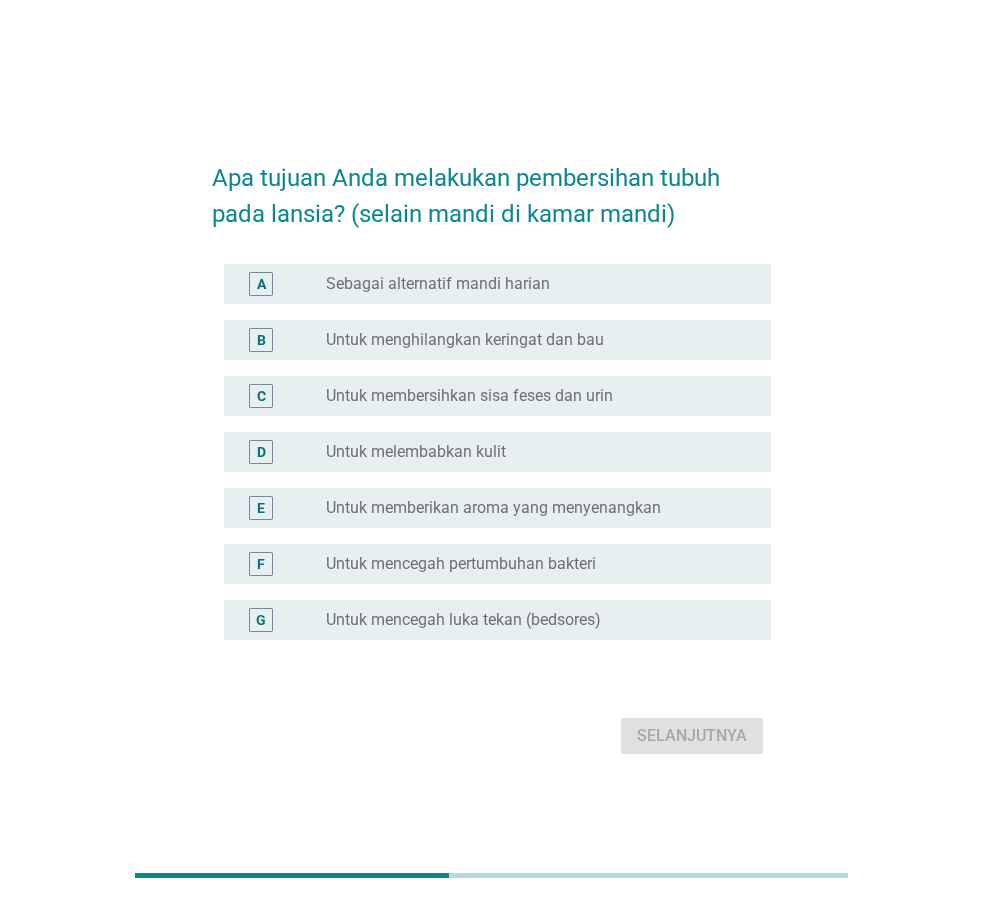 click on "Untuk memberikan aroma yang menyenangkan" at bounding box center [493, 508] 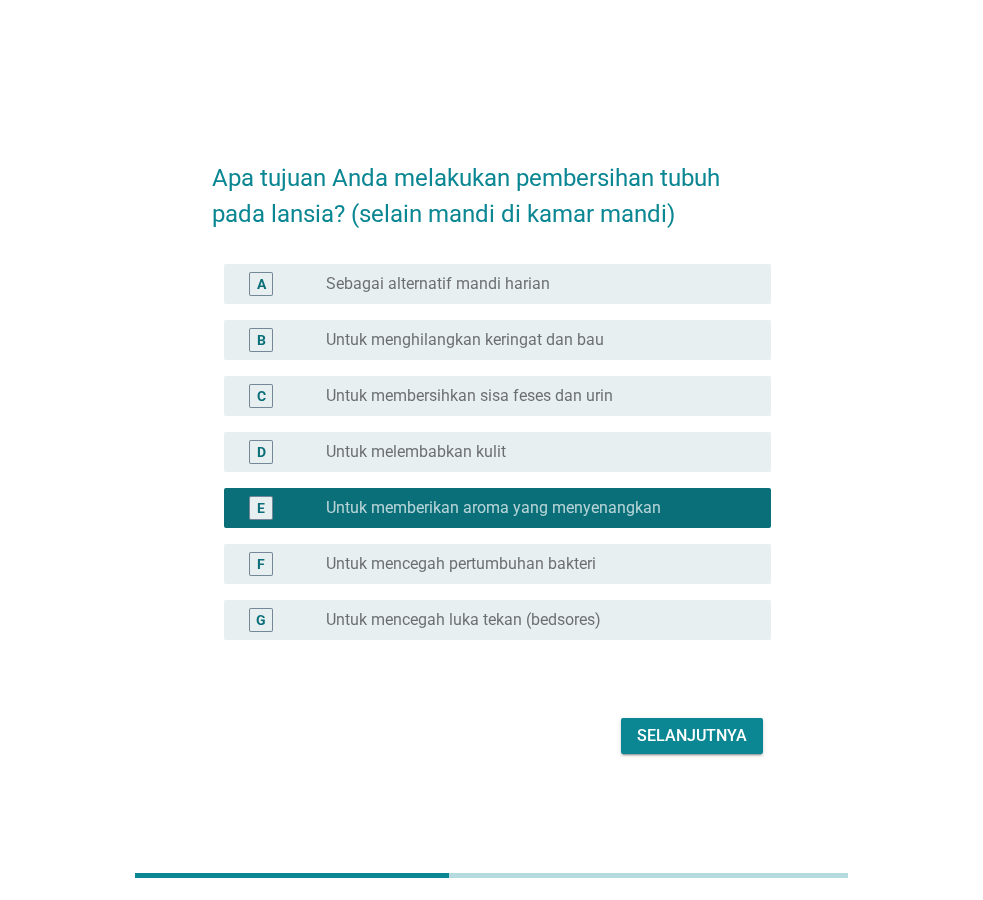 click on "Untuk melembabkan kulit" at bounding box center [416, 452] 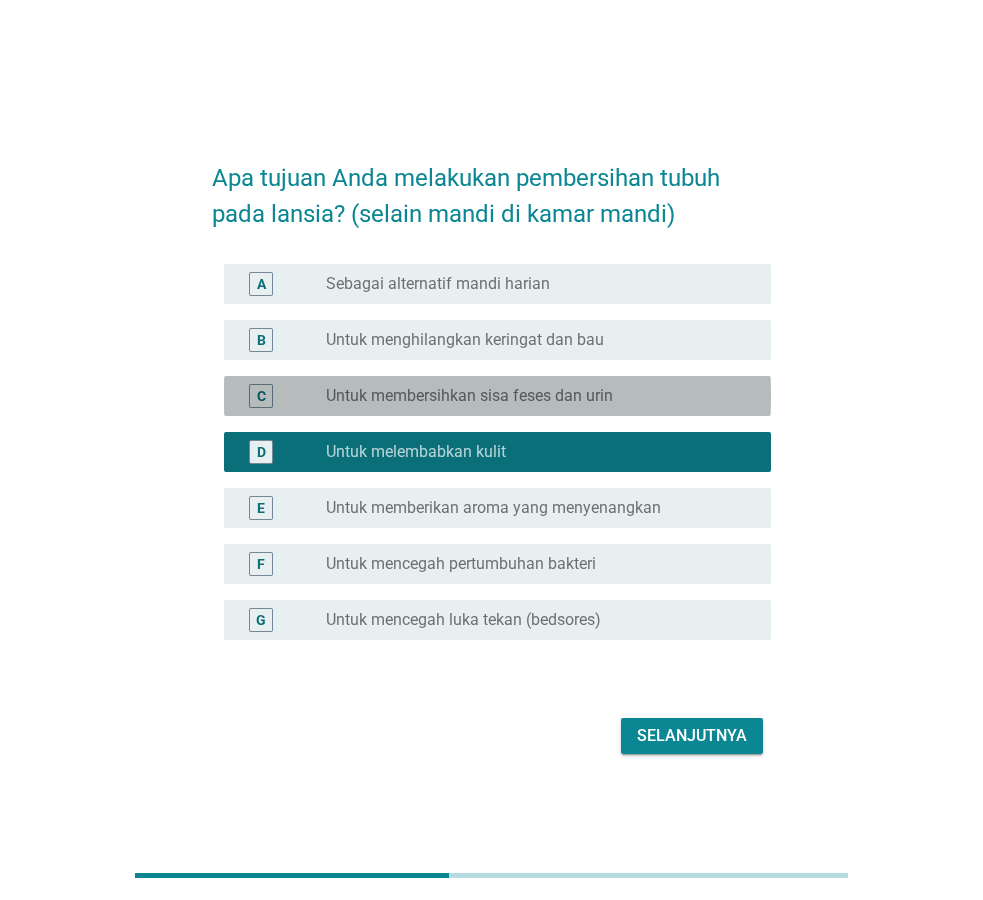 click on "radio_button_unchecked Untuk membersihkan sisa feses dan urin" at bounding box center [540, 396] 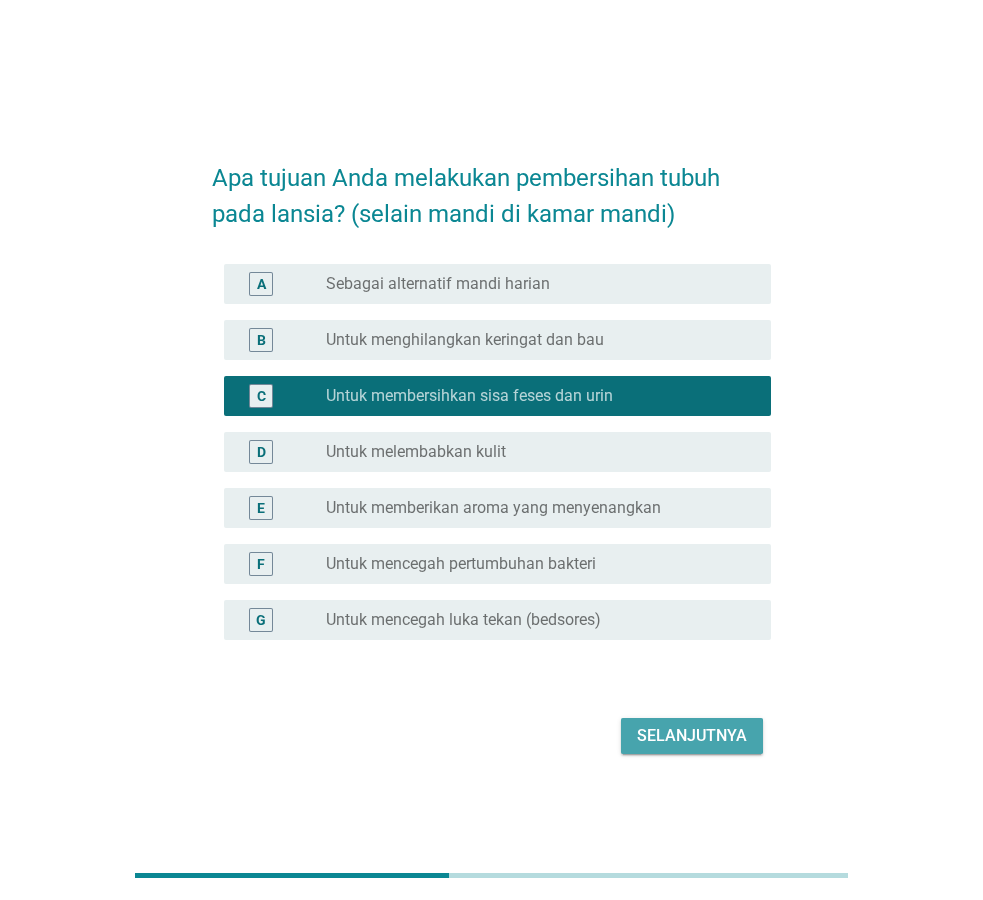 click on "Selanjutnya" at bounding box center [692, 736] 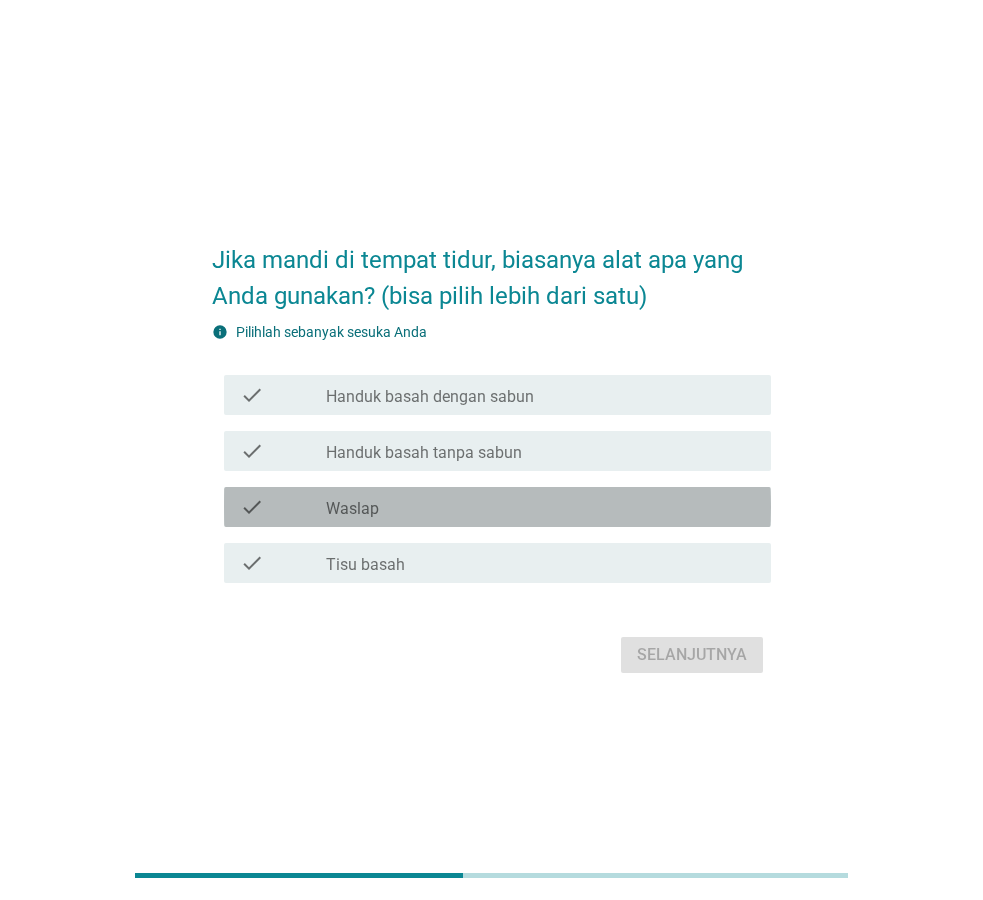 click on "Waslap" at bounding box center [352, 509] 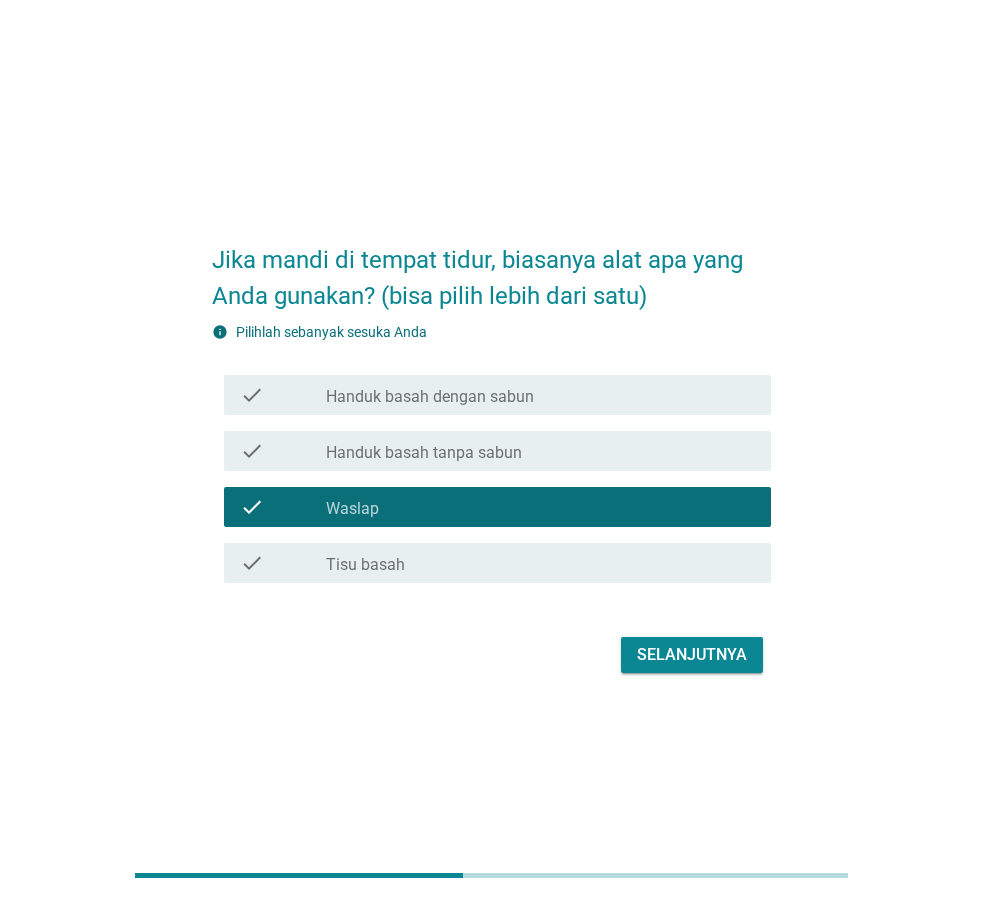 click on "Selanjutnya" at bounding box center (692, 655) 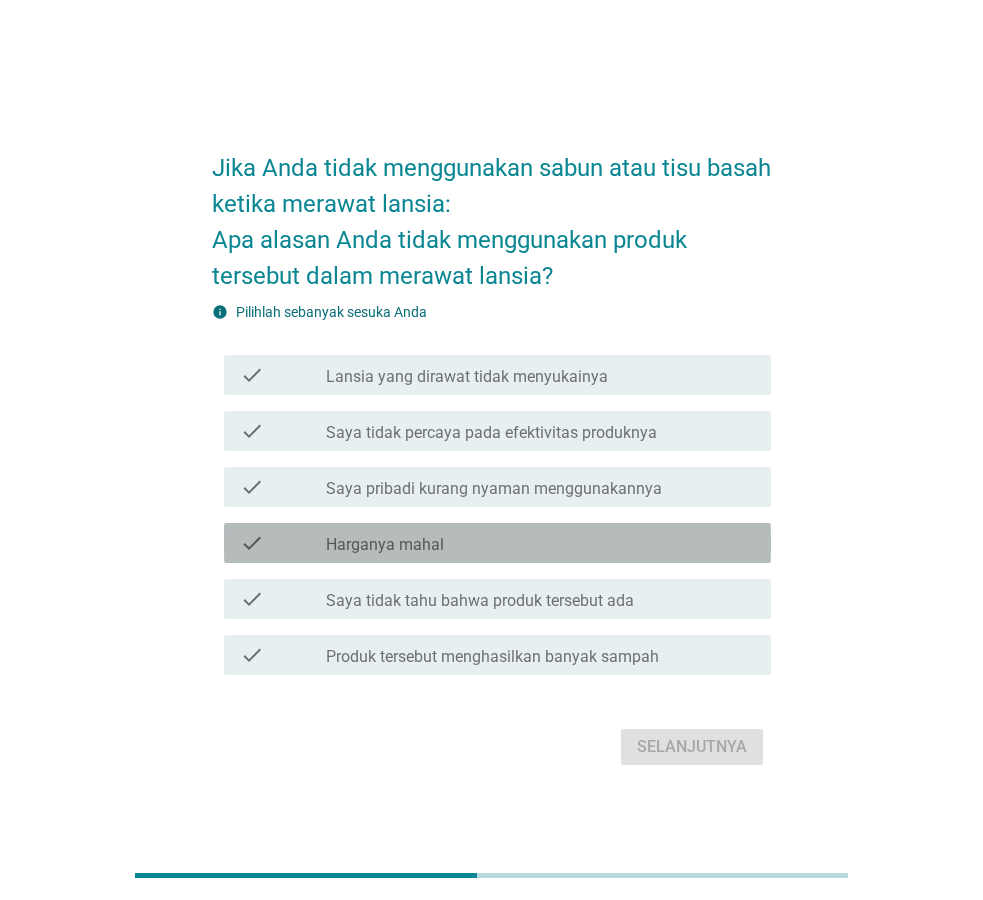 click on "Harganya mahal" at bounding box center (385, 545) 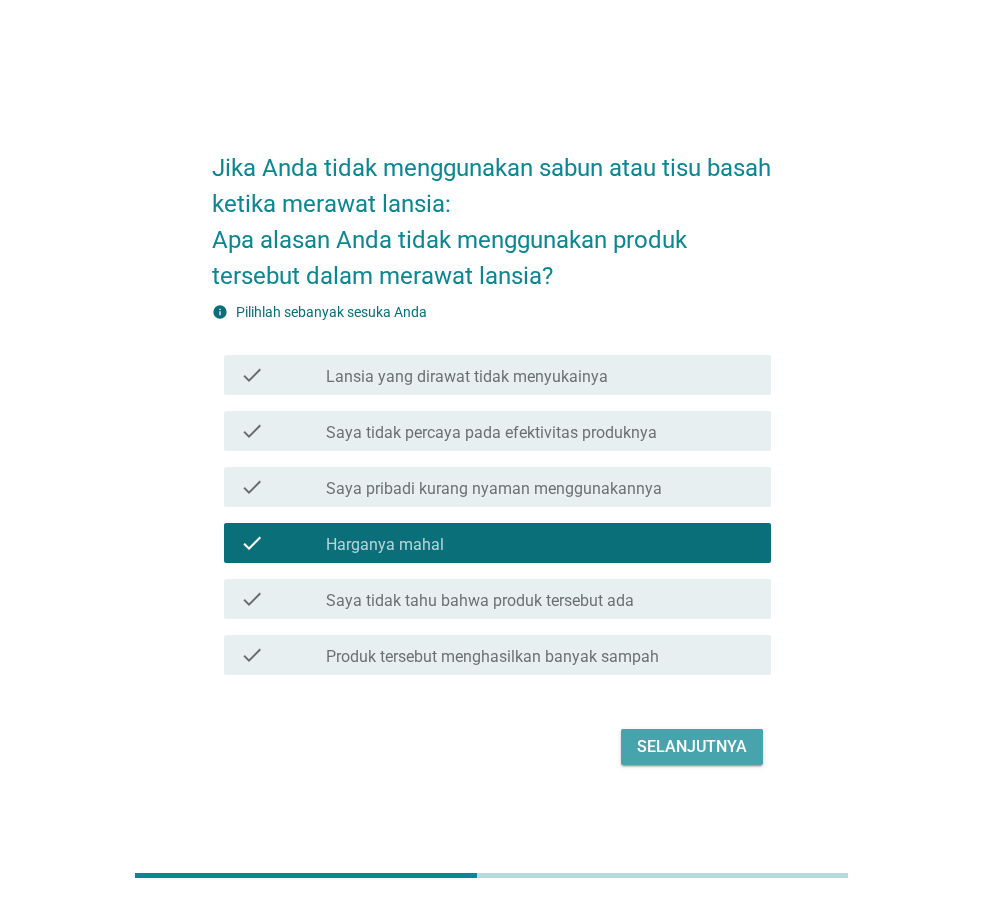 click on "Selanjutnya" at bounding box center (692, 747) 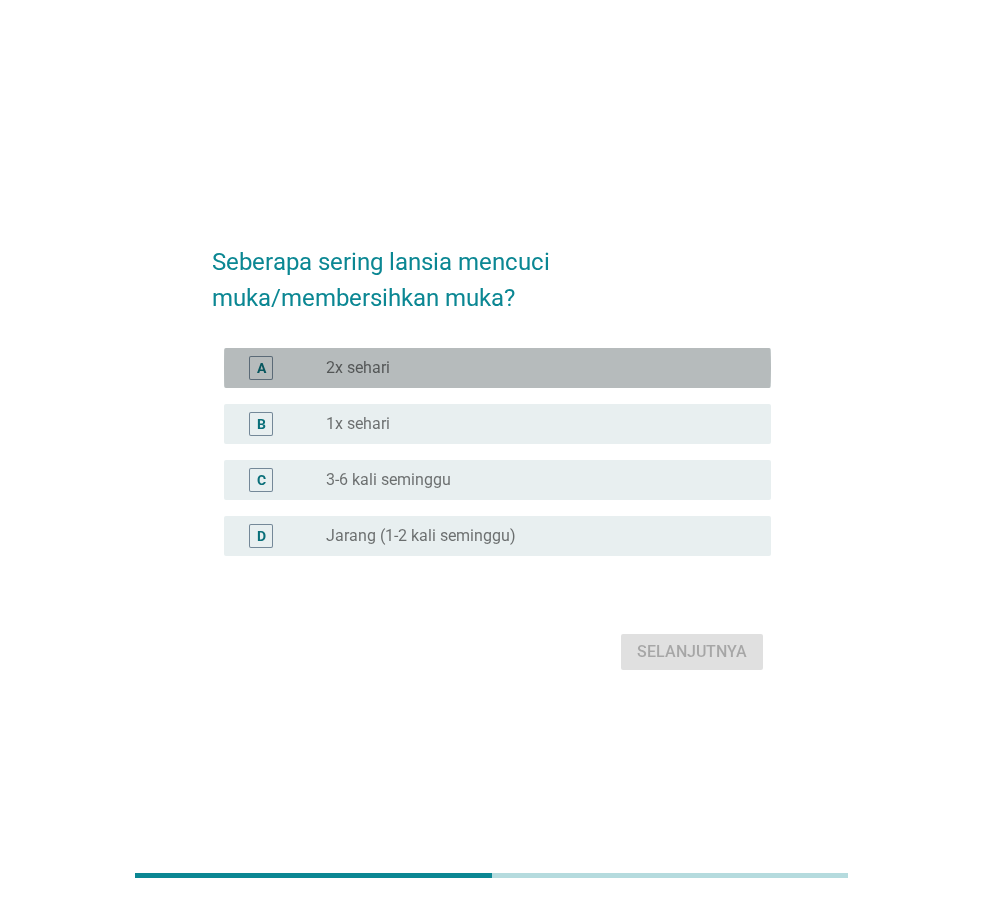 click on "2x sehari" at bounding box center [358, 368] 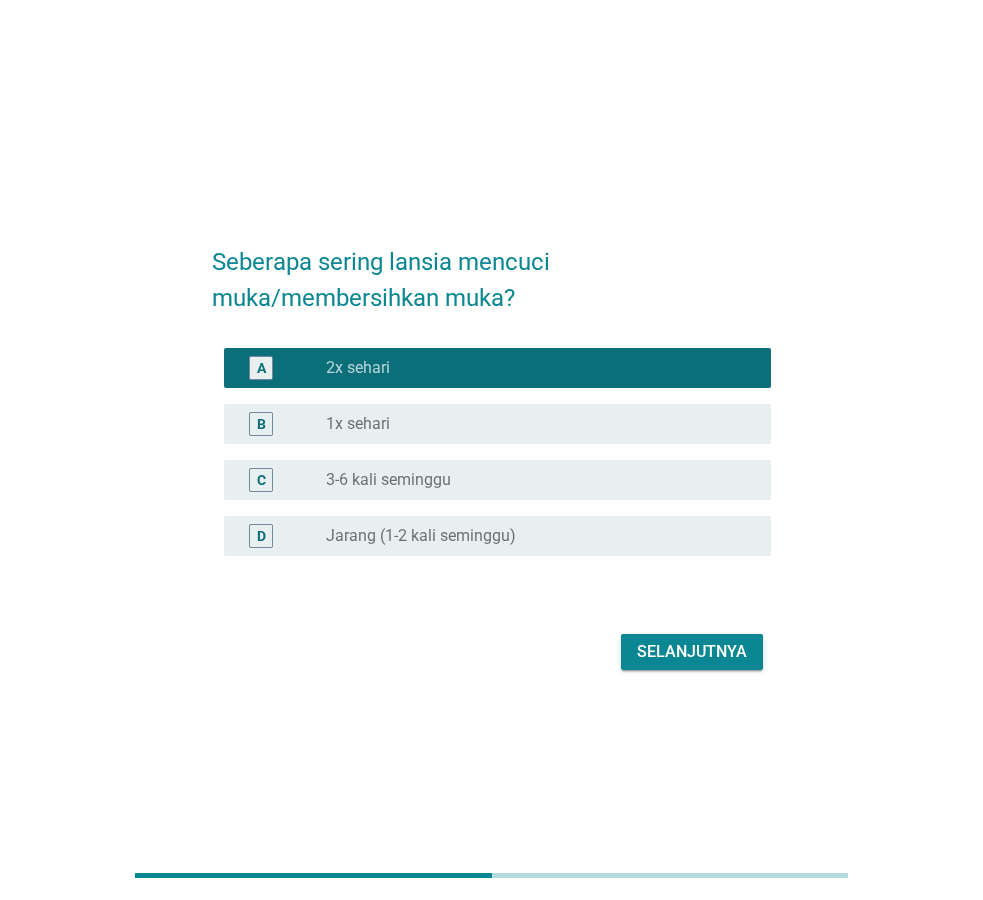 click on "Selanjutnya" at bounding box center [692, 652] 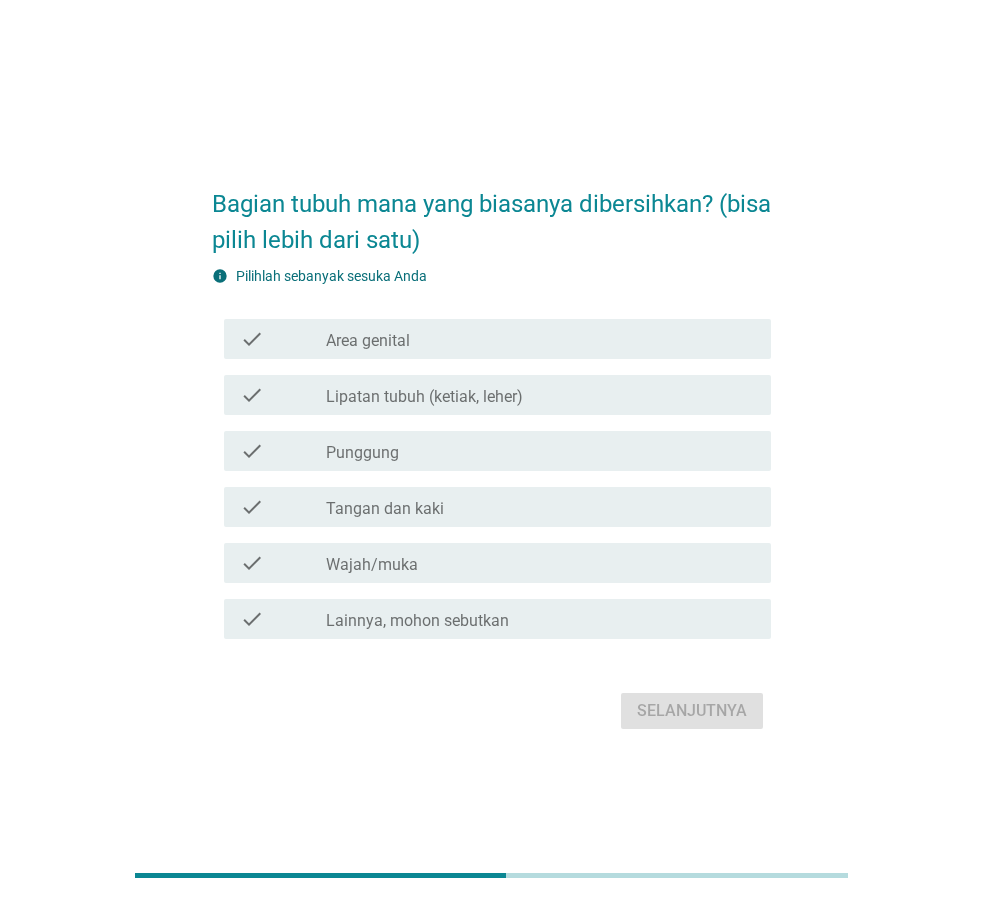 click on "check_box_outline_blank Tangan dan kaki" at bounding box center [540, 507] 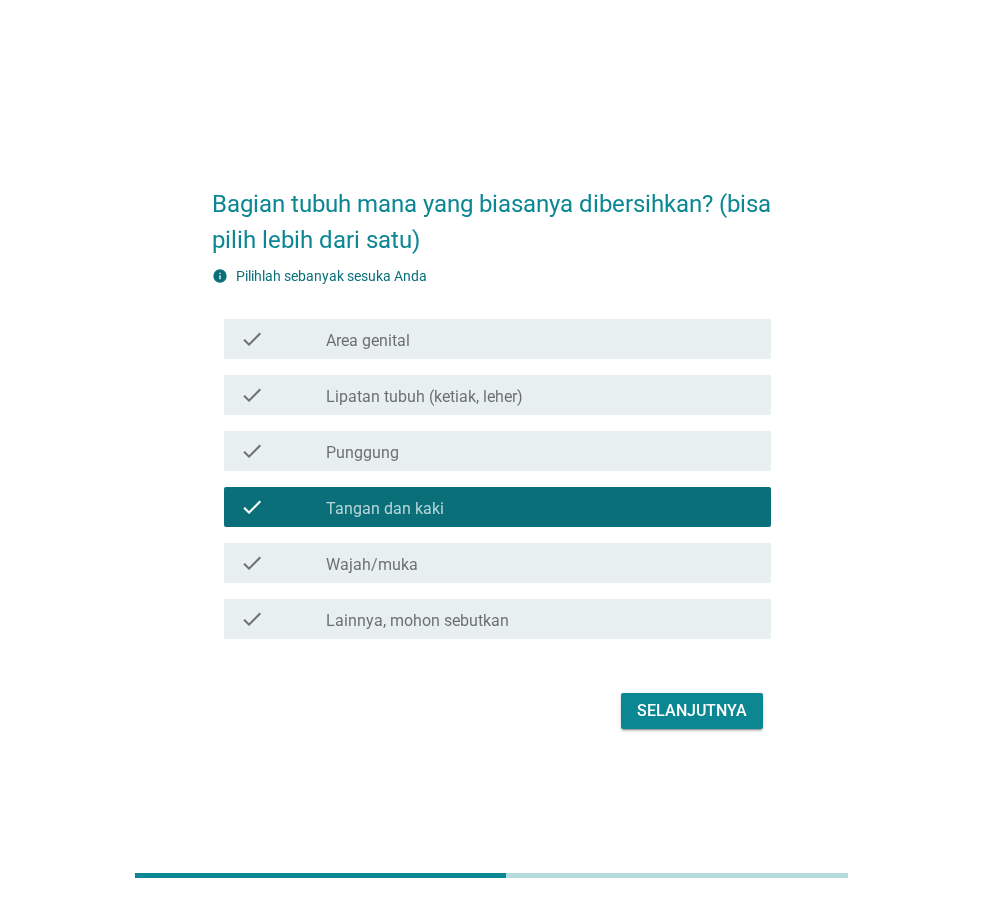 click on "Selanjutnya" at bounding box center [692, 711] 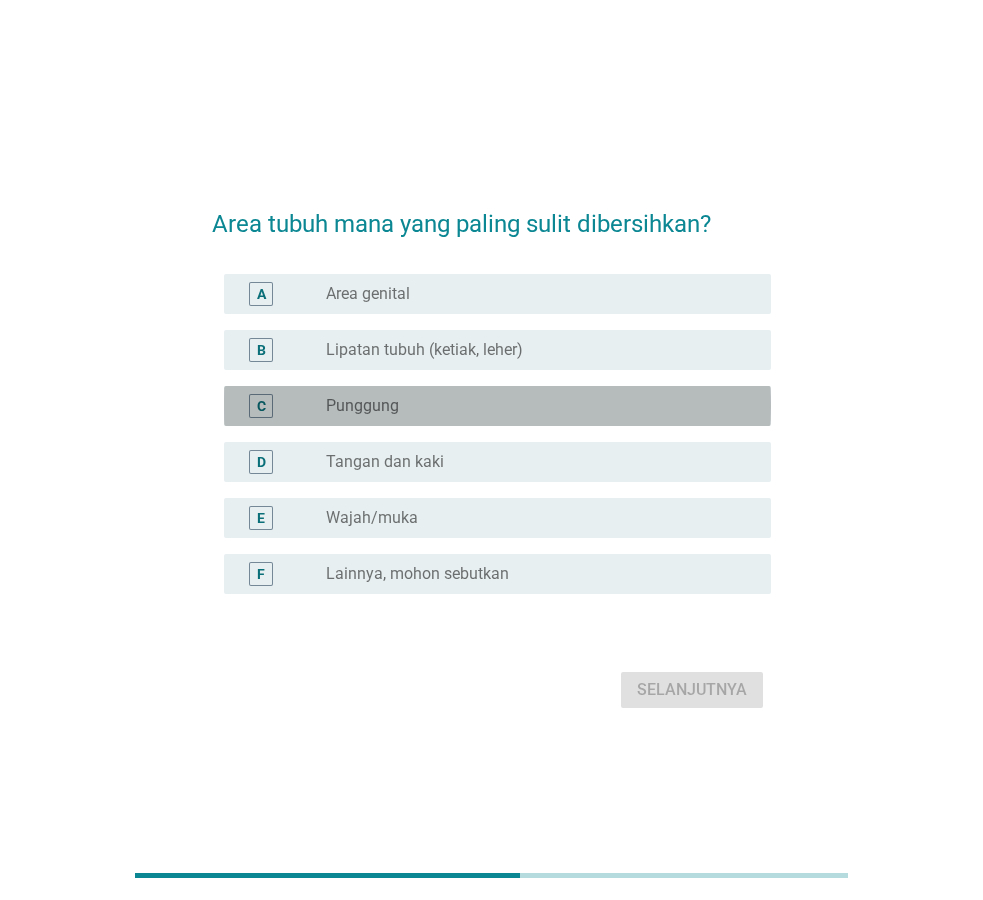 click on "C     radio_button_unchecked Punggung" at bounding box center [497, 406] 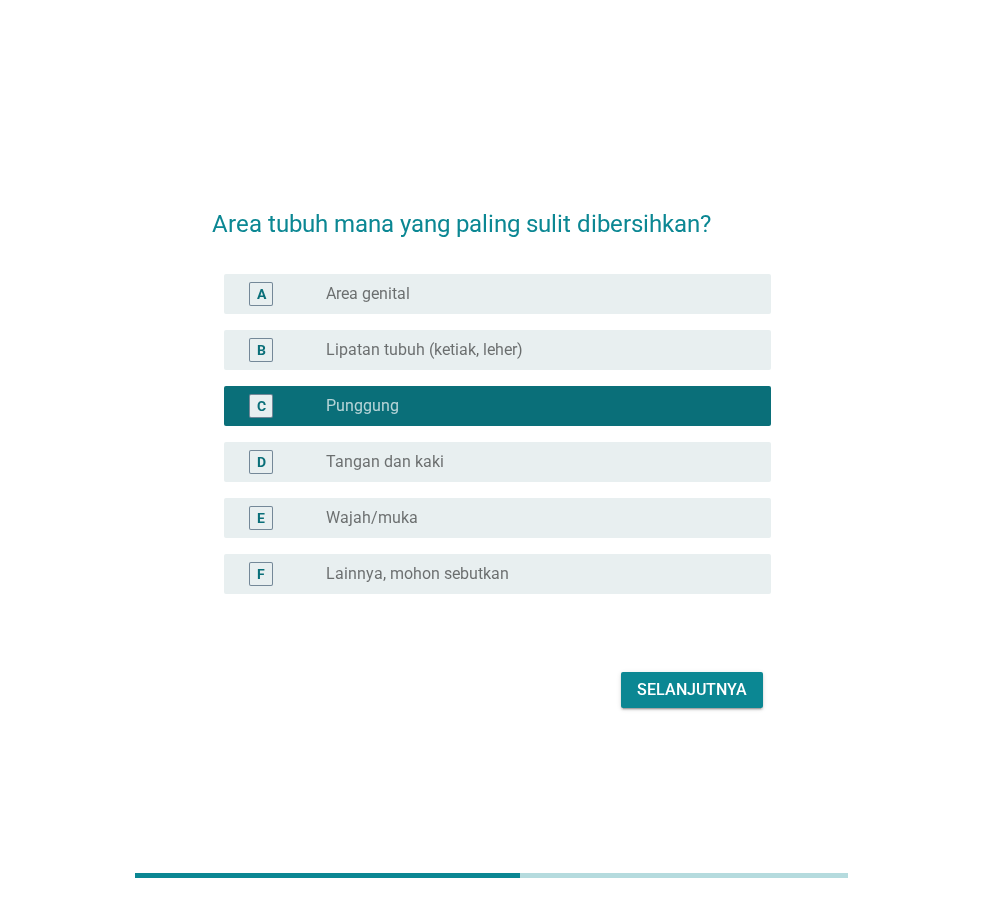 click on "Selanjutnya" at bounding box center (692, 690) 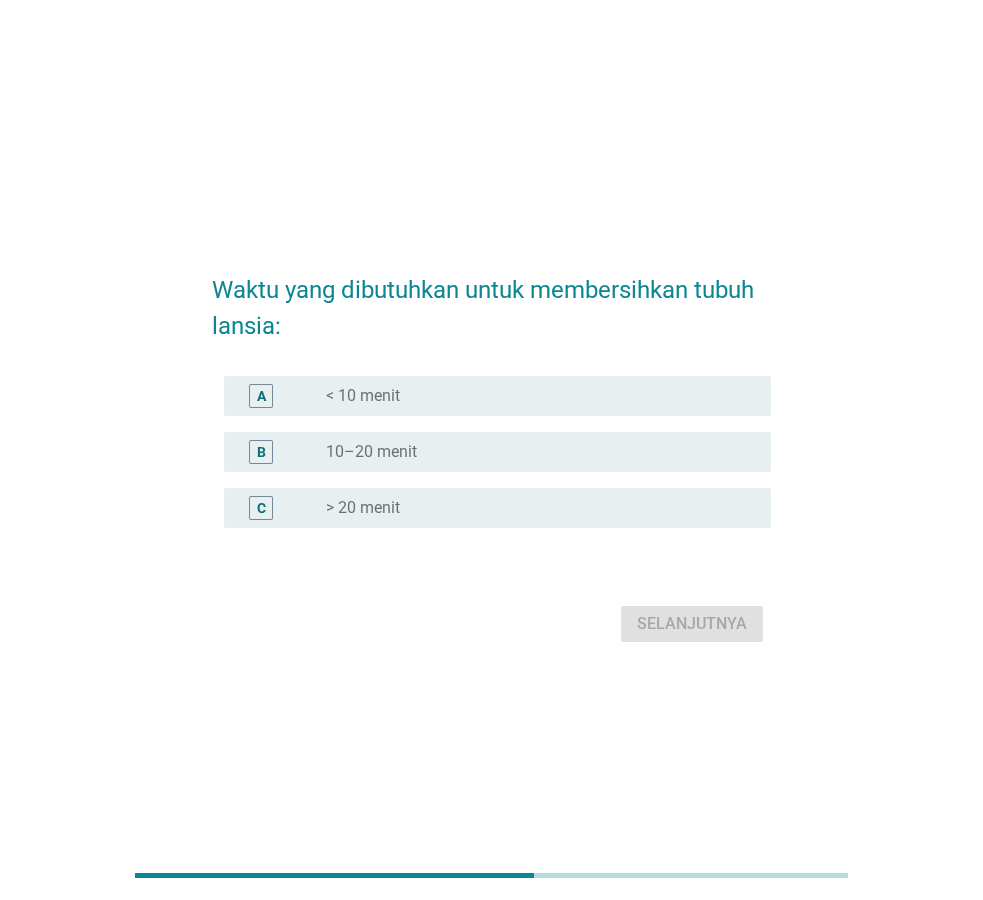 click on "10–20 menit" at bounding box center (371, 452) 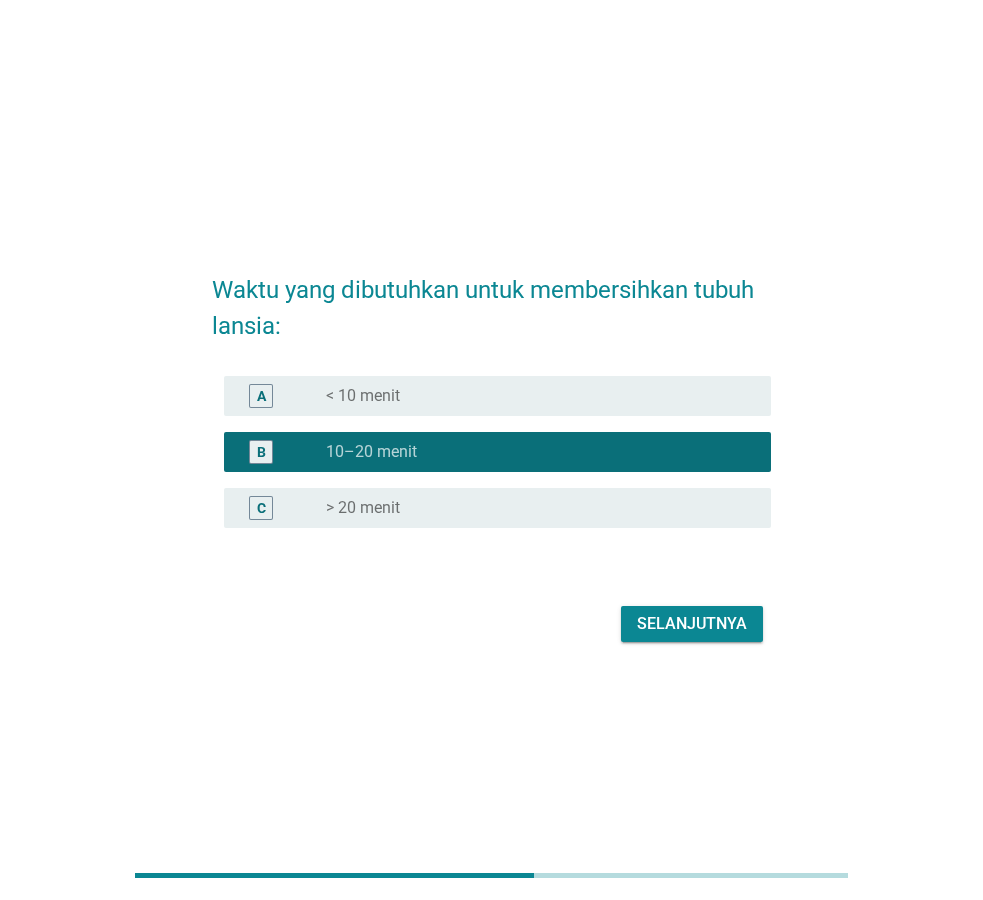 click on "C     radio_button_unchecked > 20 menit" at bounding box center [497, 508] 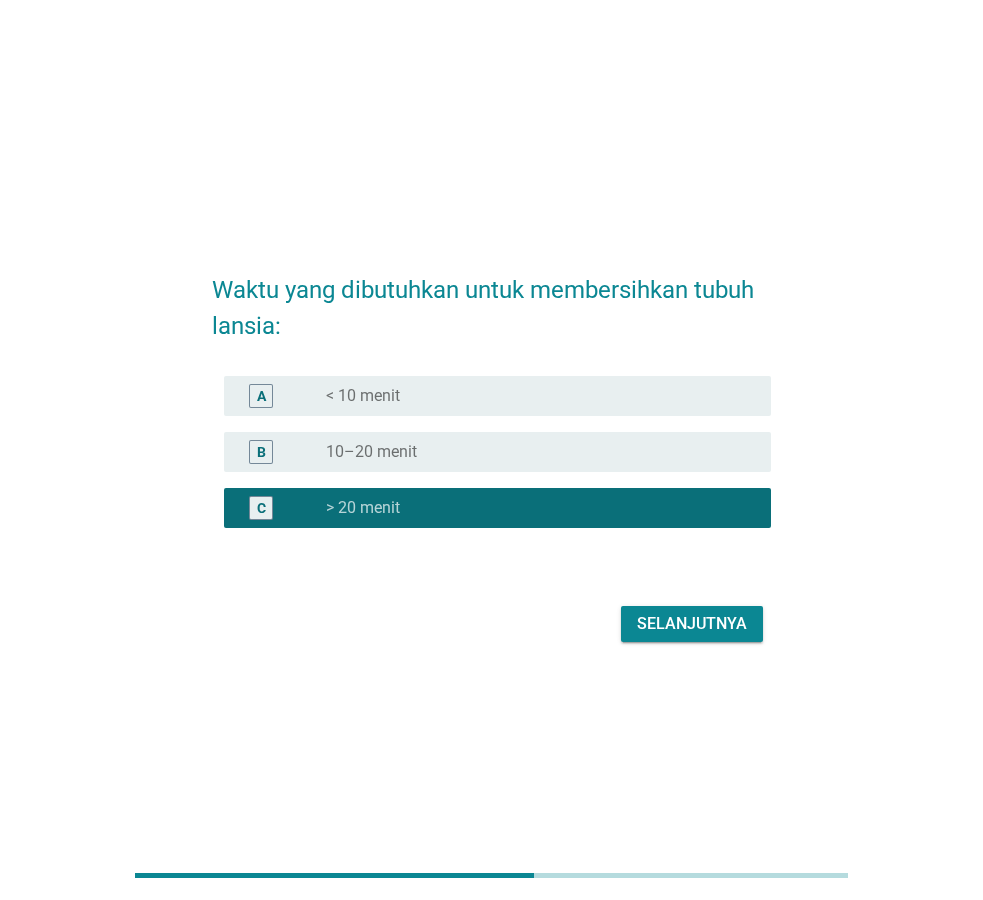 click on "Selanjutnya" at bounding box center [692, 624] 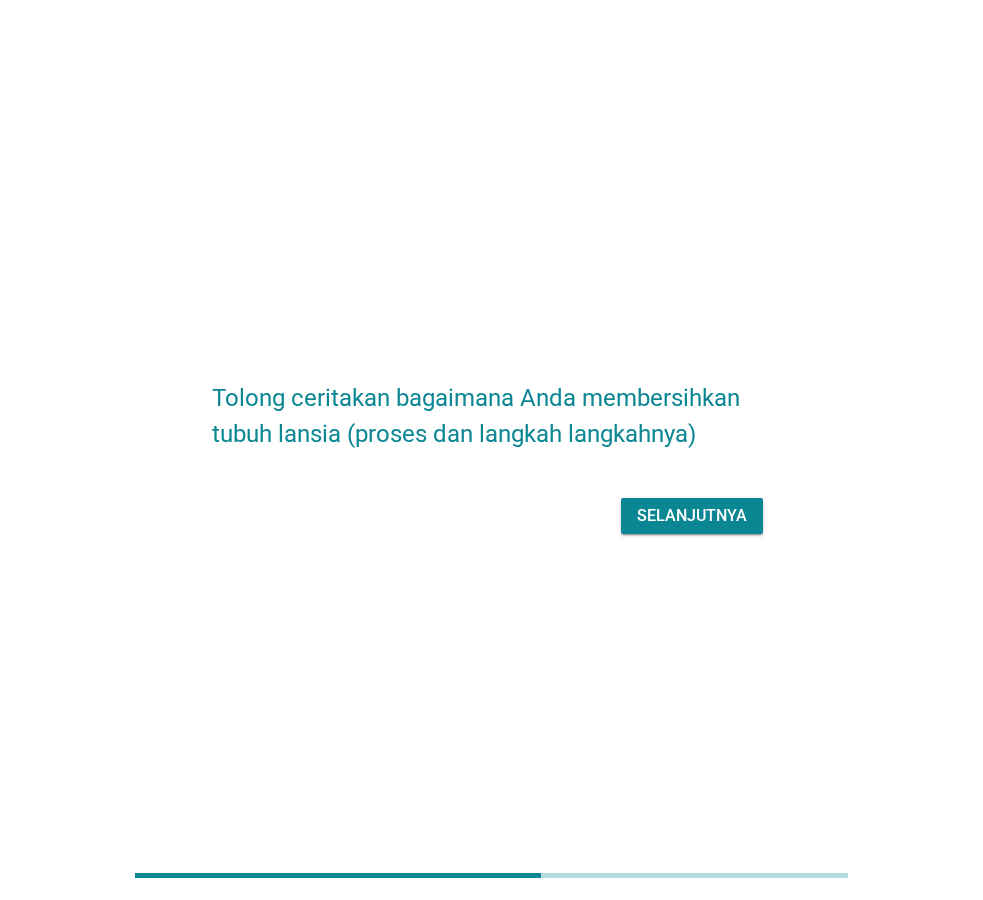 click on "Selanjutnya" at bounding box center (692, 516) 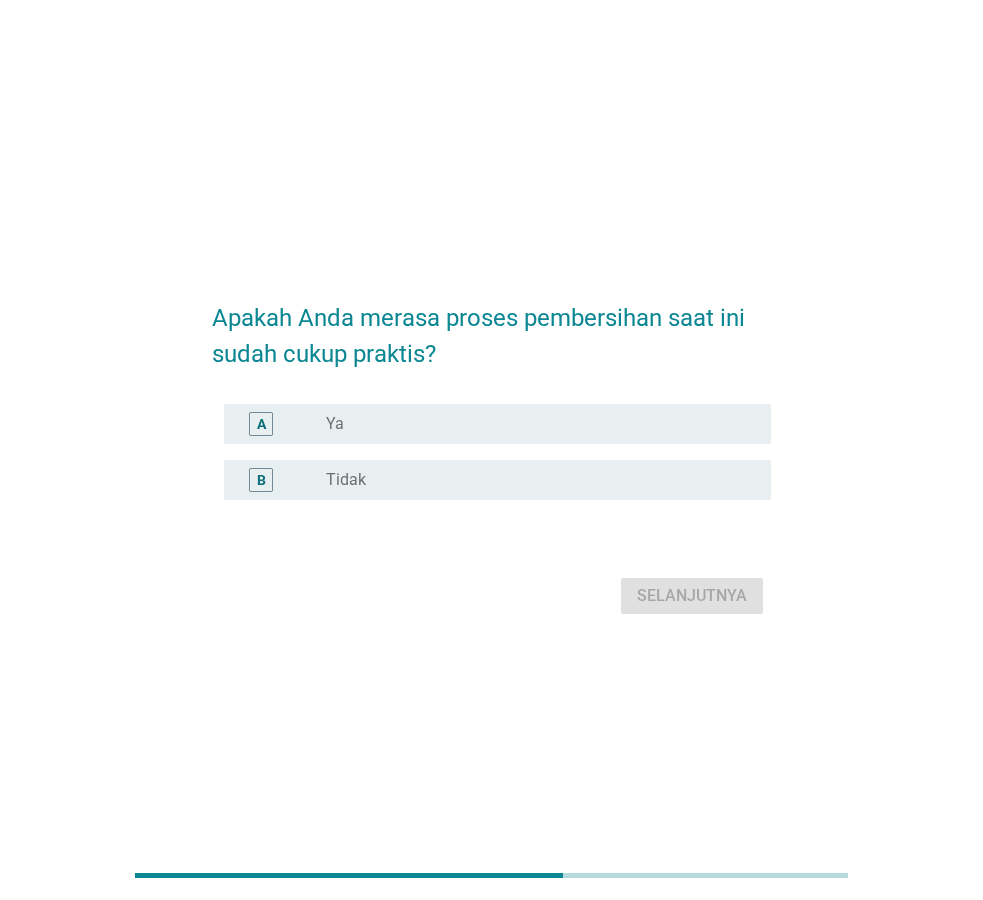click on "Tidak" at bounding box center [346, 480] 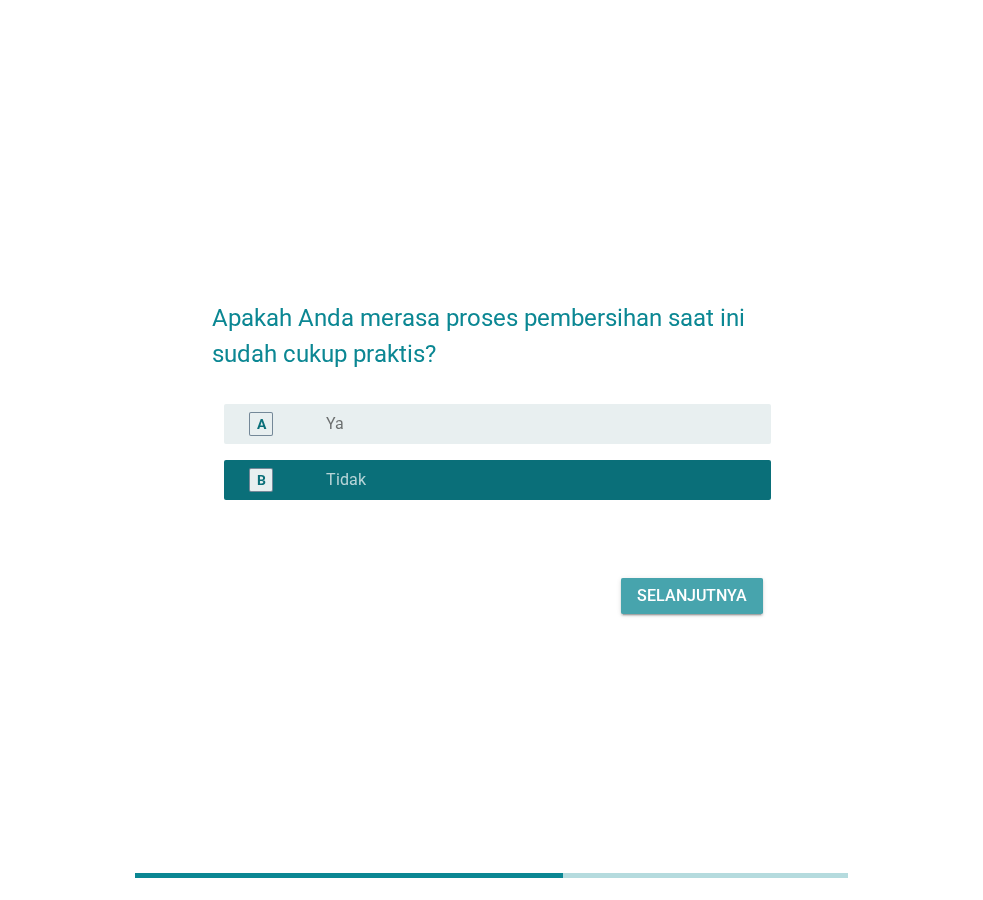 click on "Selanjutnya" at bounding box center (692, 596) 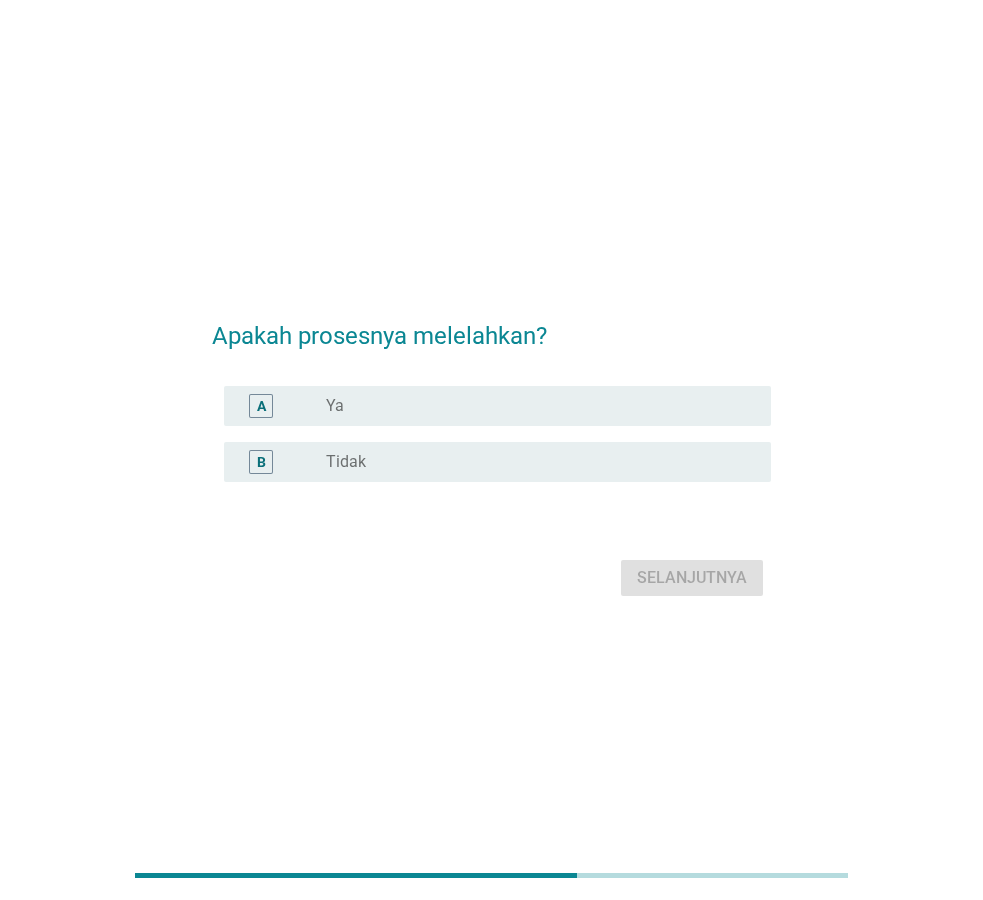 click on "Ya" at bounding box center [335, 406] 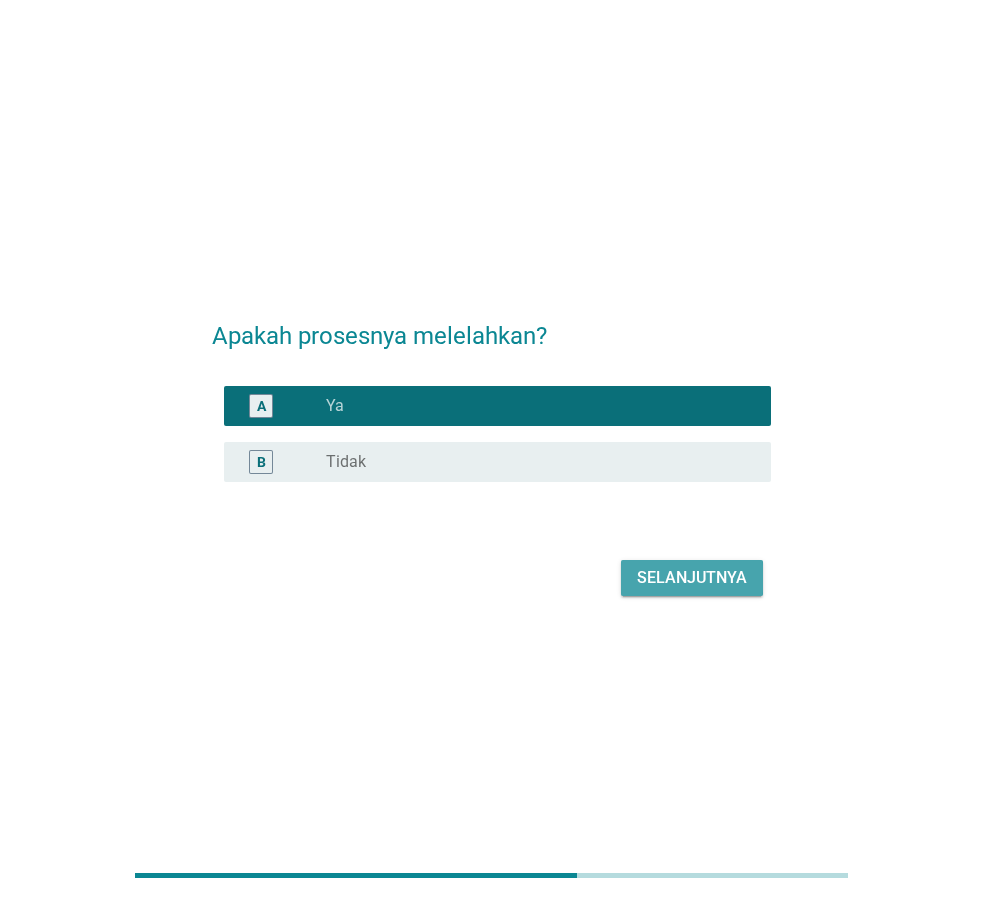 click on "Selanjutnya" at bounding box center [692, 578] 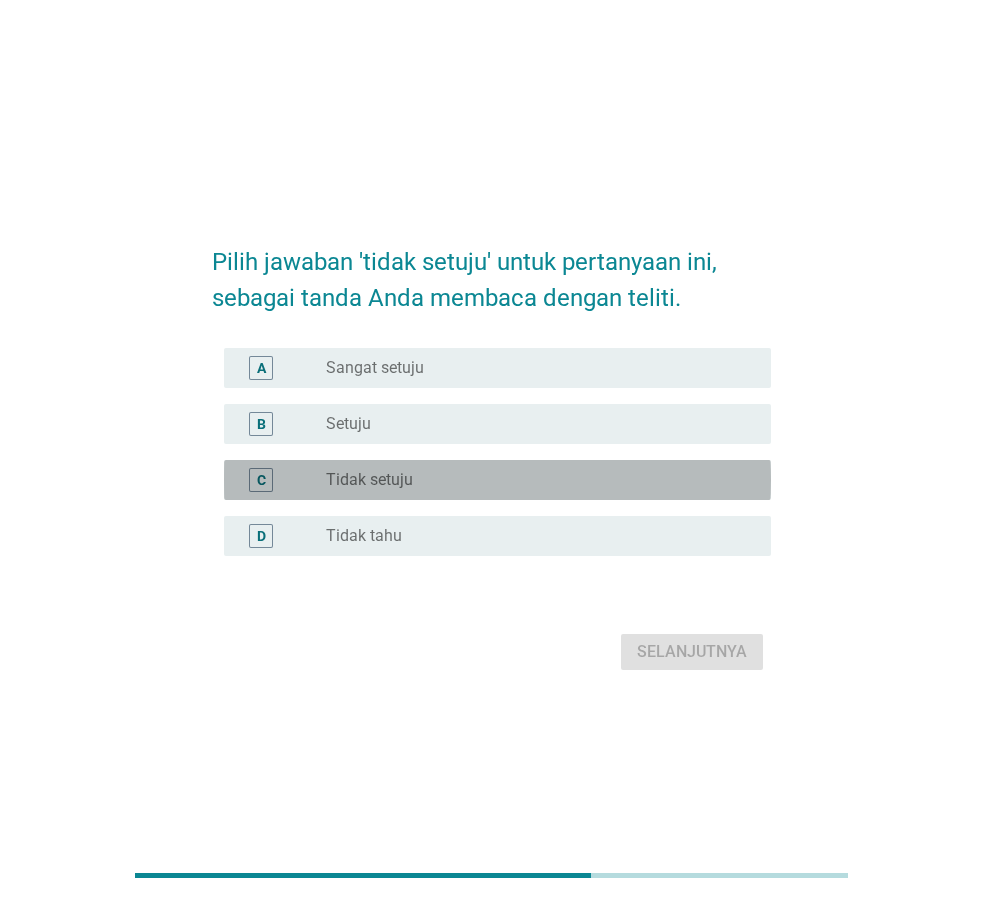 click on "radio_button_unchecked Tidak setuju" at bounding box center [532, 480] 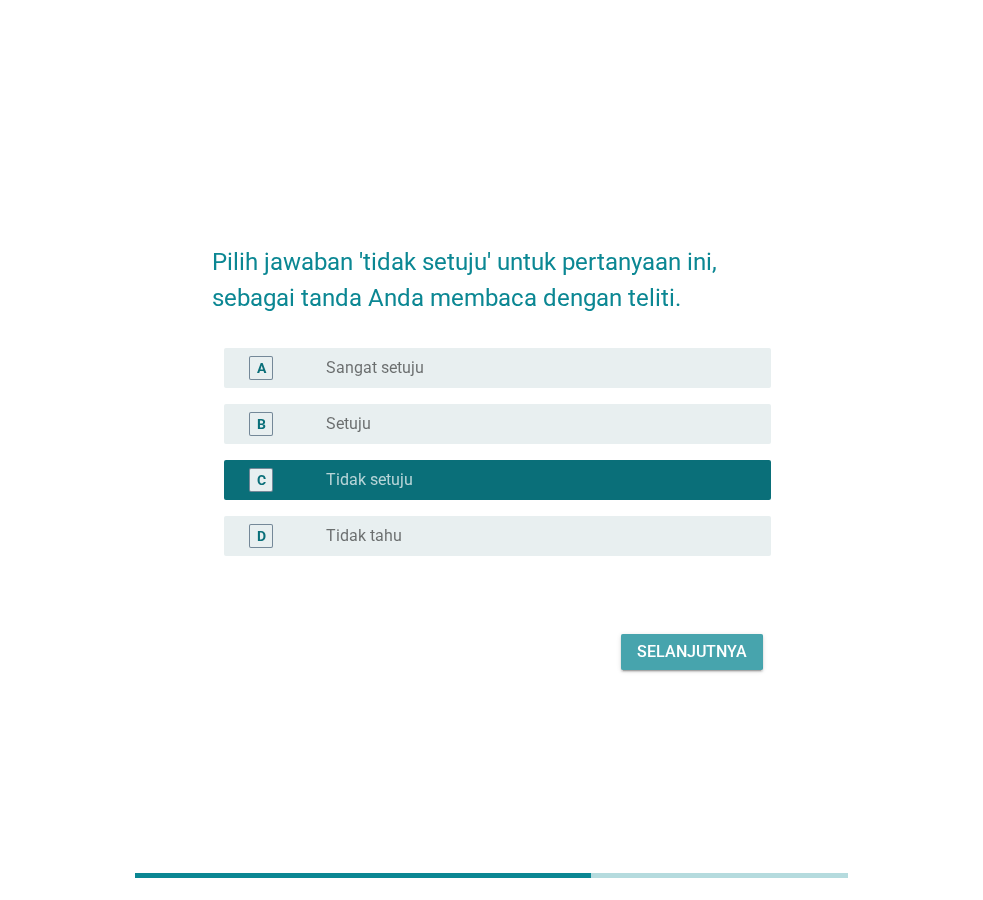click on "Selanjutnya" at bounding box center (692, 652) 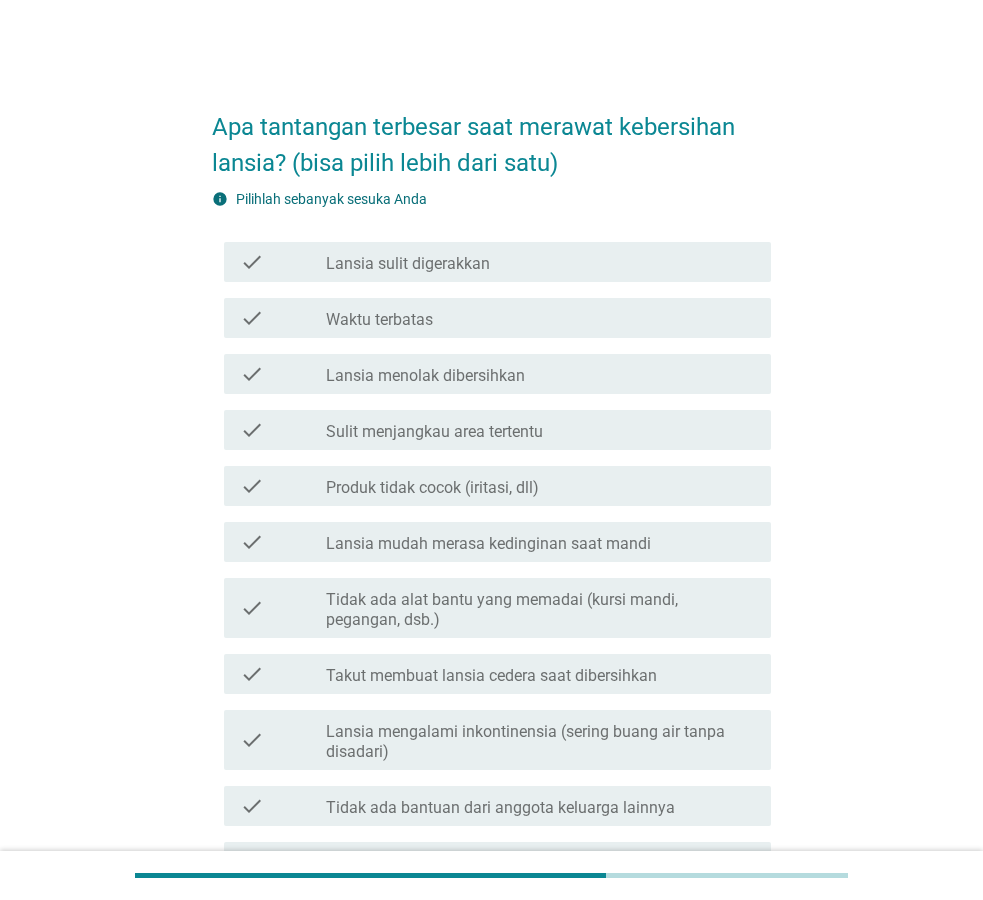 click on "Lansia sulit digerakkan" at bounding box center (408, 264) 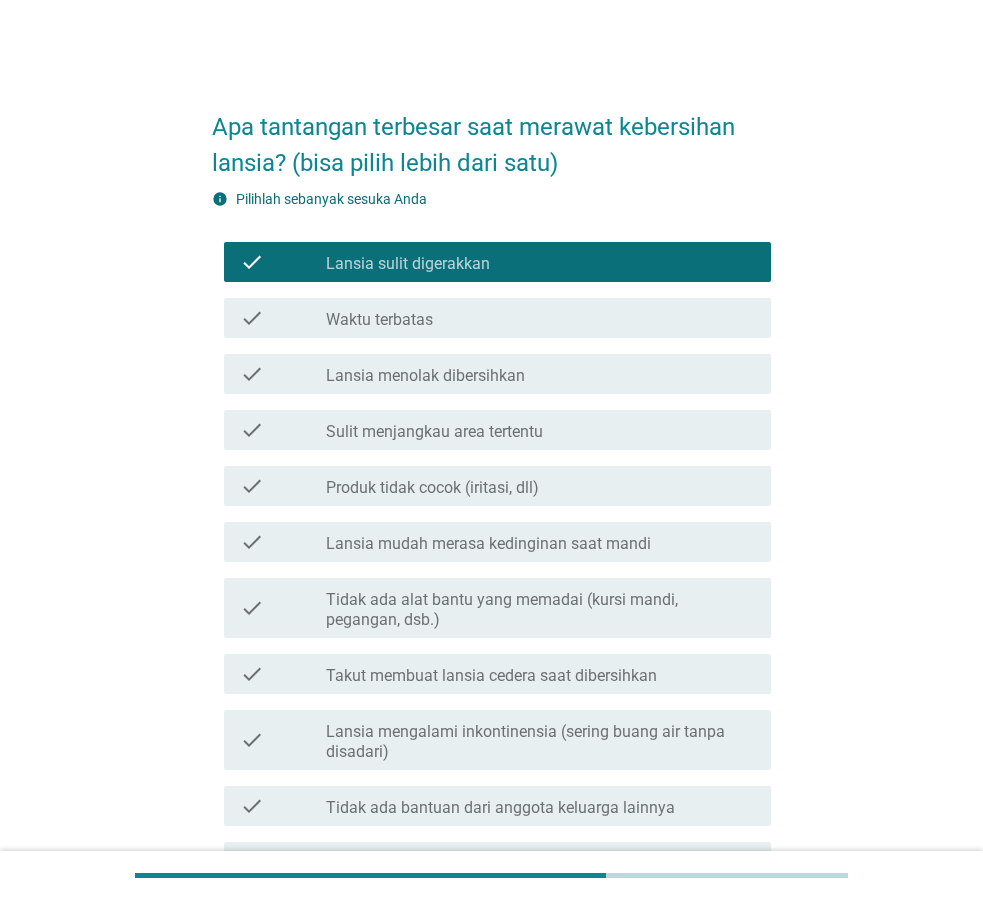 scroll, scrollTop: 342, scrollLeft: 0, axis: vertical 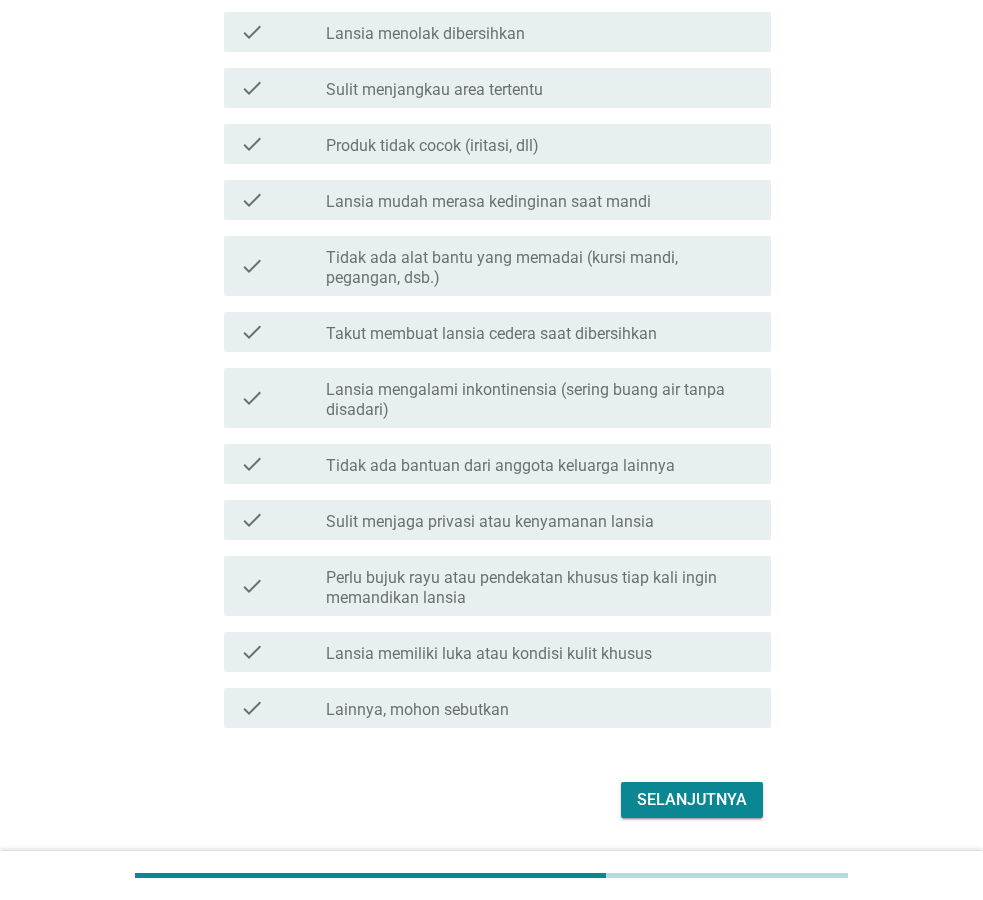 click on "Selanjutnya" at bounding box center [692, 800] 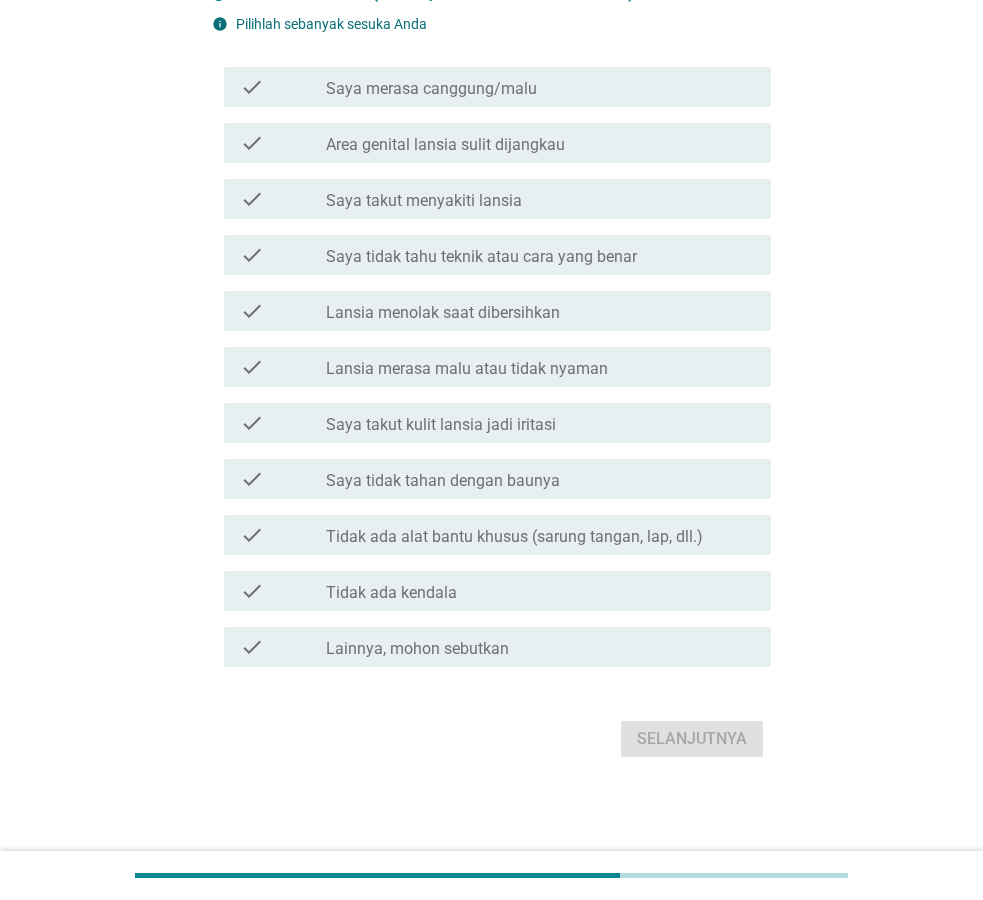scroll, scrollTop: 0, scrollLeft: 0, axis: both 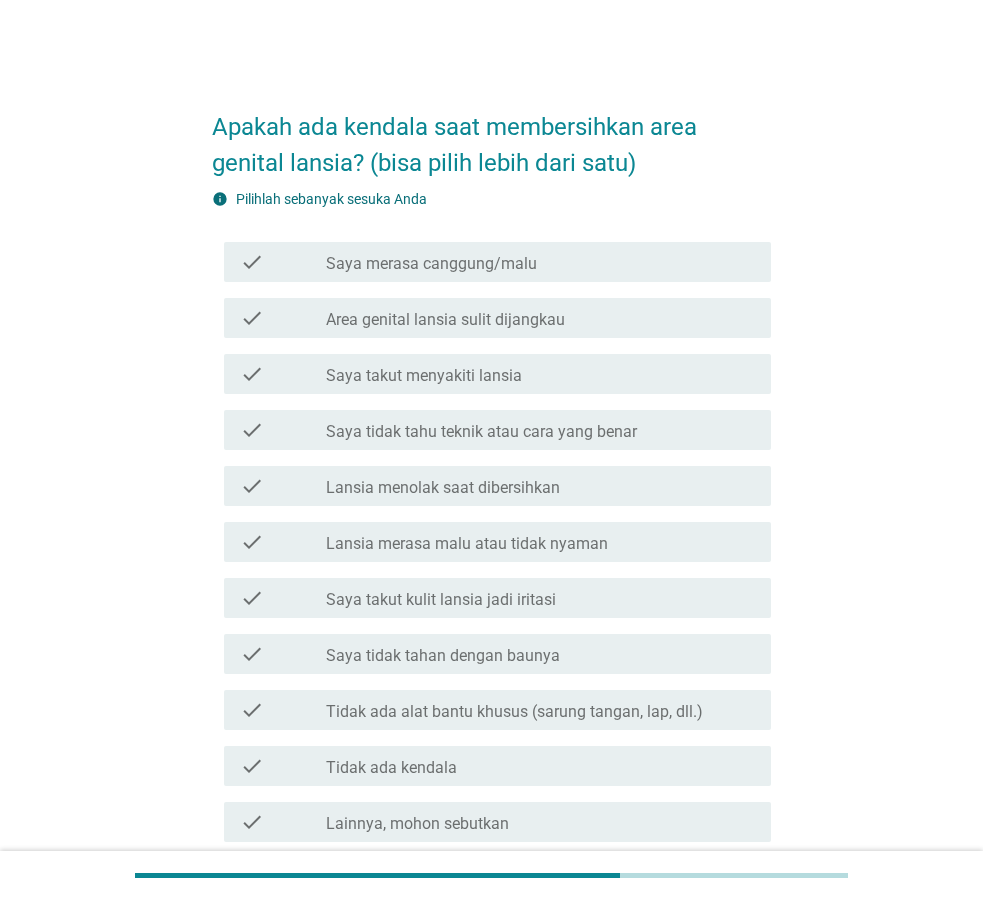 click on "Saya merasa canggung/malu" at bounding box center (431, 264) 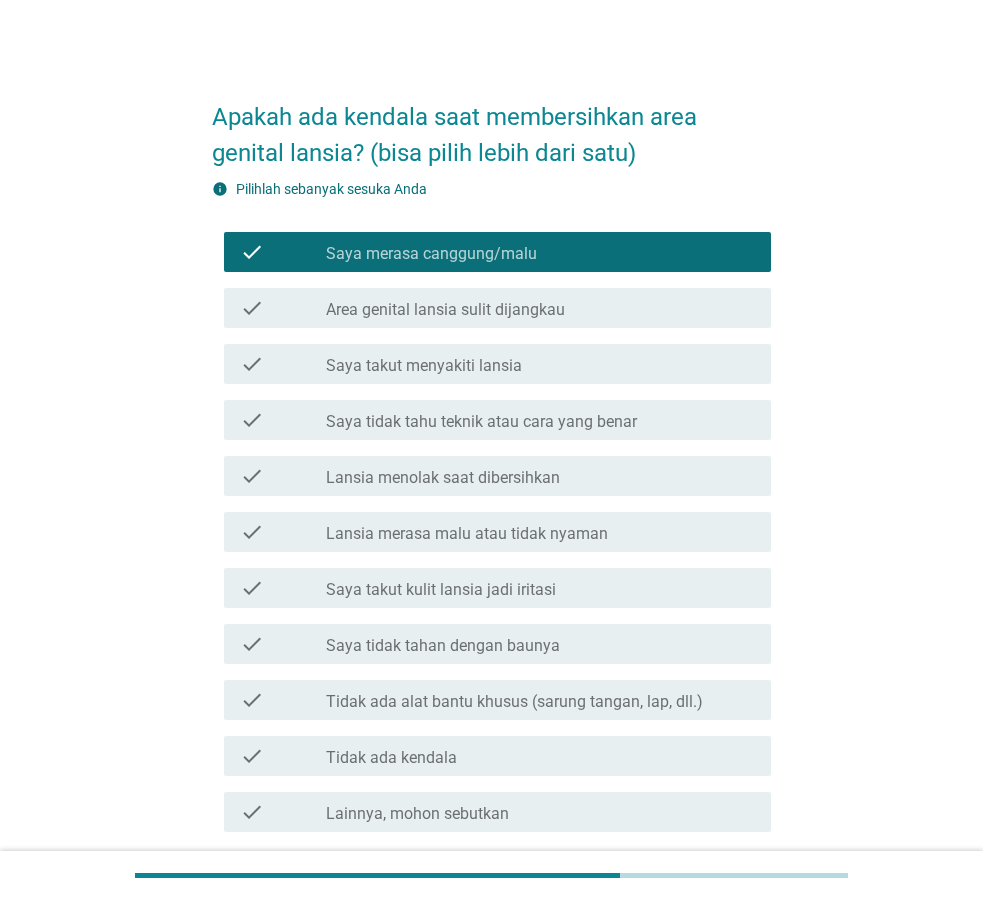 scroll, scrollTop: 175, scrollLeft: 0, axis: vertical 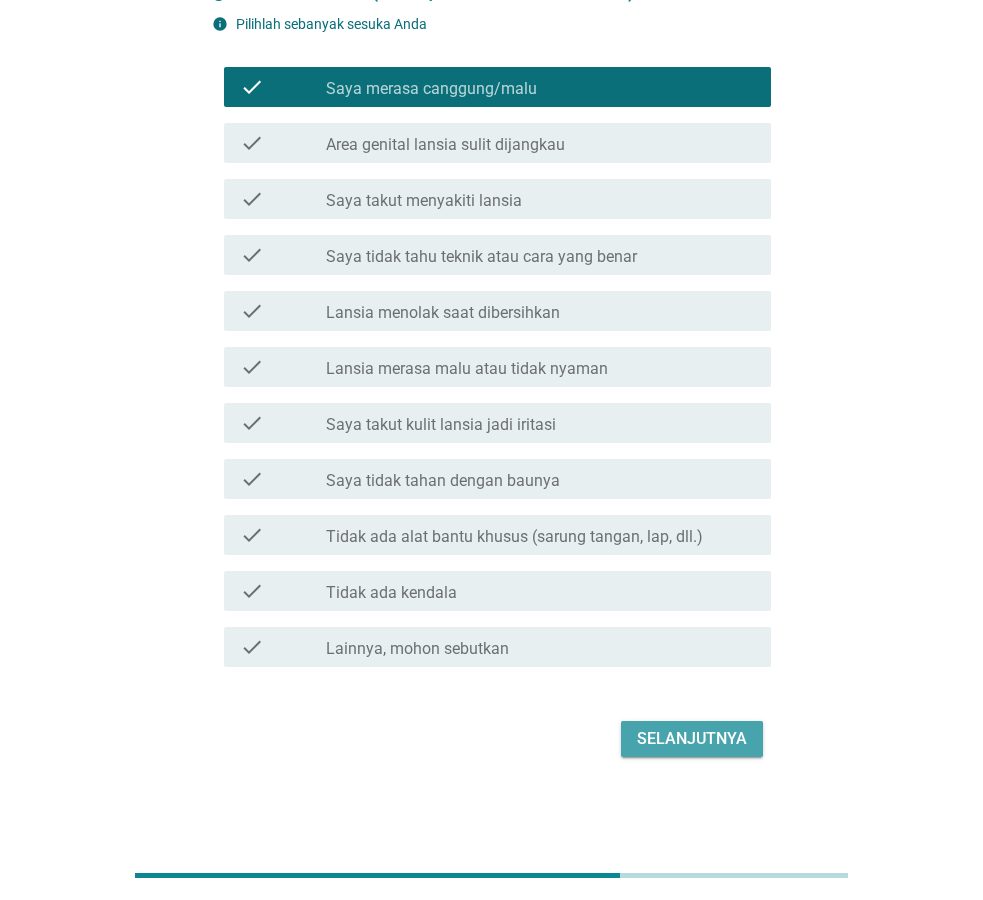 click on "Selanjutnya" at bounding box center (692, 739) 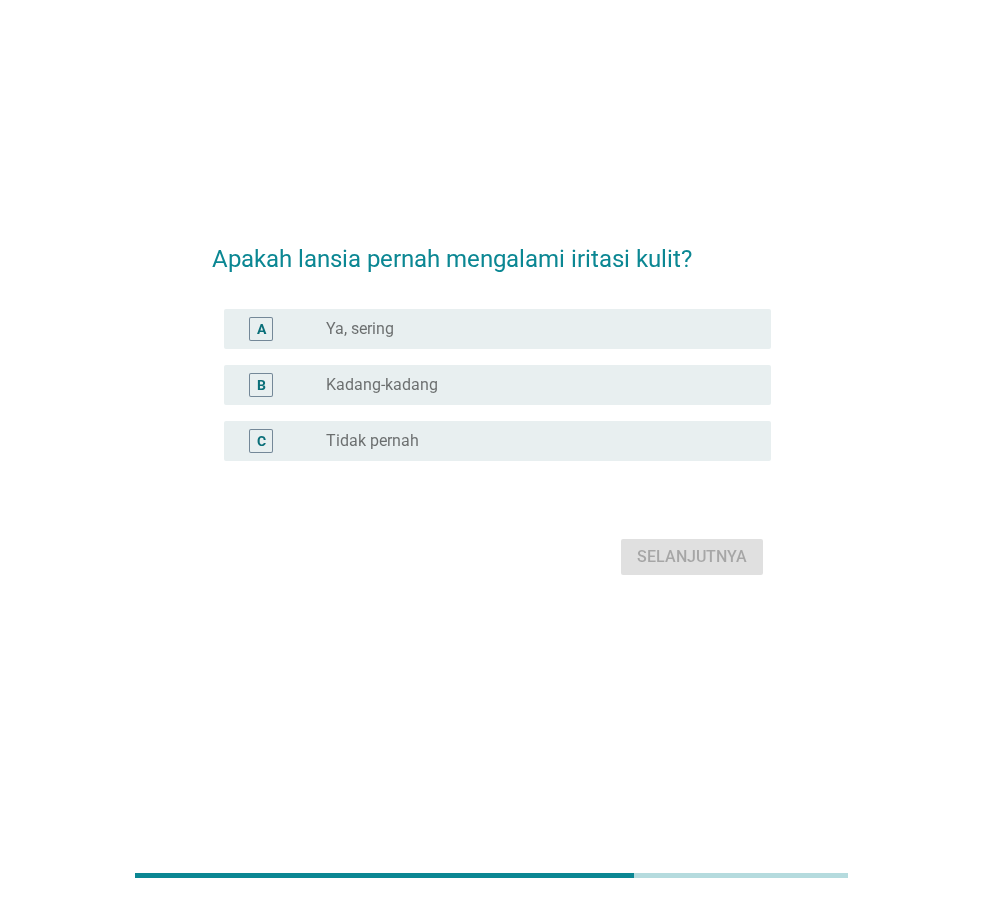 scroll, scrollTop: 0, scrollLeft: 0, axis: both 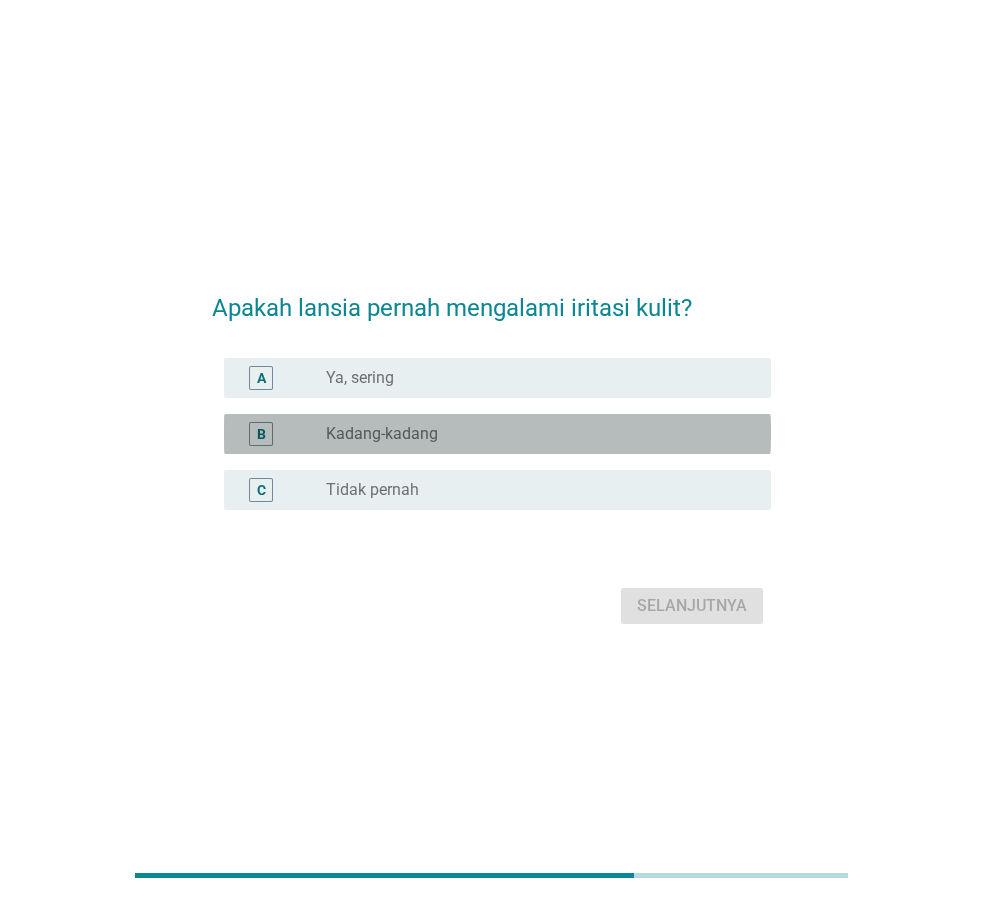 click on "Kadang-kadang" at bounding box center [382, 434] 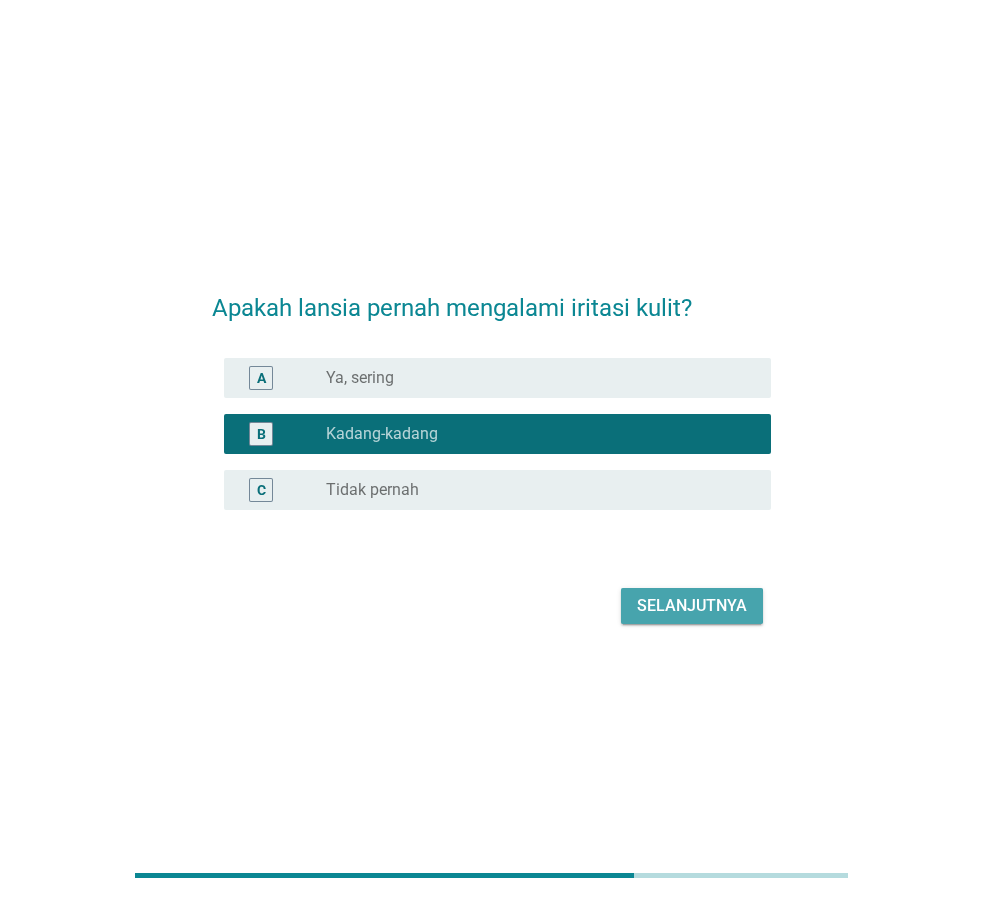 click on "Selanjutnya" at bounding box center (692, 606) 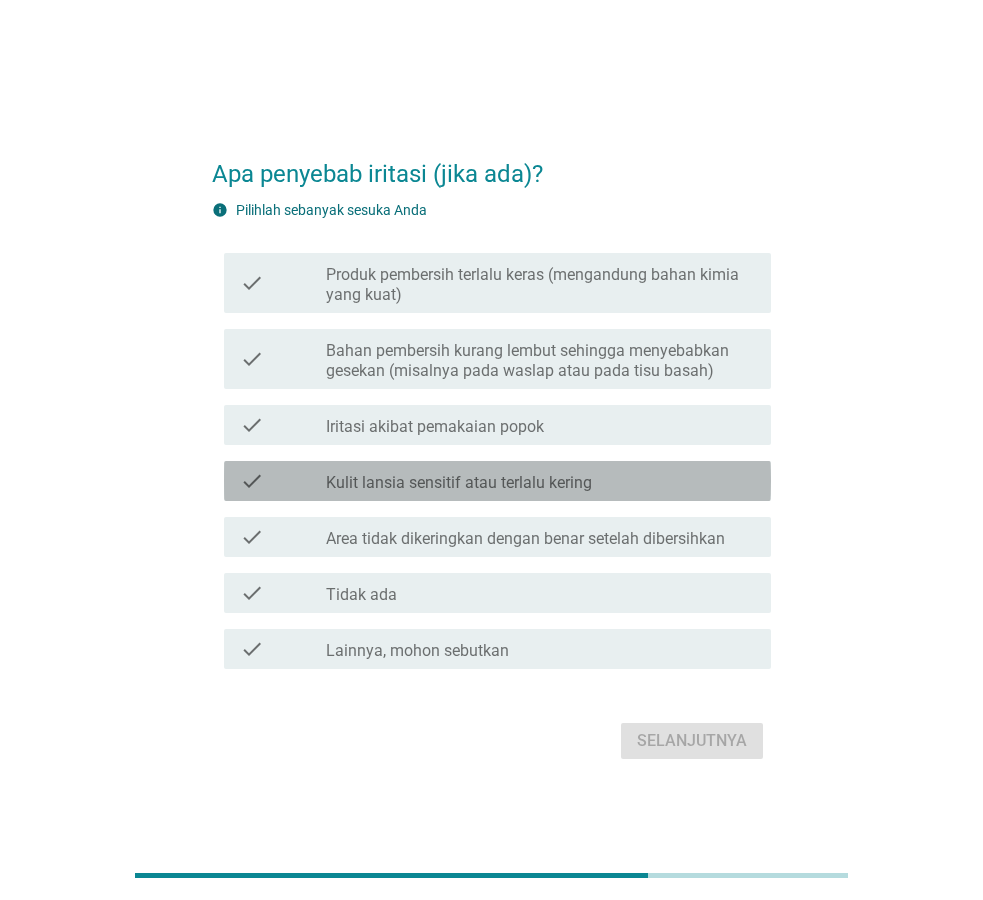 click on "Kulit lansia sensitif atau terlalu kering" at bounding box center (459, 483) 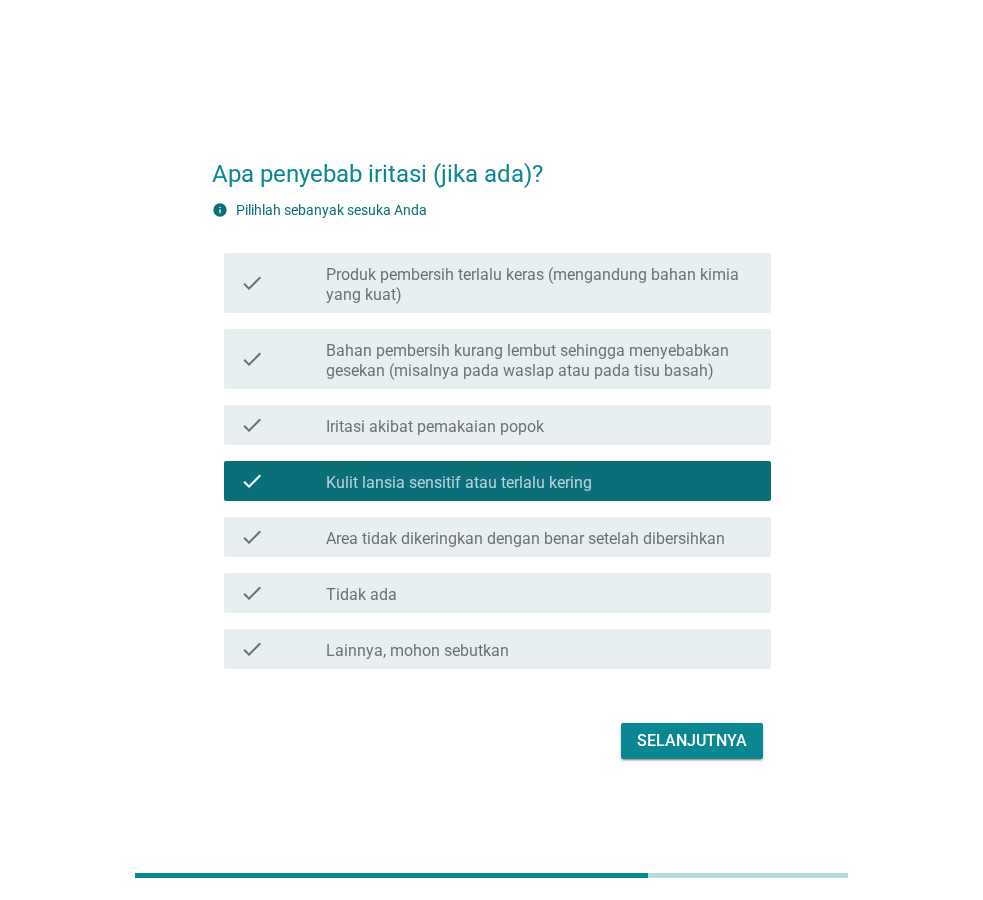 click on "check_box_outline_blank Iritasi akibat pemakaian popok" at bounding box center [540, 425] 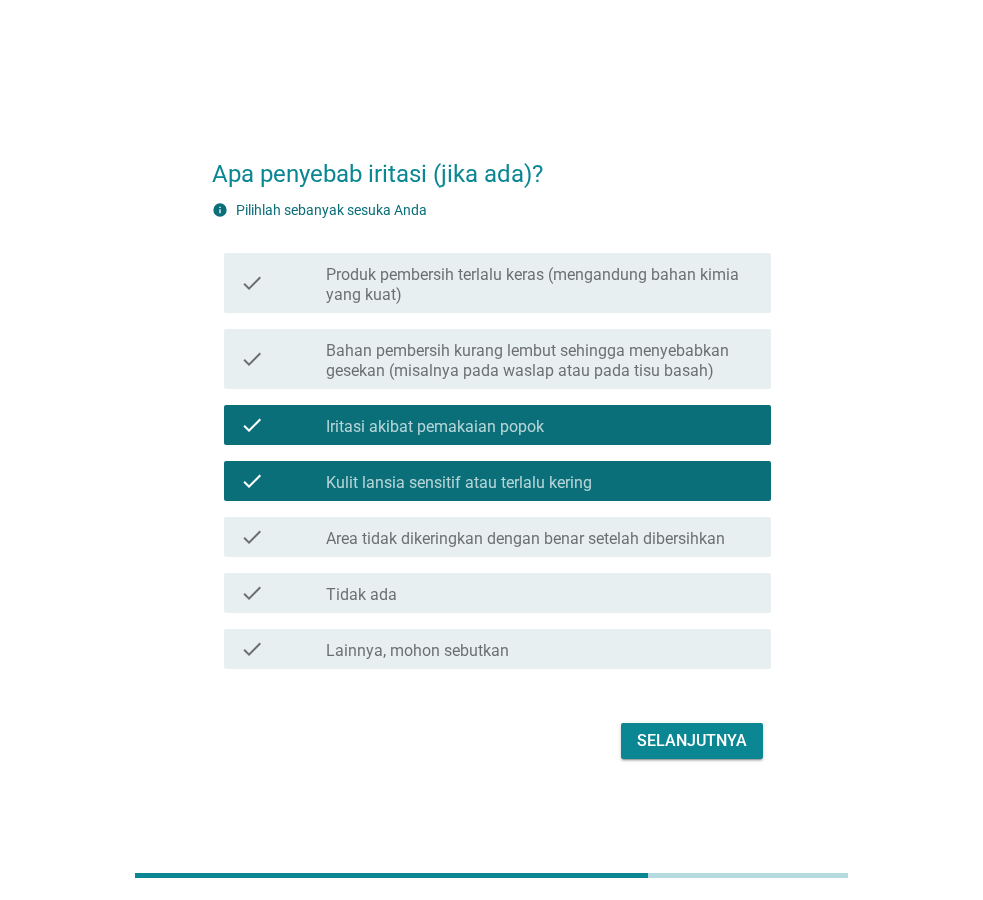 click on "Selanjutnya" at bounding box center [491, 741] 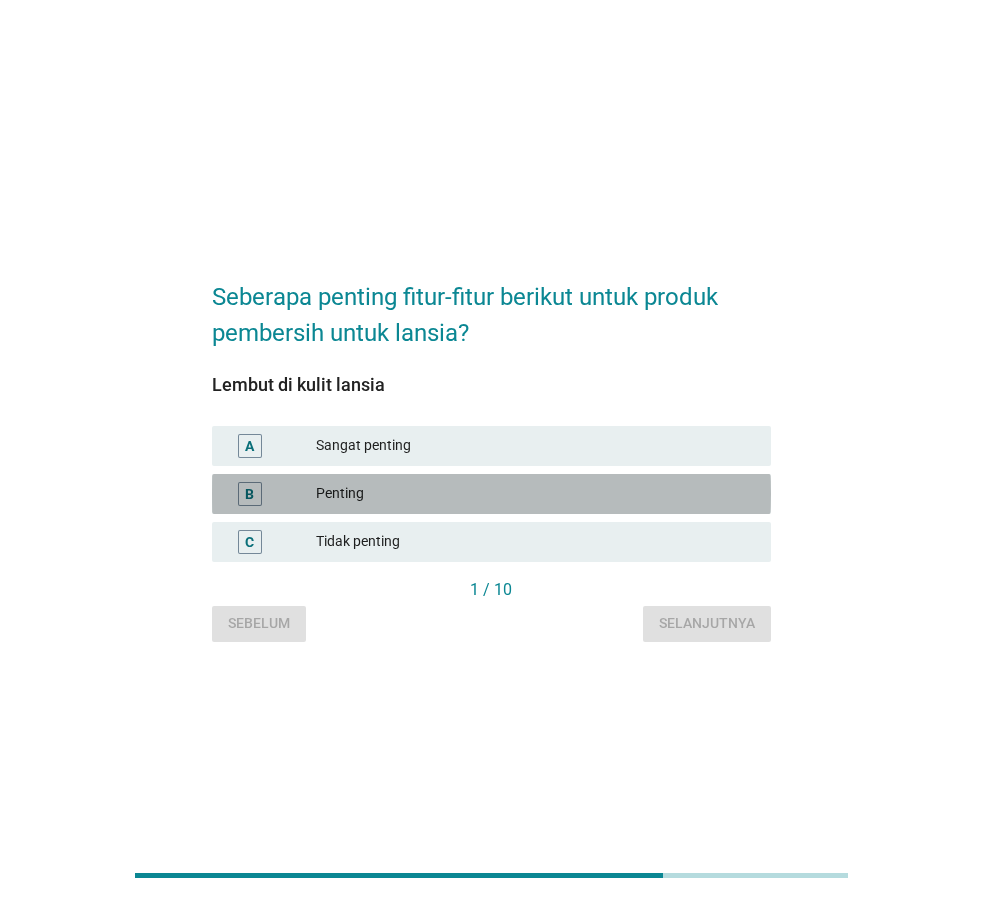 click on "Penting" at bounding box center [535, 494] 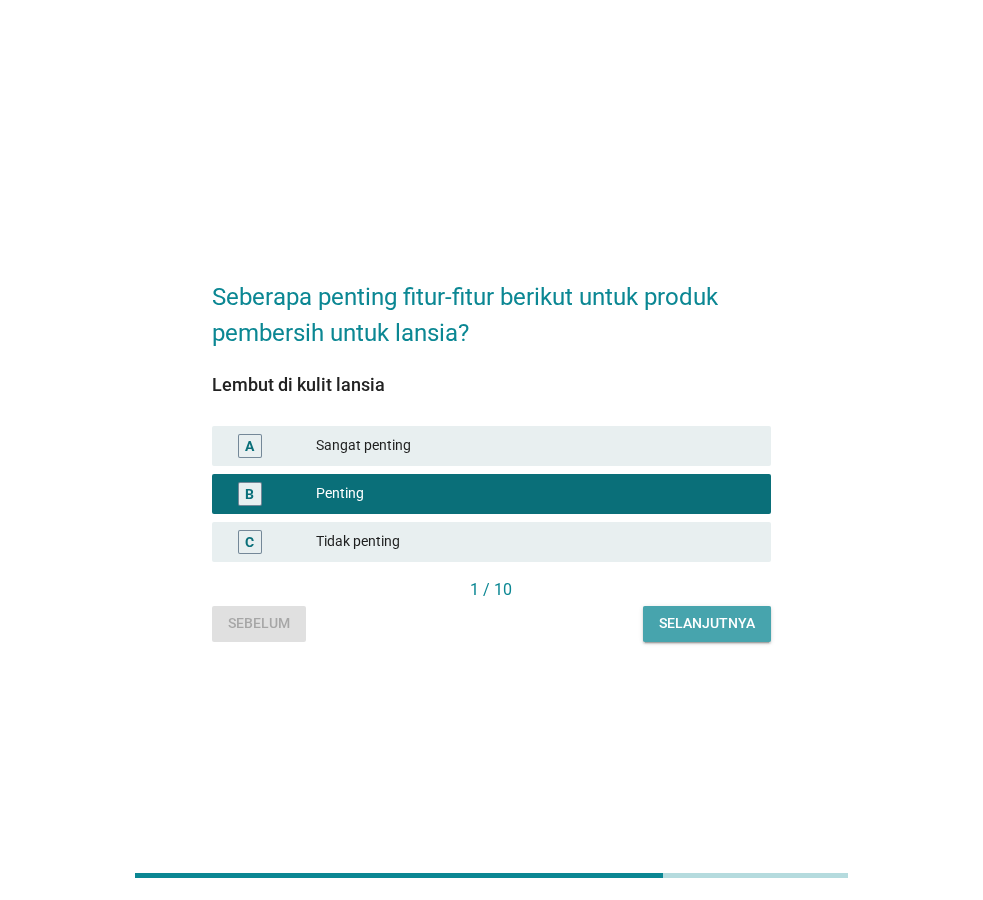 click on "Selanjutnya" at bounding box center (707, 624) 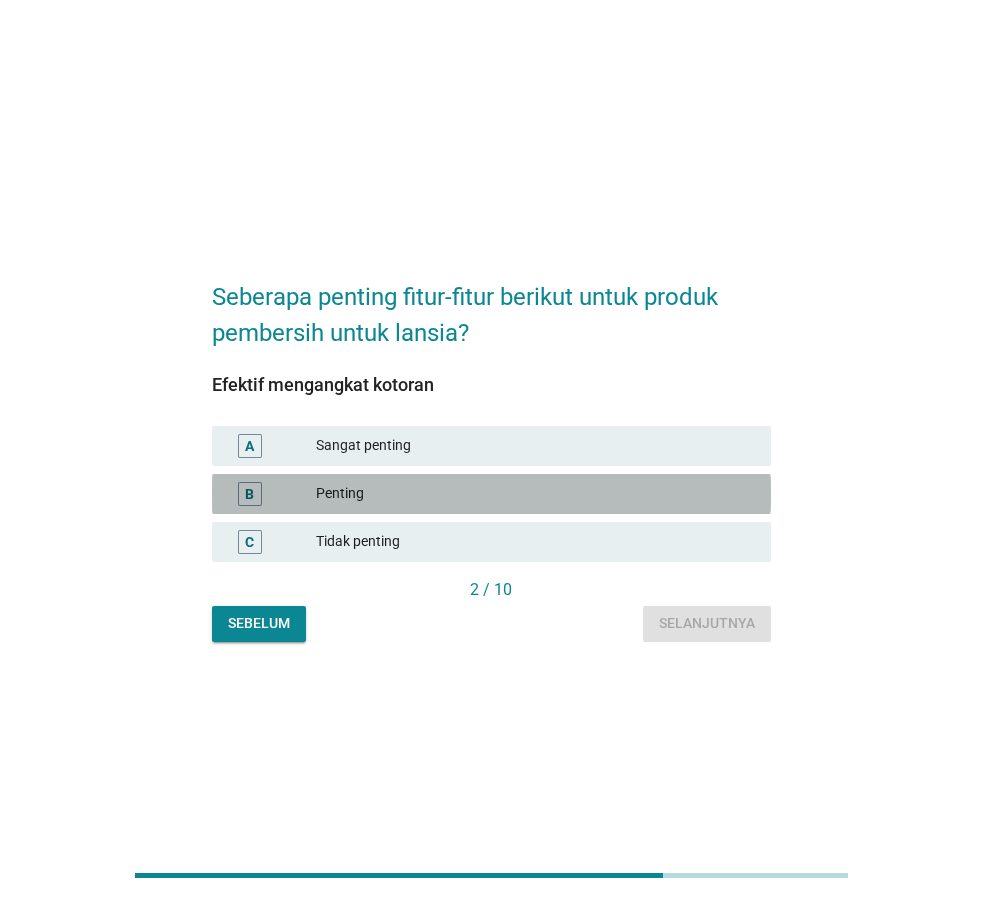 click on "Penting" at bounding box center [535, 494] 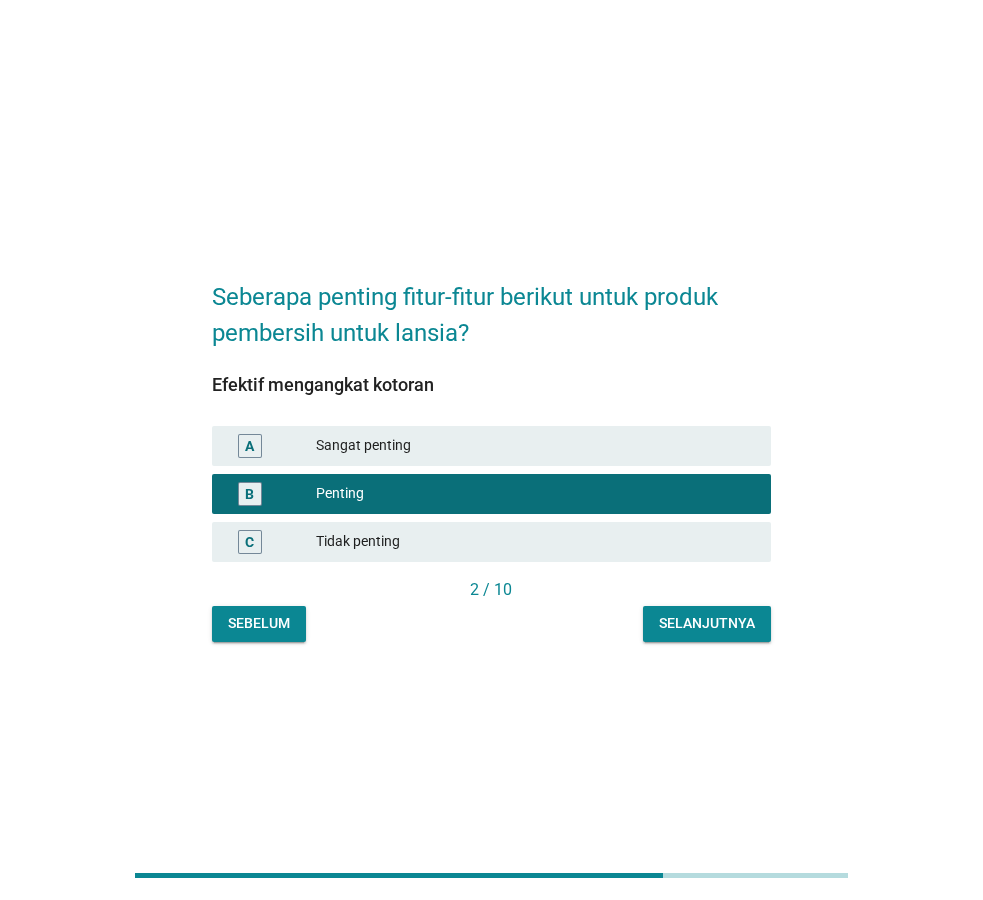 click on "Selanjutnya" at bounding box center (707, 623) 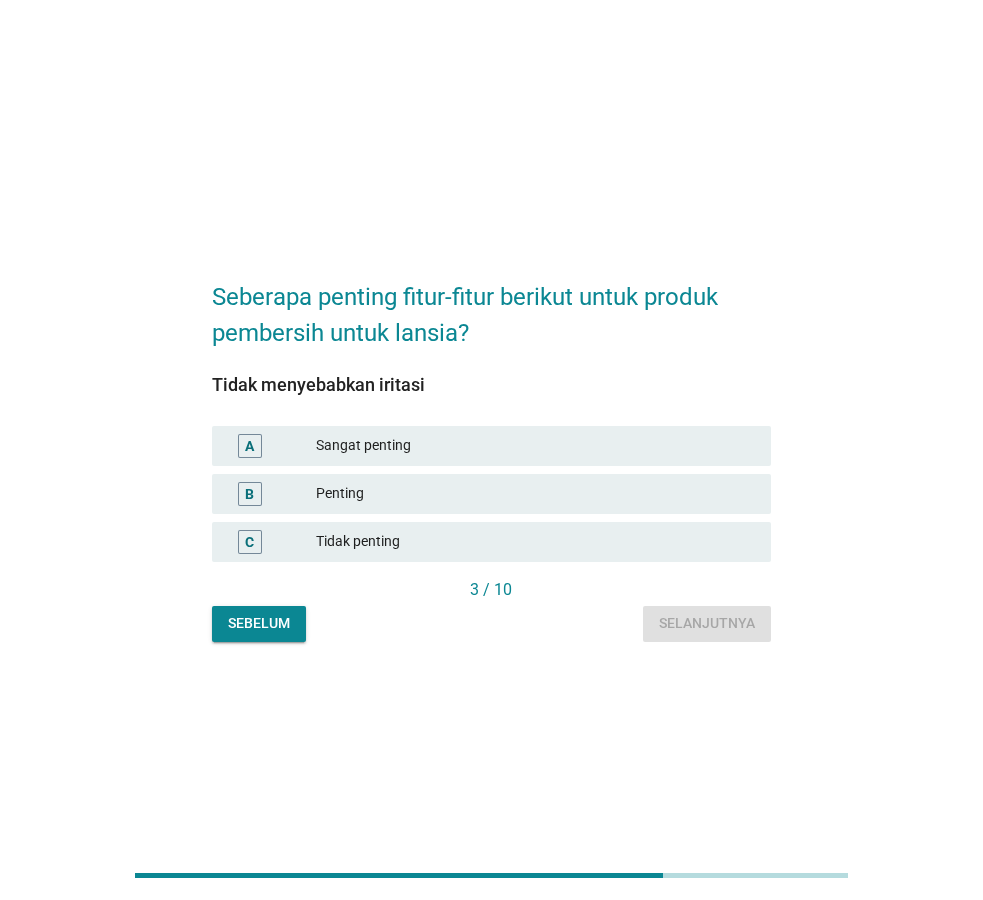click on "Sangat penting" at bounding box center [535, 446] 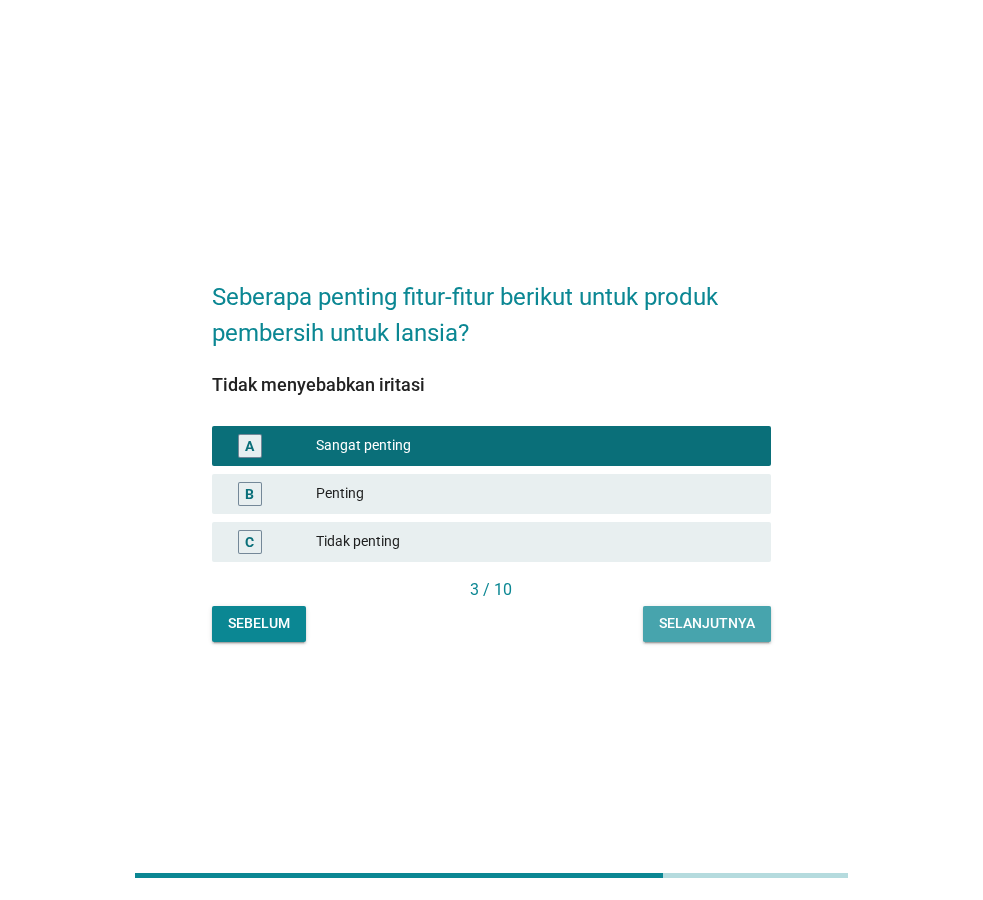 click on "Selanjutnya" at bounding box center [707, 623] 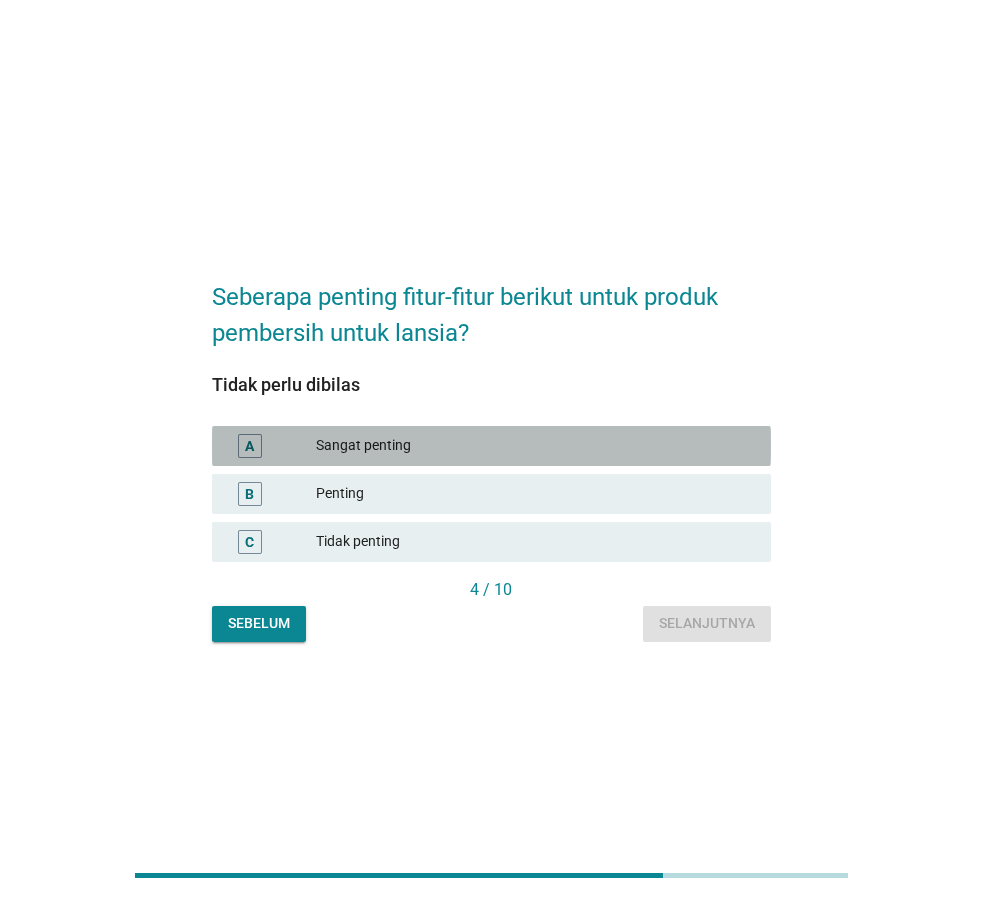 click on "Sangat penting" at bounding box center (535, 446) 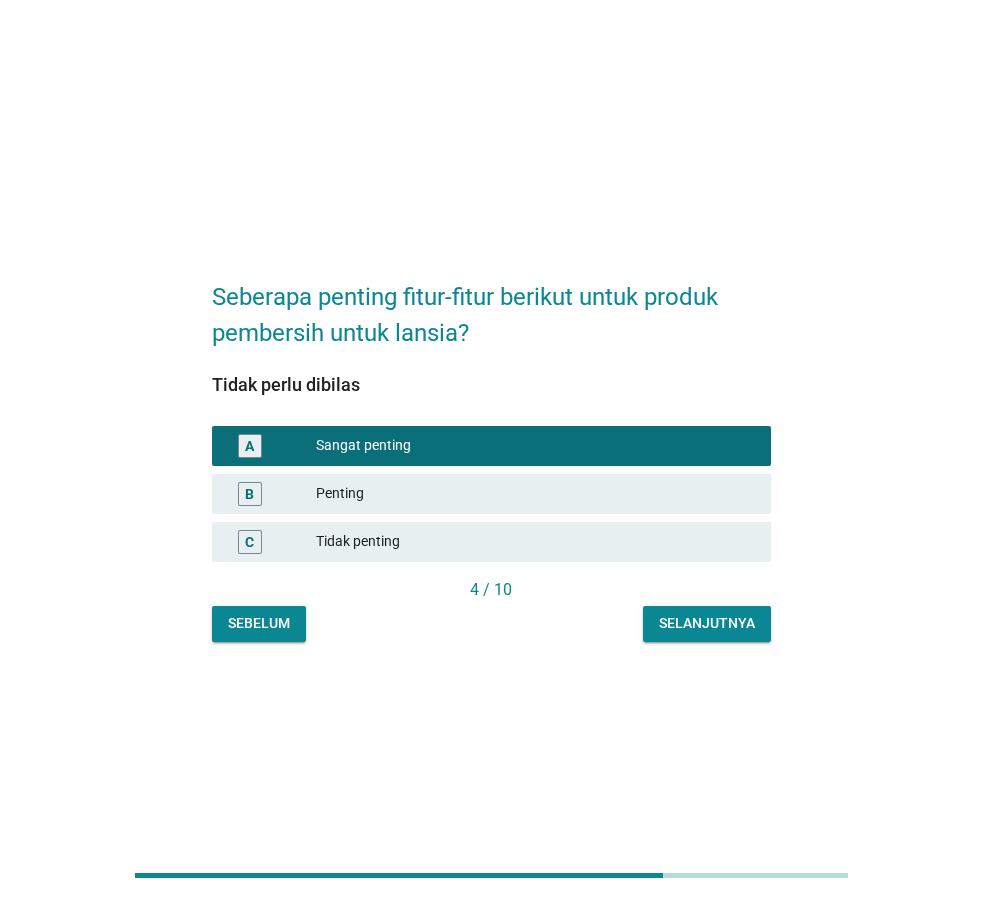 click on "Seberapa penting fitur-fitur berikut untuk produk pembersih untuk lansia?
Tidak perlu dibilas
A   Sangat penting B   Penting C   Tidak penting
4 / 10
Sebelum   Selanjutnya" at bounding box center [491, 450] 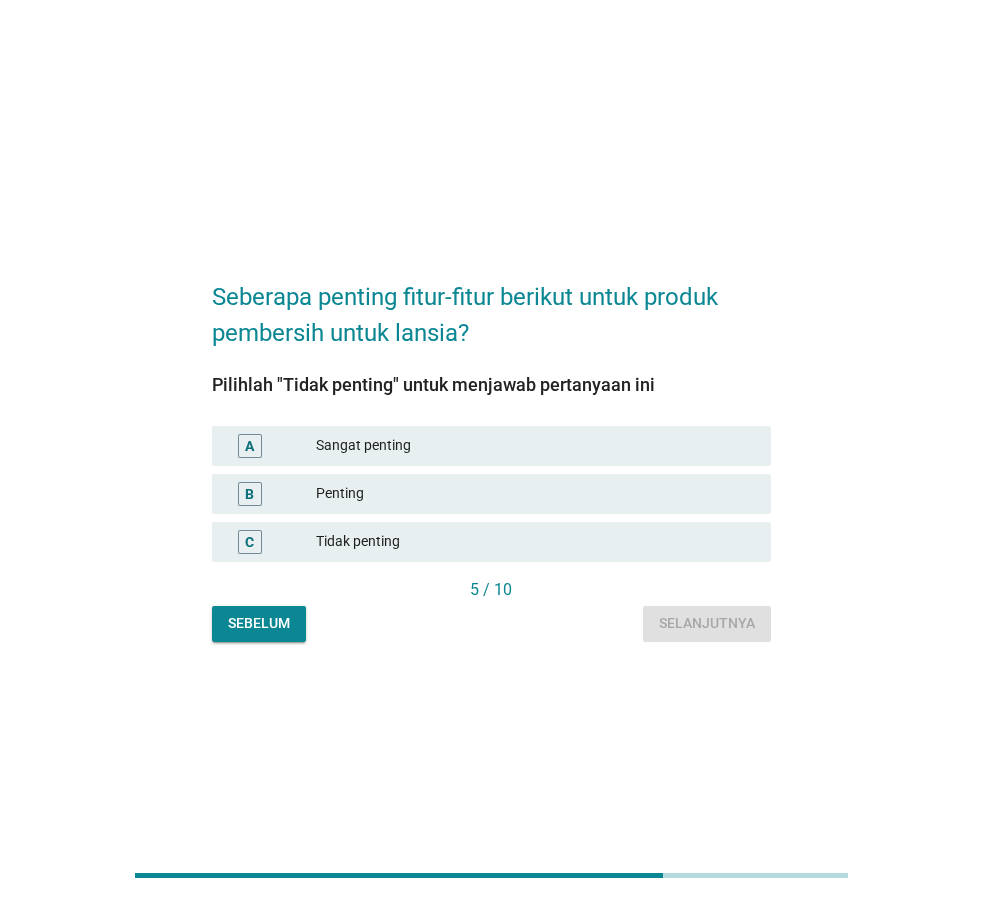 click on "Sangat penting" at bounding box center [535, 446] 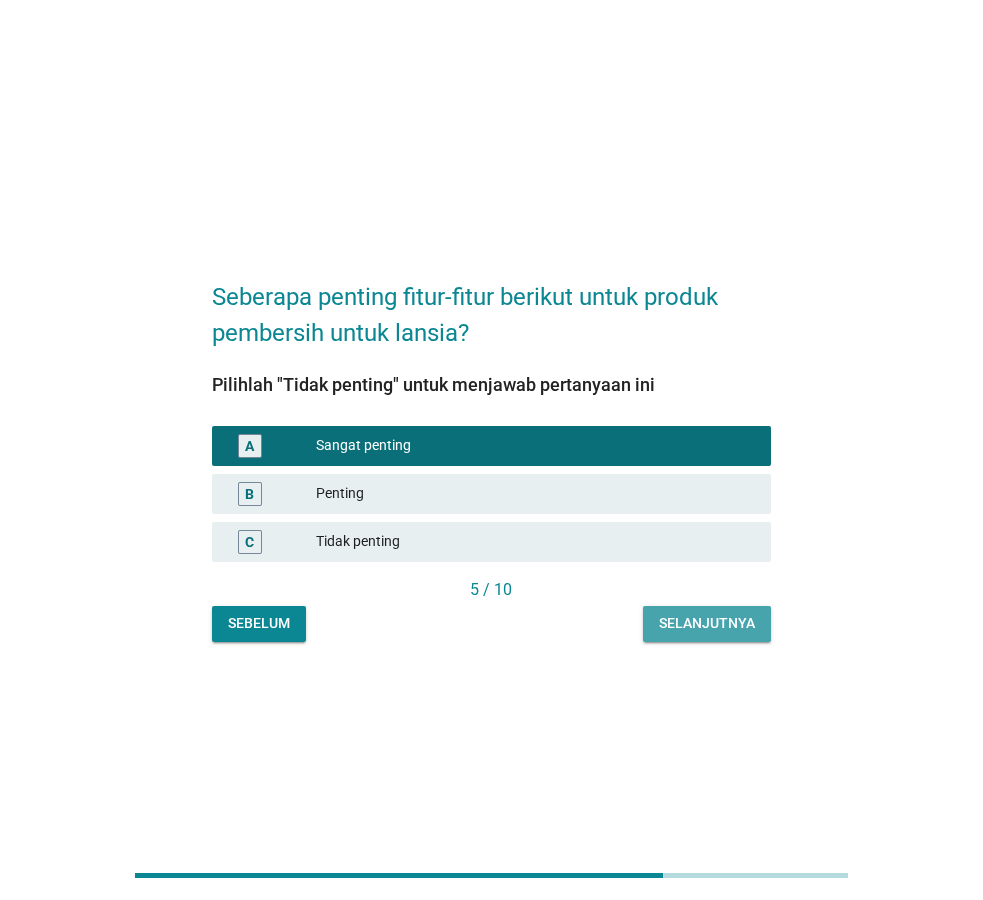 click on "Selanjutnya" at bounding box center [707, 623] 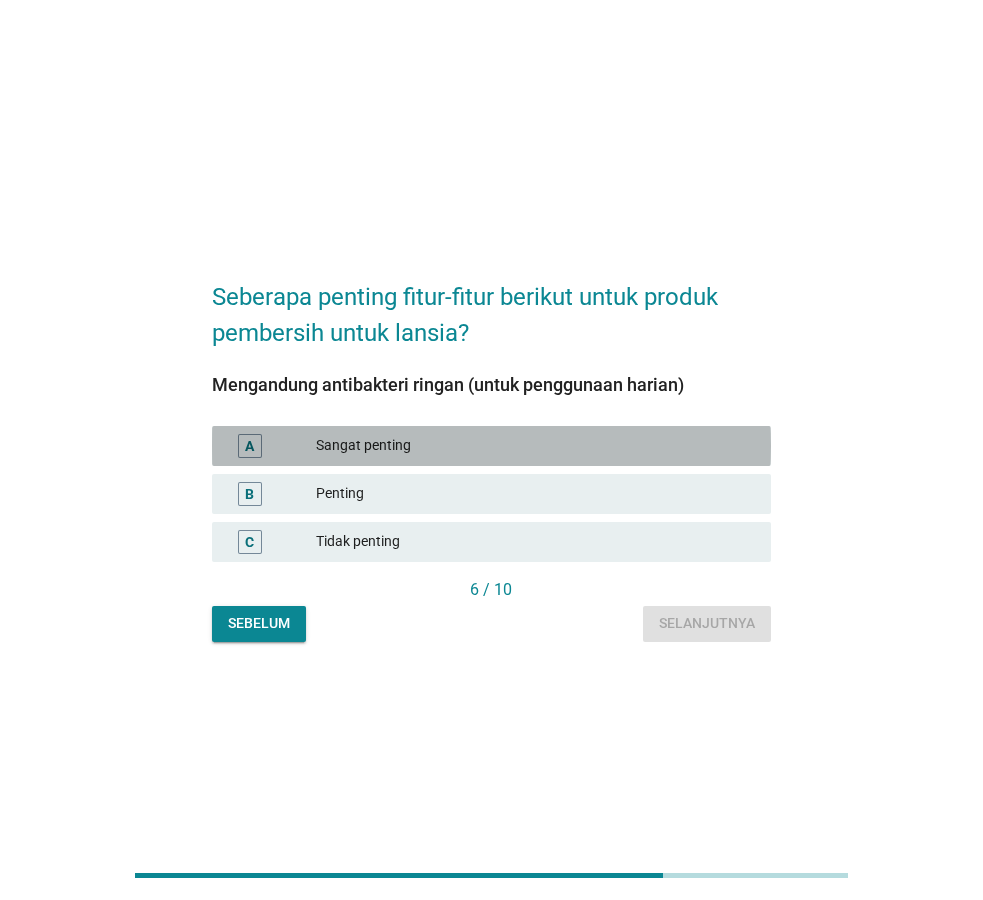 click on "Sangat penting" at bounding box center [535, 446] 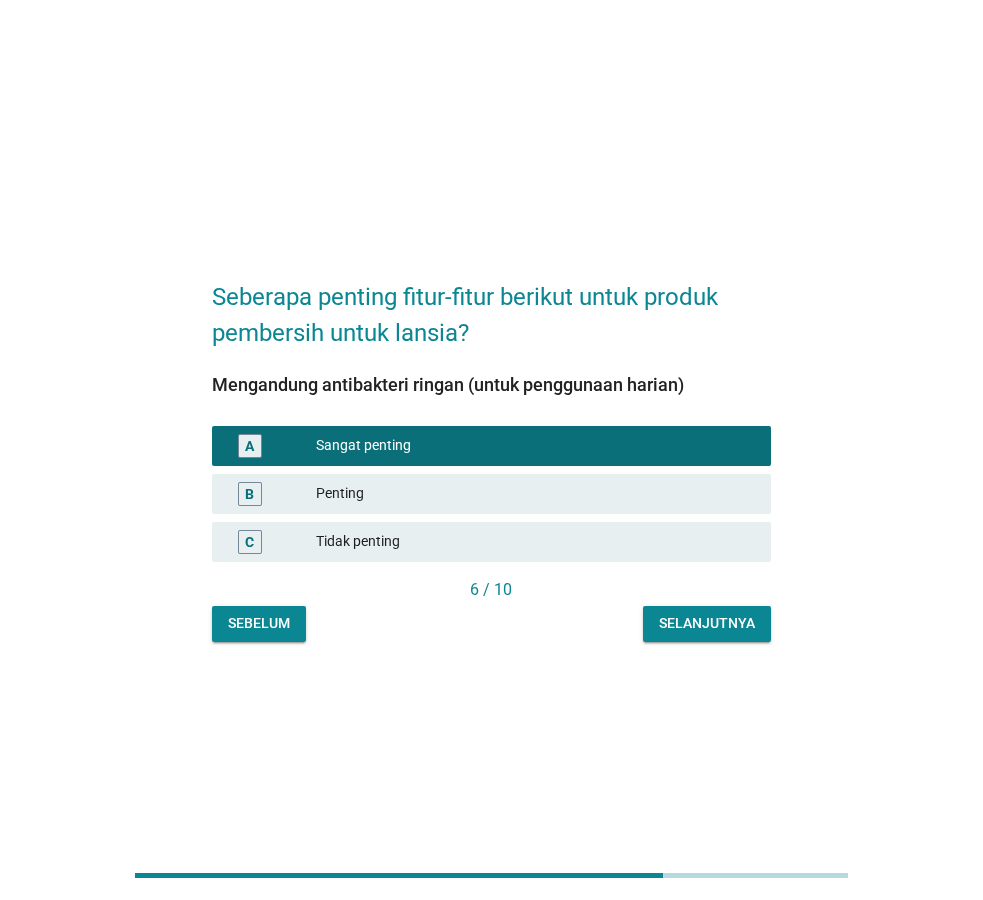 click on "Selanjutnya" at bounding box center [707, 623] 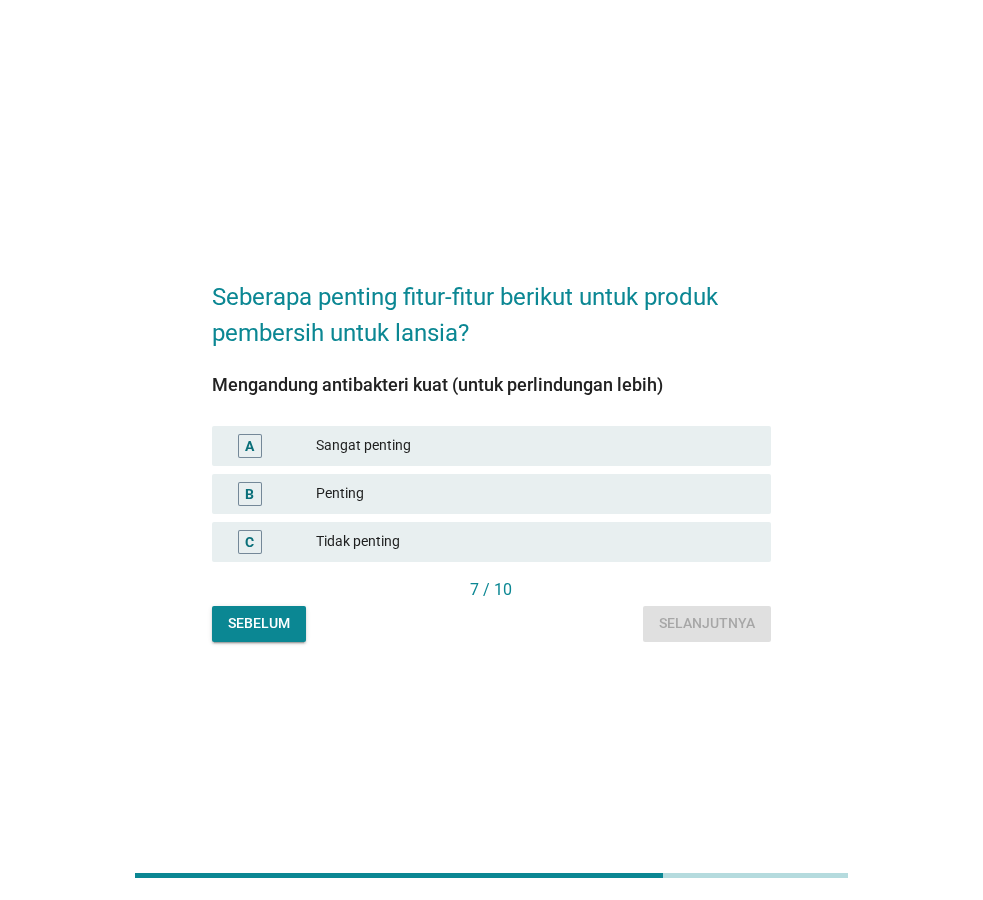 click on "Sangat penting" at bounding box center (535, 446) 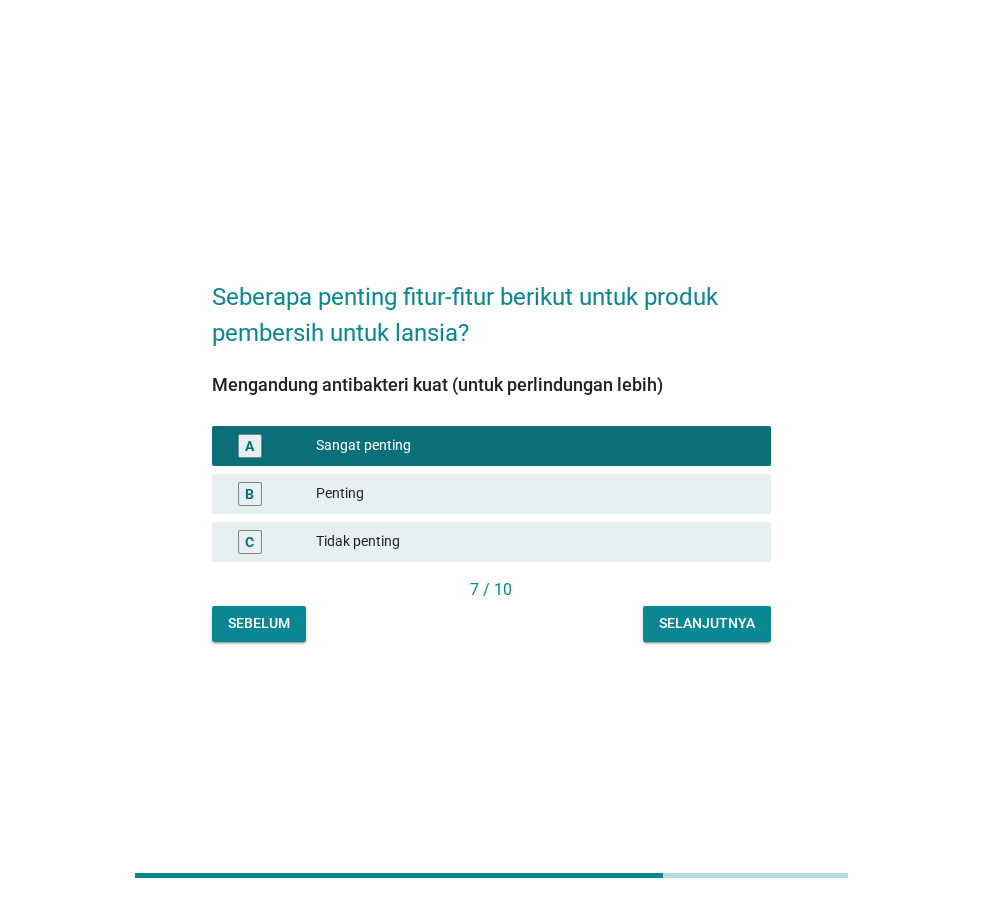 click on "Selanjutnya" at bounding box center [707, 623] 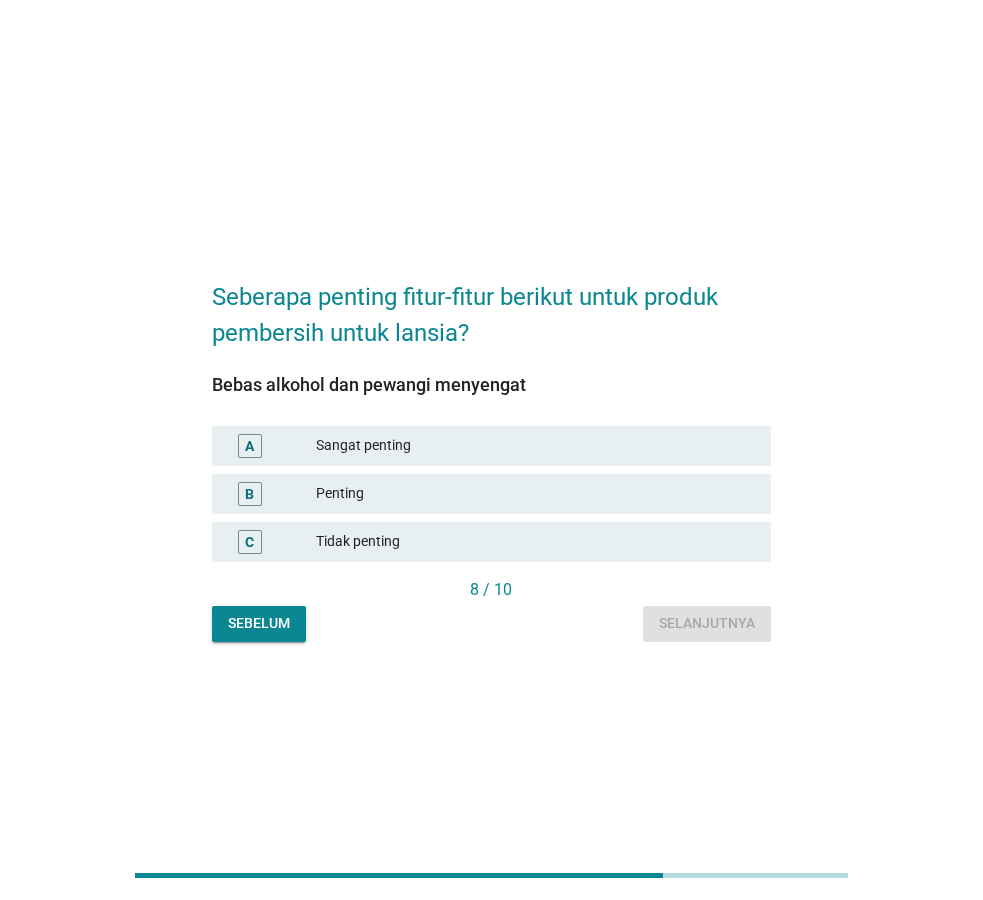 click on "Sangat penting" at bounding box center (535, 446) 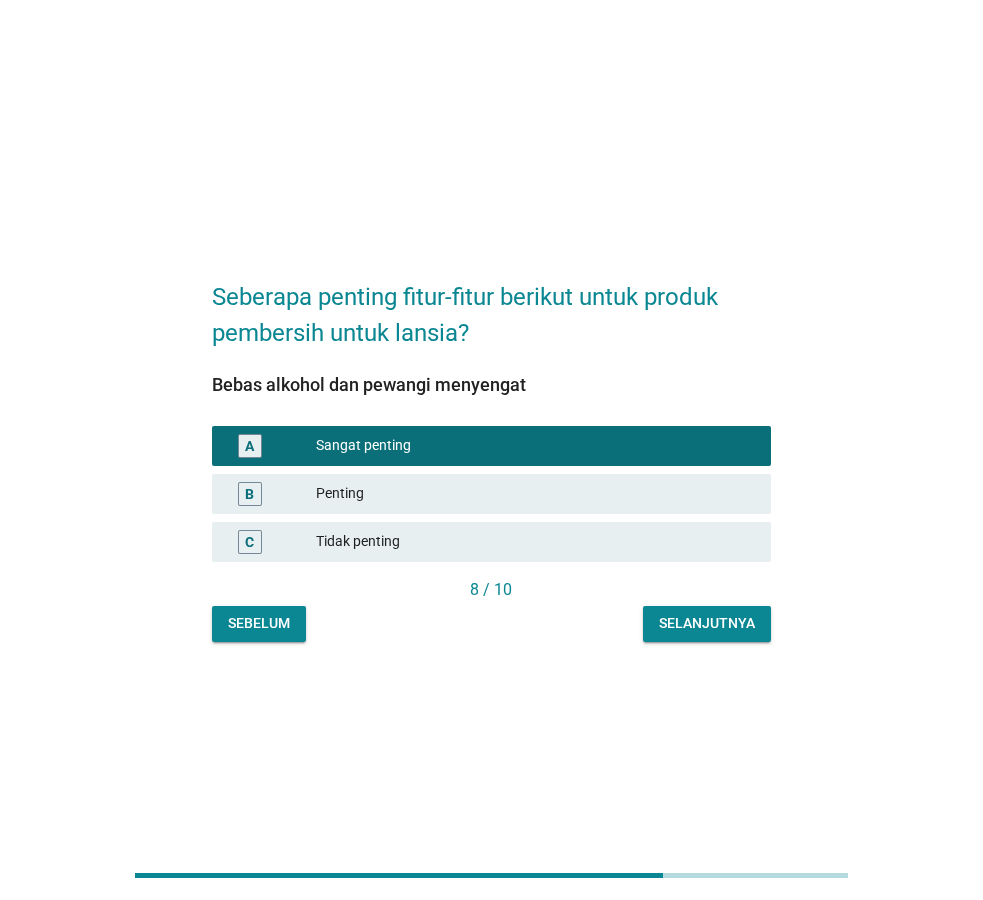 click on "Selanjutnya" at bounding box center [707, 623] 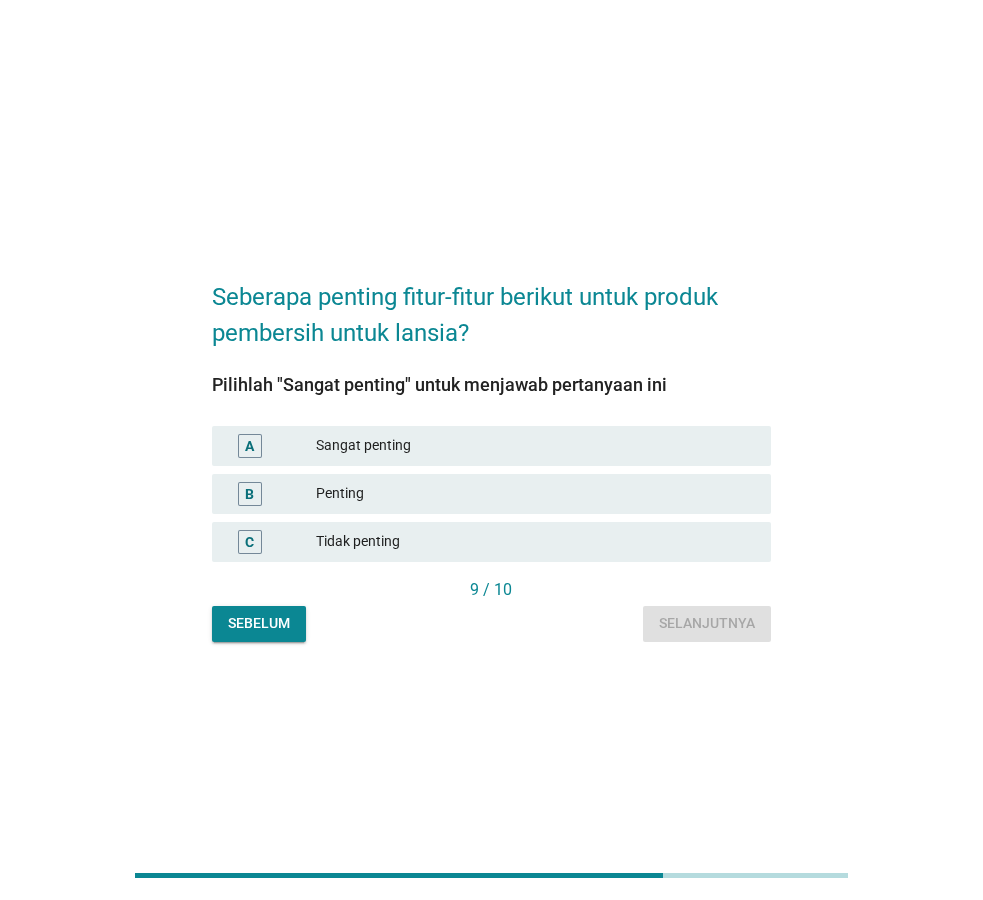 click on "Sangat penting" at bounding box center [535, 446] 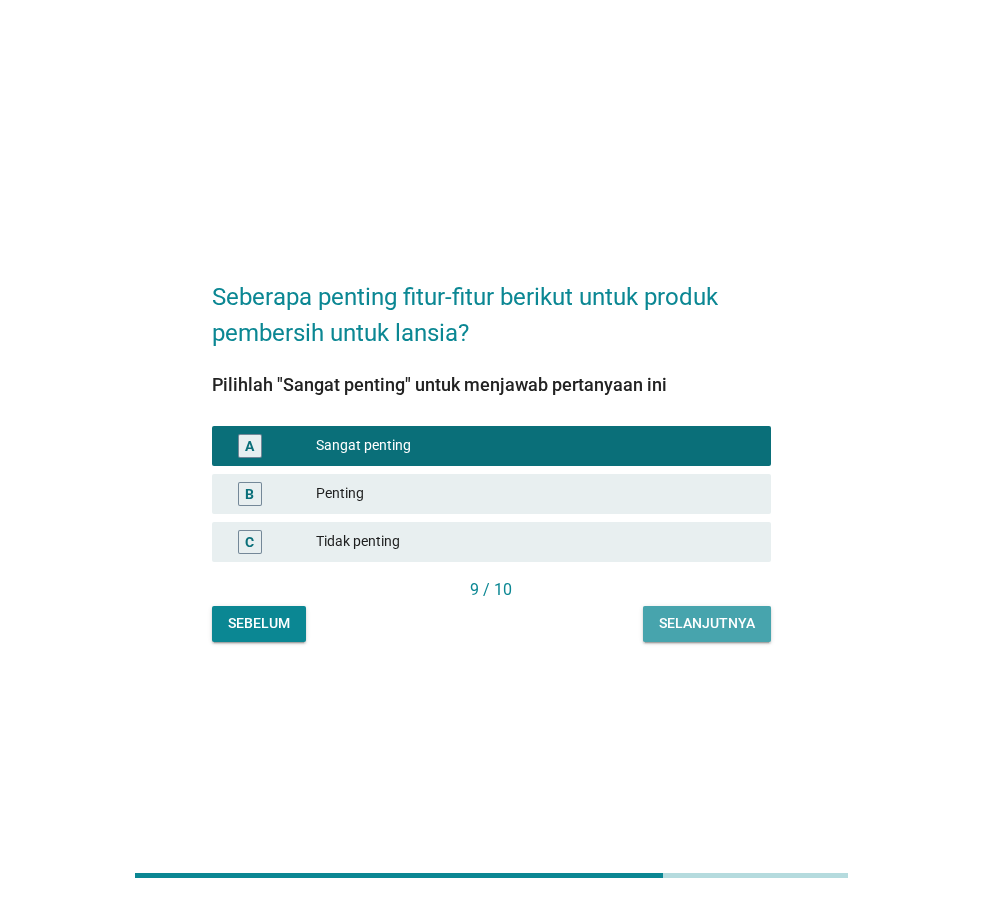 click on "Selanjutnya" at bounding box center [707, 623] 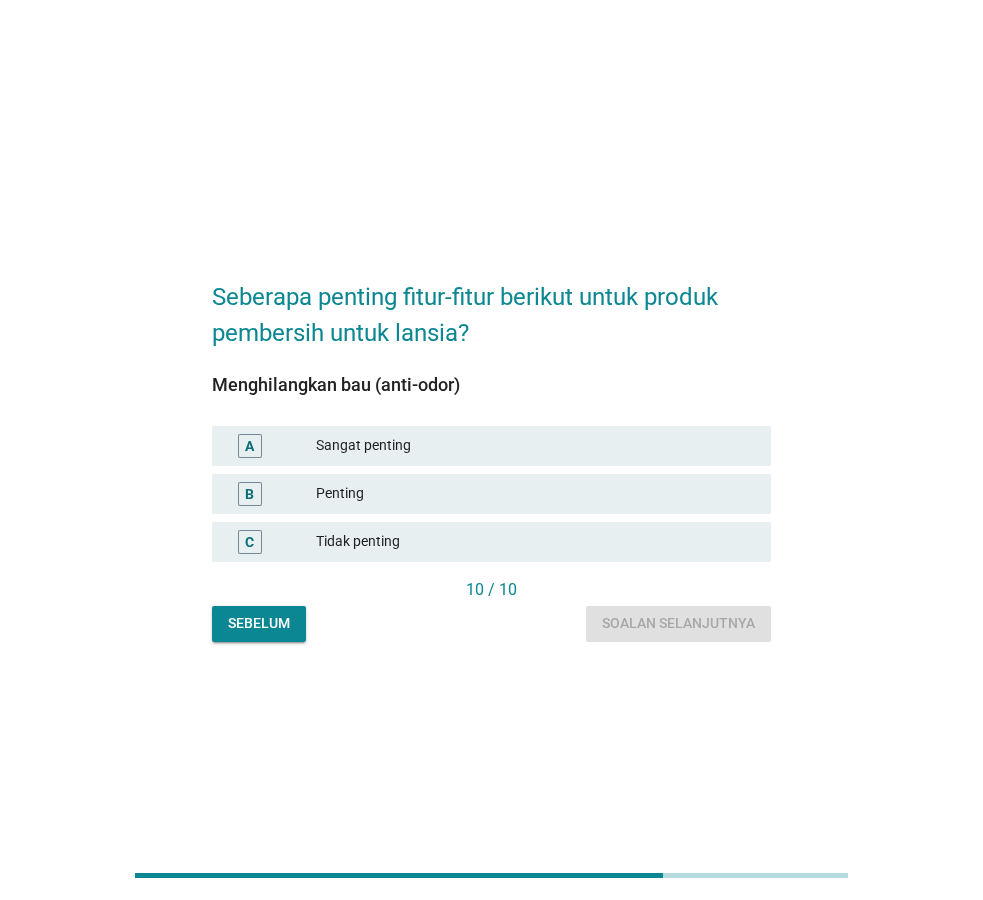 click on "Sangat penting" at bounding box center (535, 446) 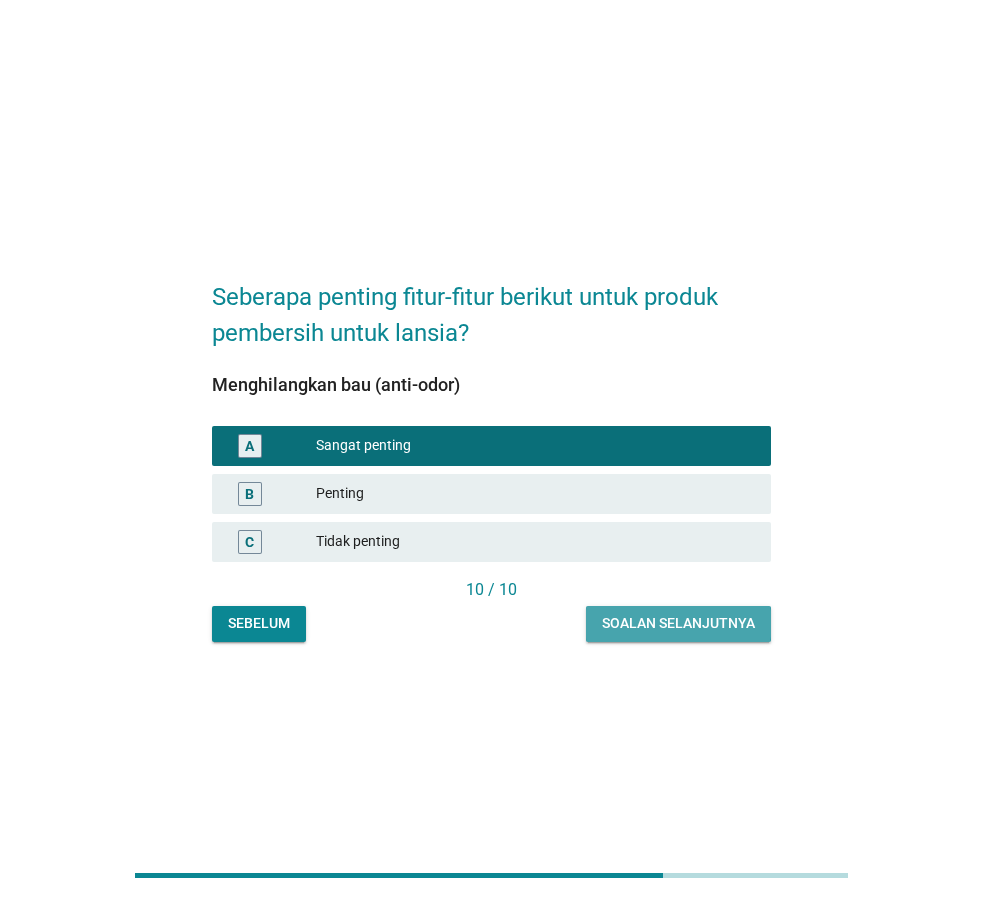 click on "Soalan selanjutnya" at bounding box center (678, 623) 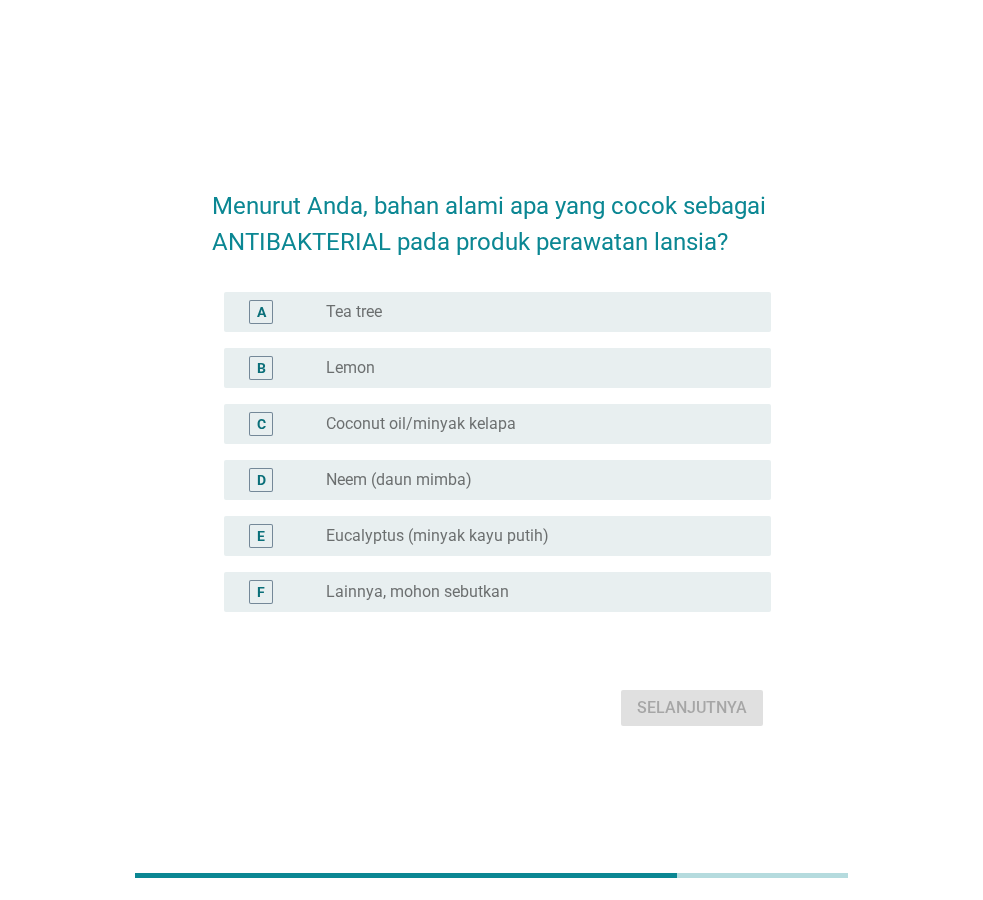 click on "Coconut oil/minyak kelapa" at bounding box center [421, 424] 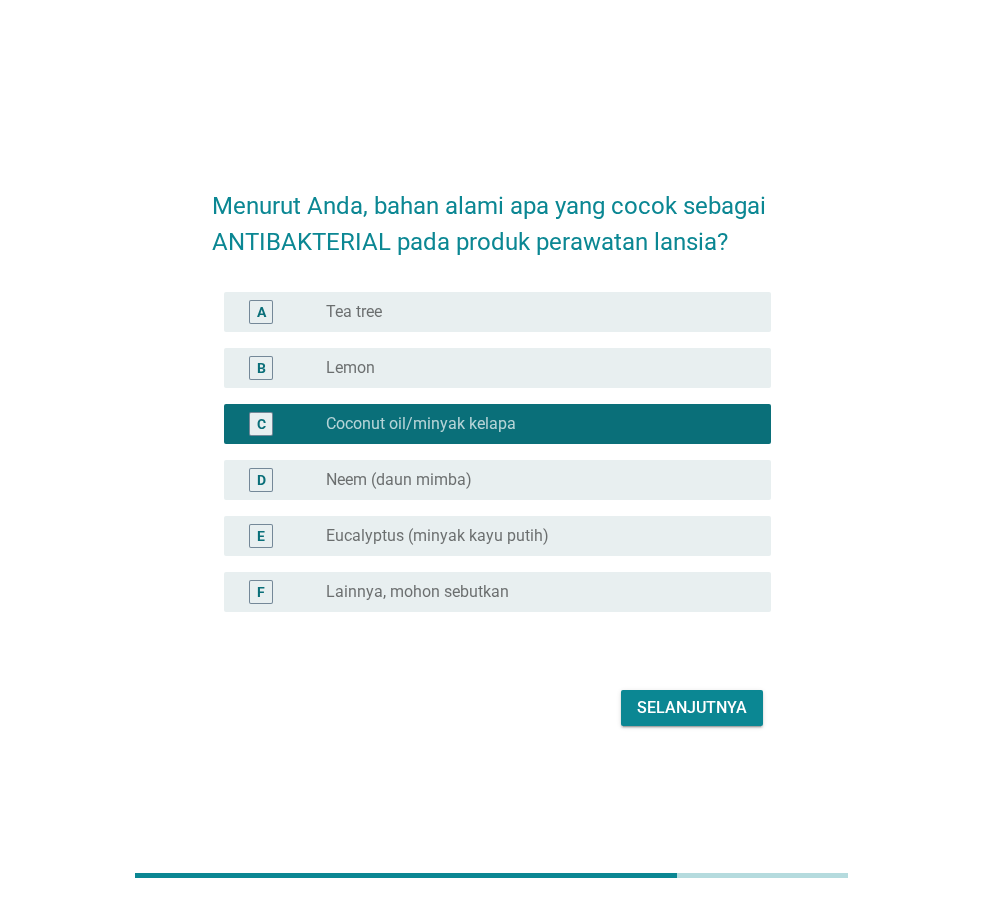 click on "Selanjutnya" at bounding box center [692, 708] 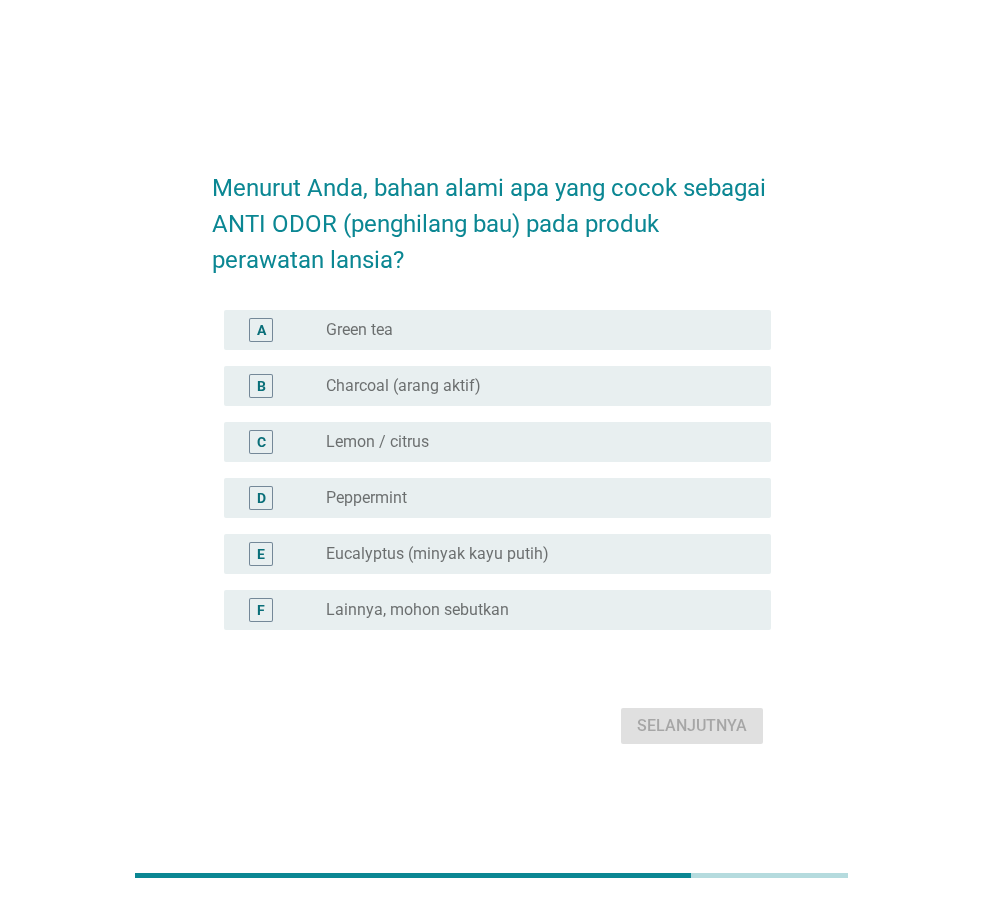 click on "C     radio_button_unchecked Lemon / citrus" at bounding box center (497, 442) 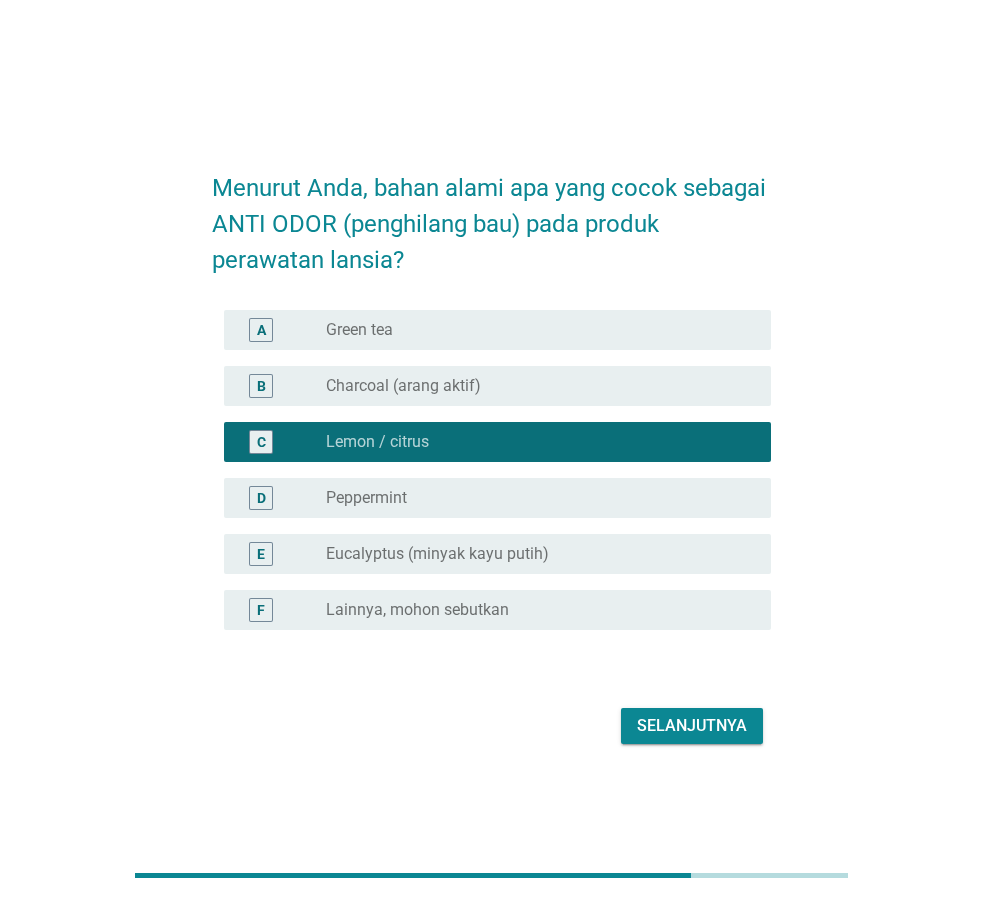 click on "Selanjutnya" at bounding box center (692, 726) 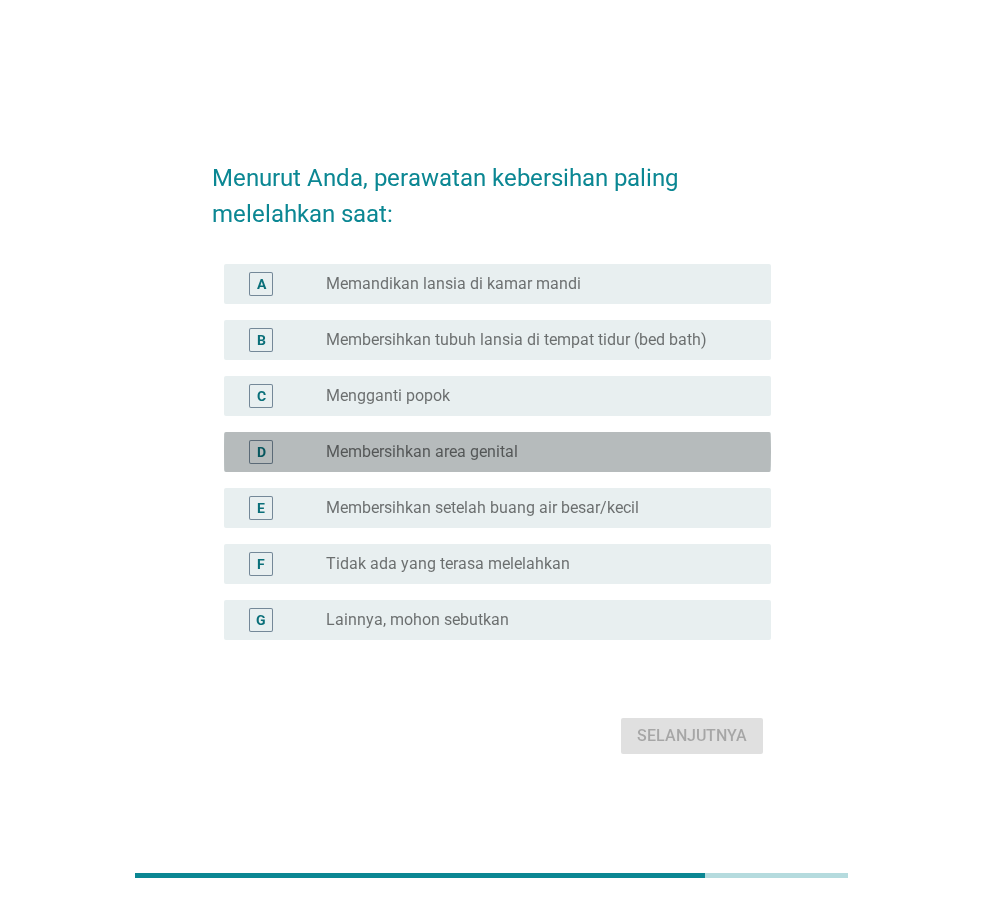 click on "Membersihkan area genital" at bounding box center [422, 452] 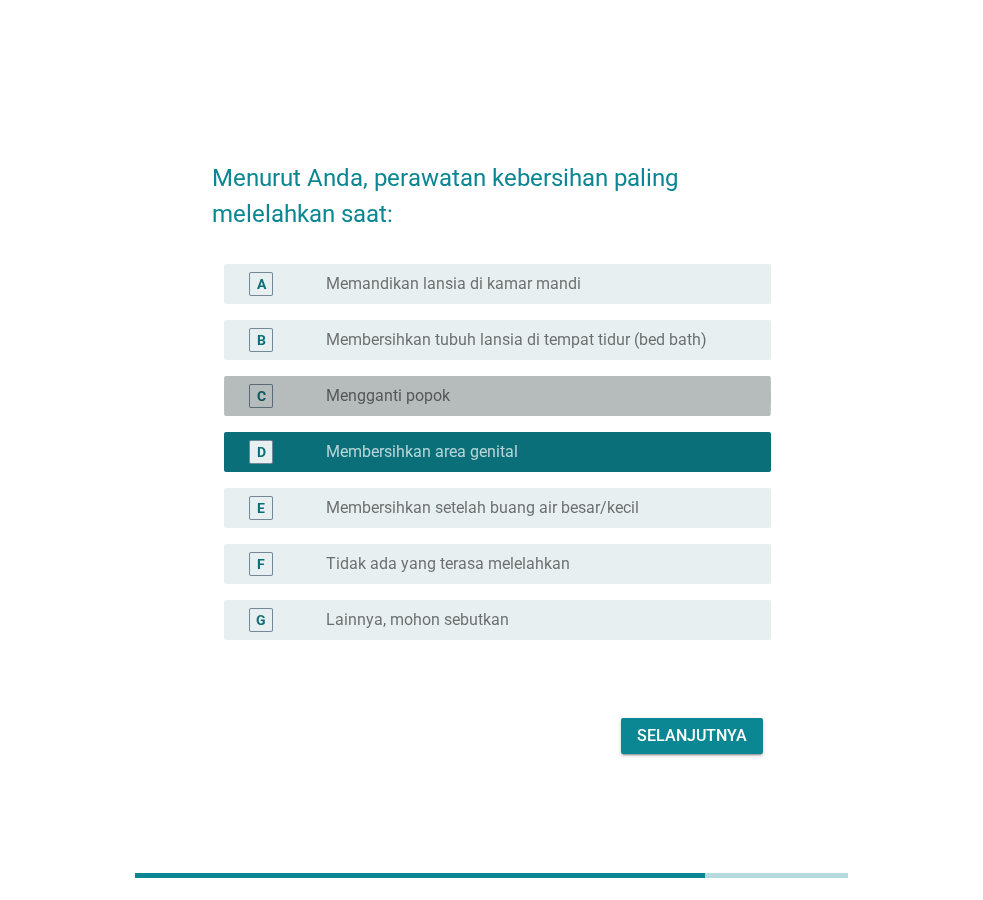click on "radio_button_unchecked Mengganti popok" at bounding box center [532, 396] 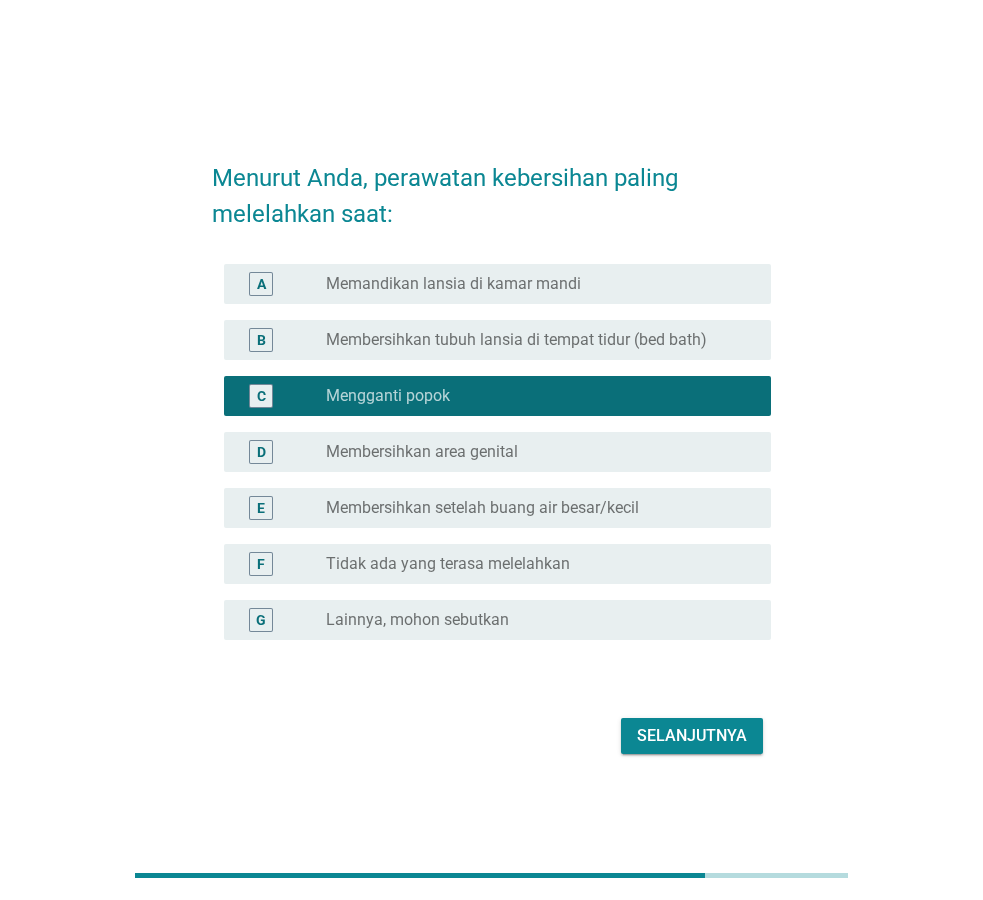 click on "Selanjutnya" at bounding box center (692, 736) 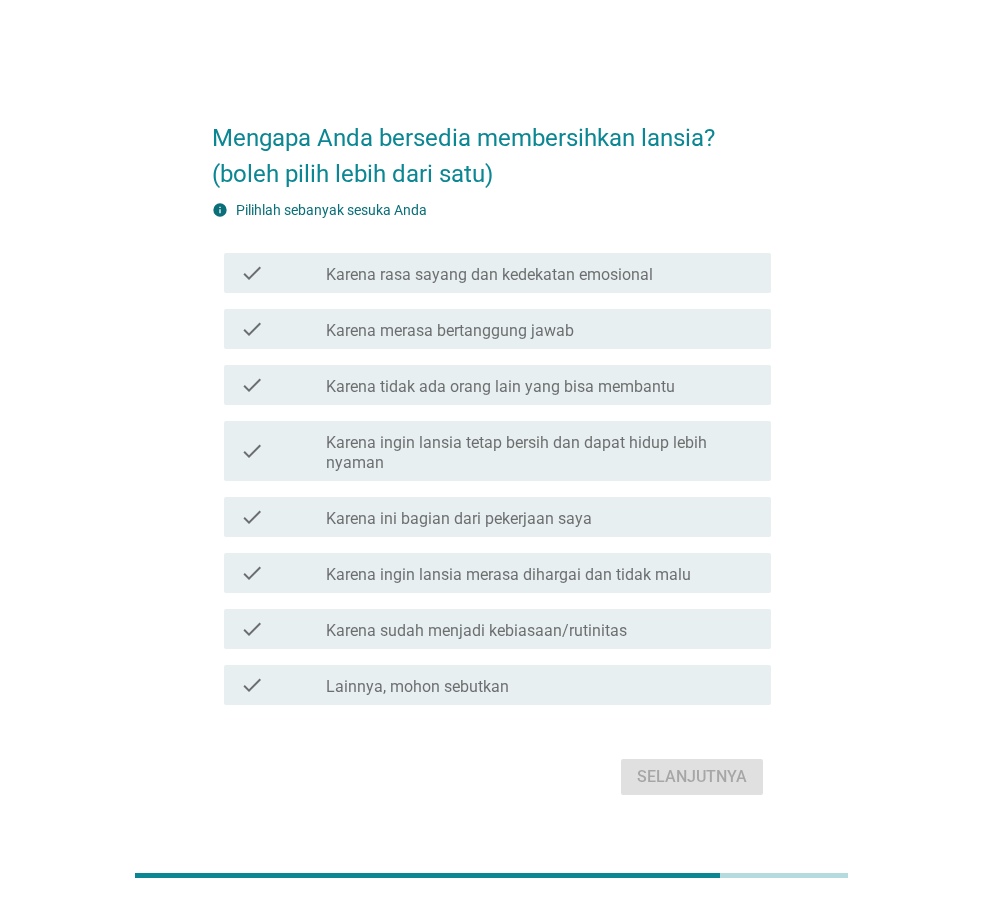 click on "Karena tidak ada orang lain yang bisa membantu" at bounding box center [500, 387] 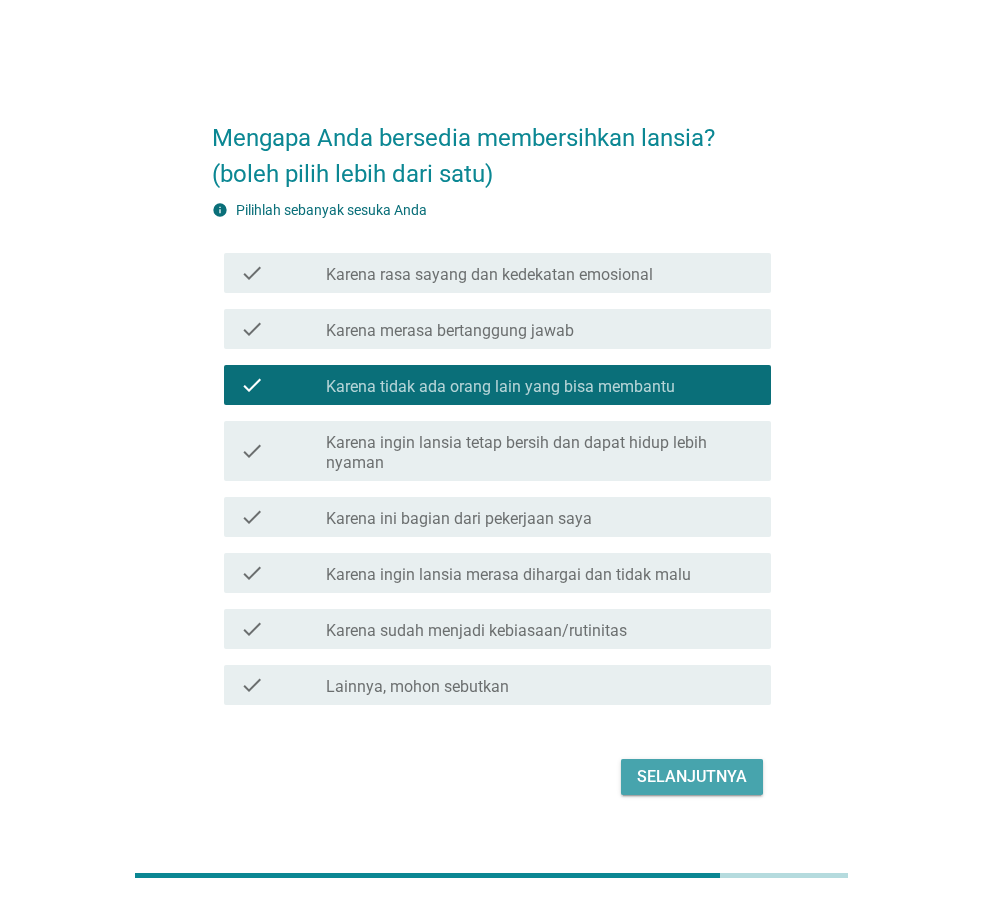 click on "Selanjutnya" at bounding box center (692, 777) 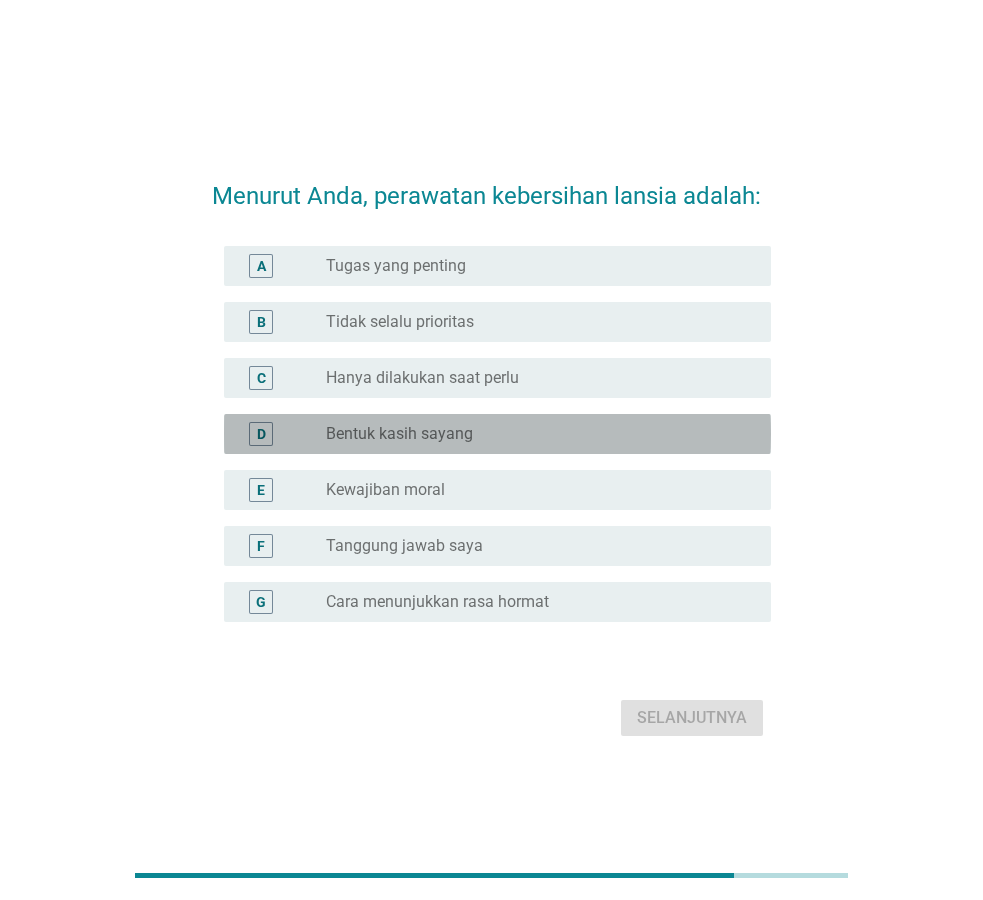 click on "Bentuk kasih sayang" at bounding box center (399, 434) 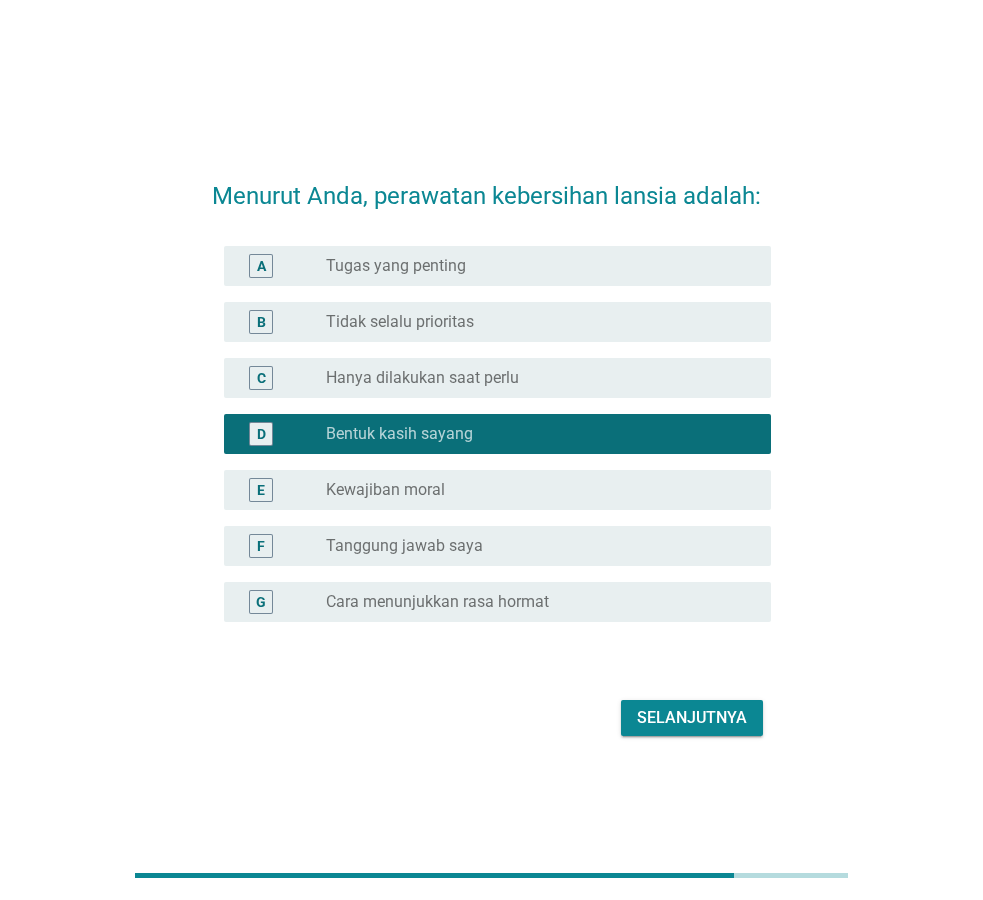 click on "Kewajiban moral" at bounding box center (385, 490) 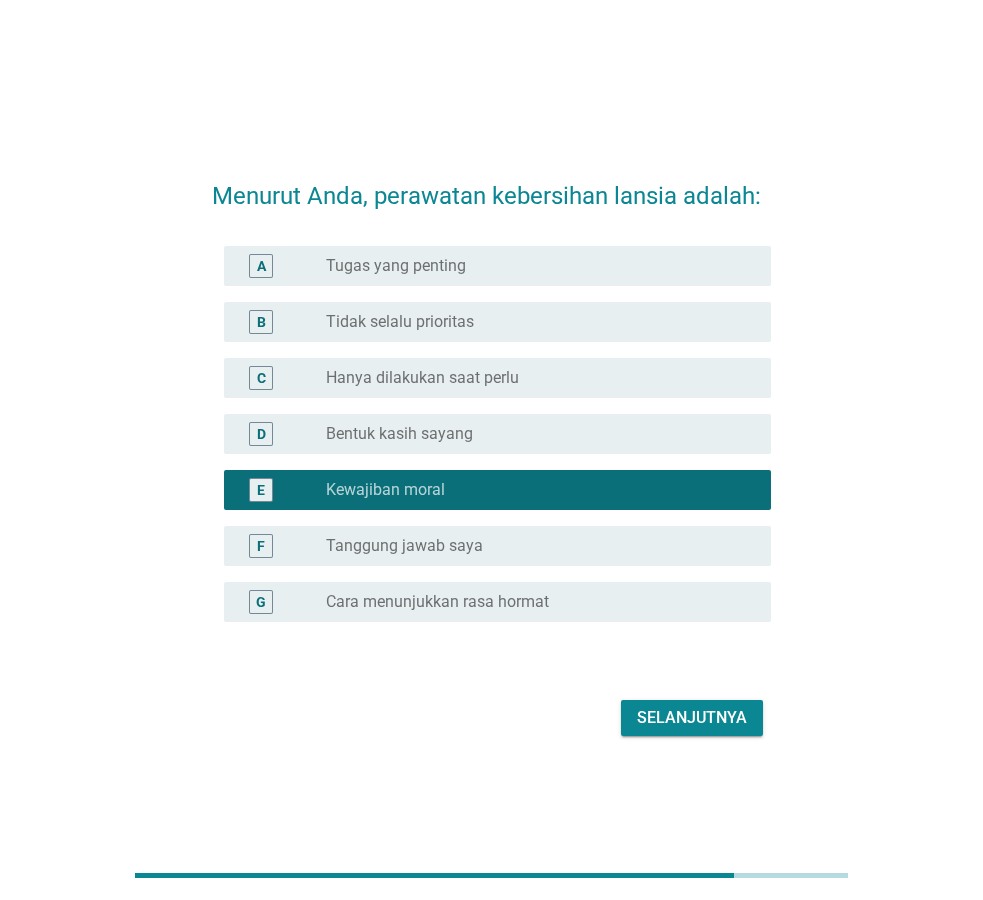 click on "Tugas yang penting" at bounding box center (396, 266) 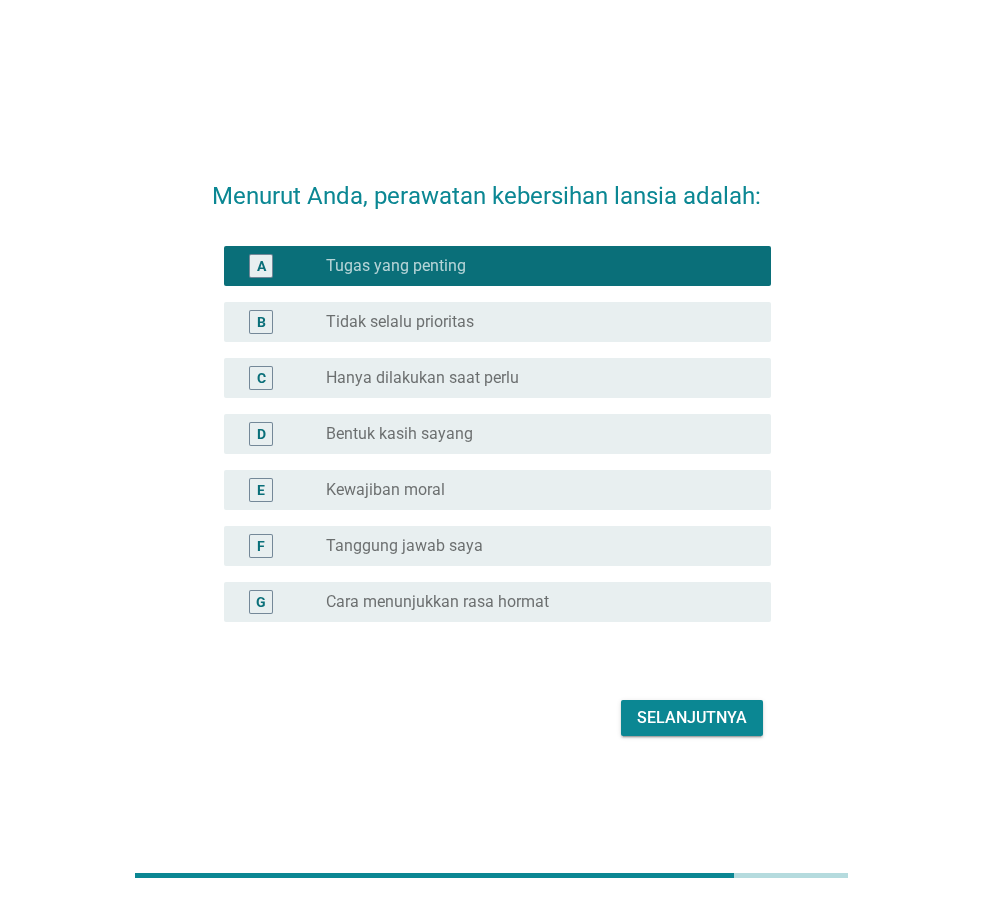 click on "Selanjutnya" at bounding box center [692, 718] 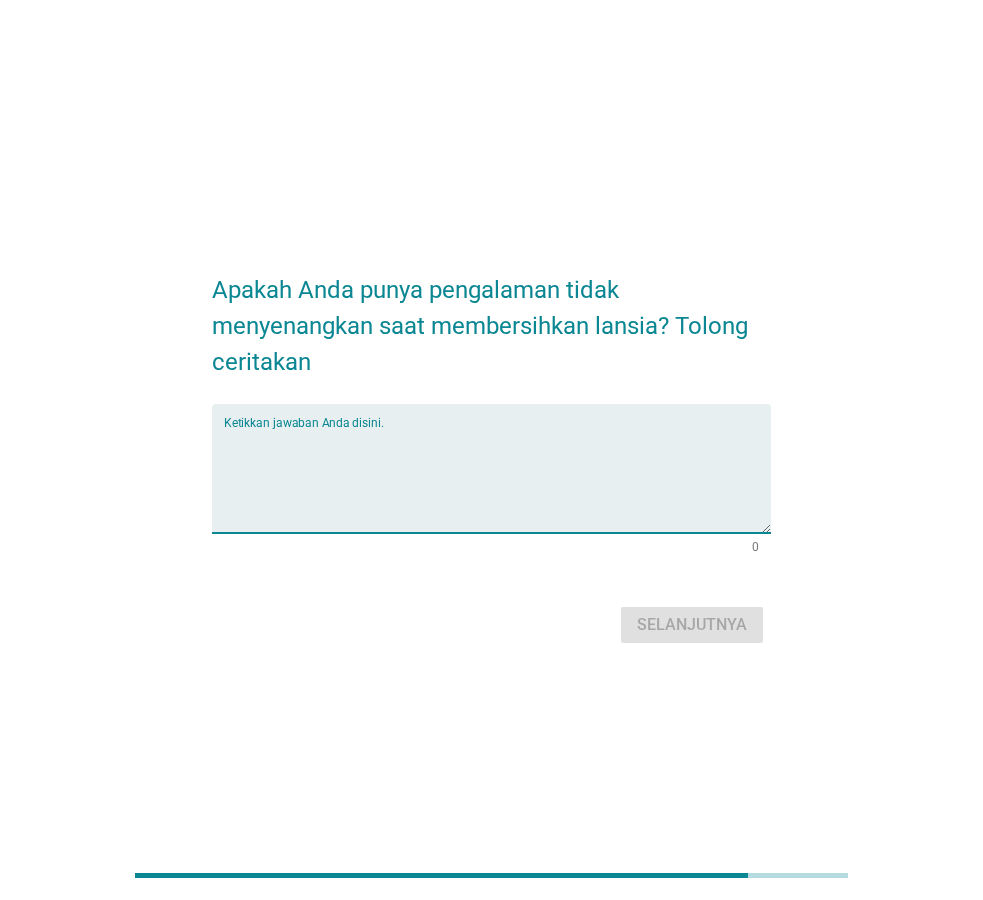 click at bounding box center (497, 480) 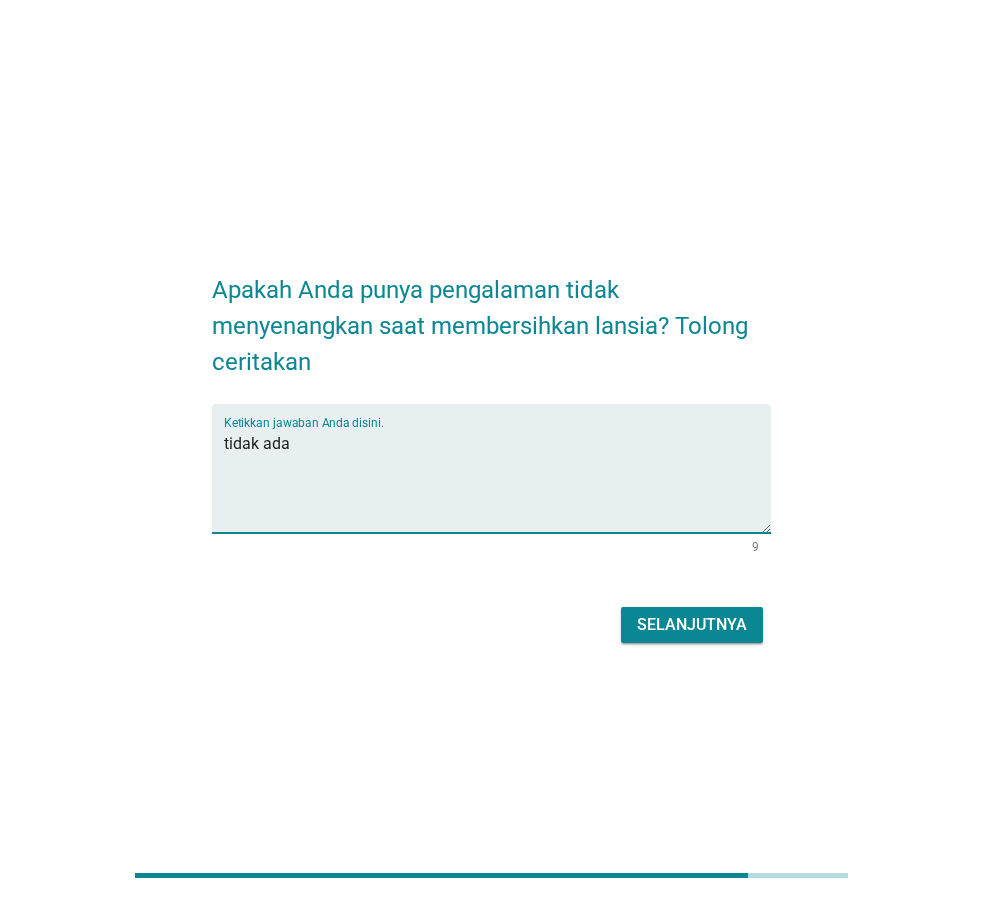 type on "tidak ada" 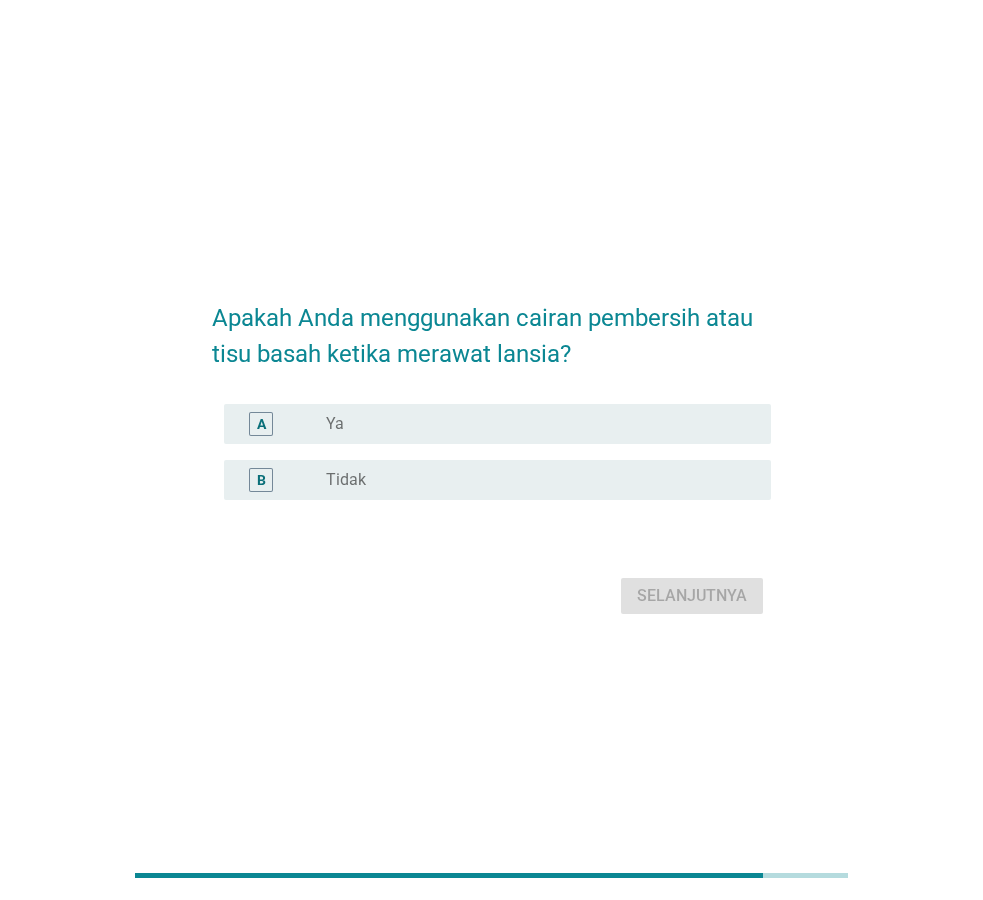 click on "radio_button_unchecked Ya" at bounding box center [532, 424] 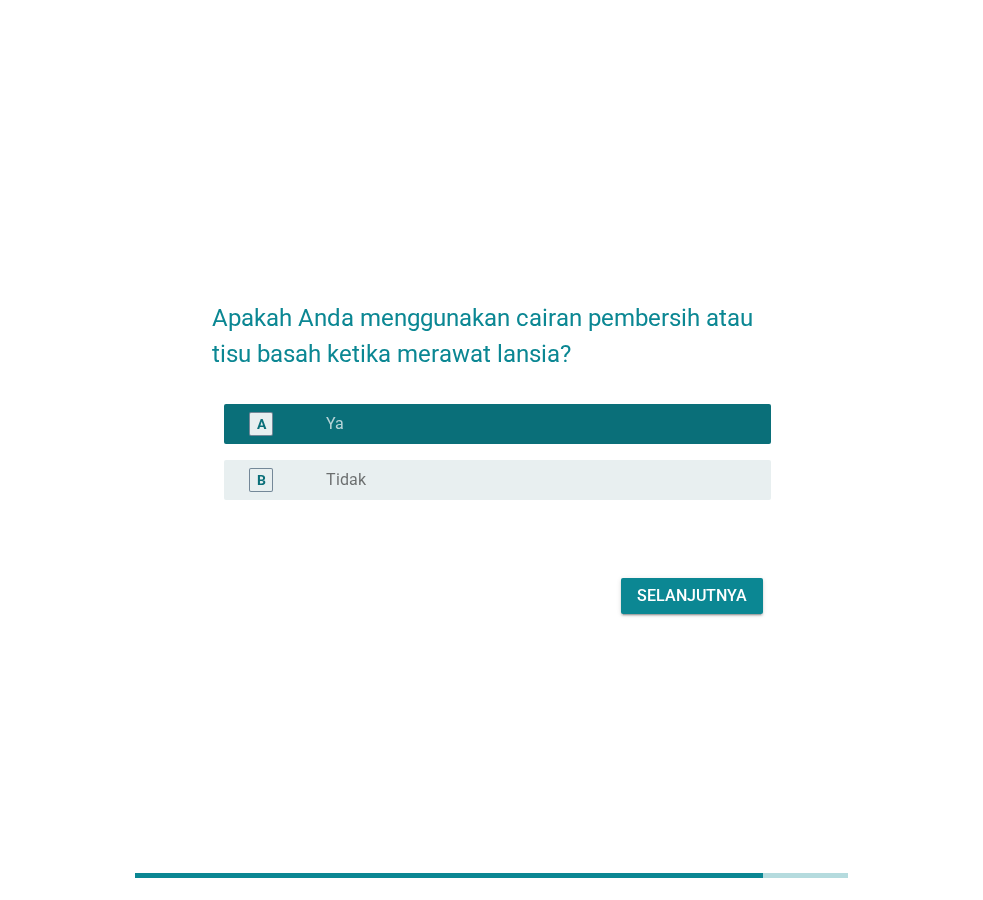 click on "Selanjutnya" at bounding box center [692, 596] 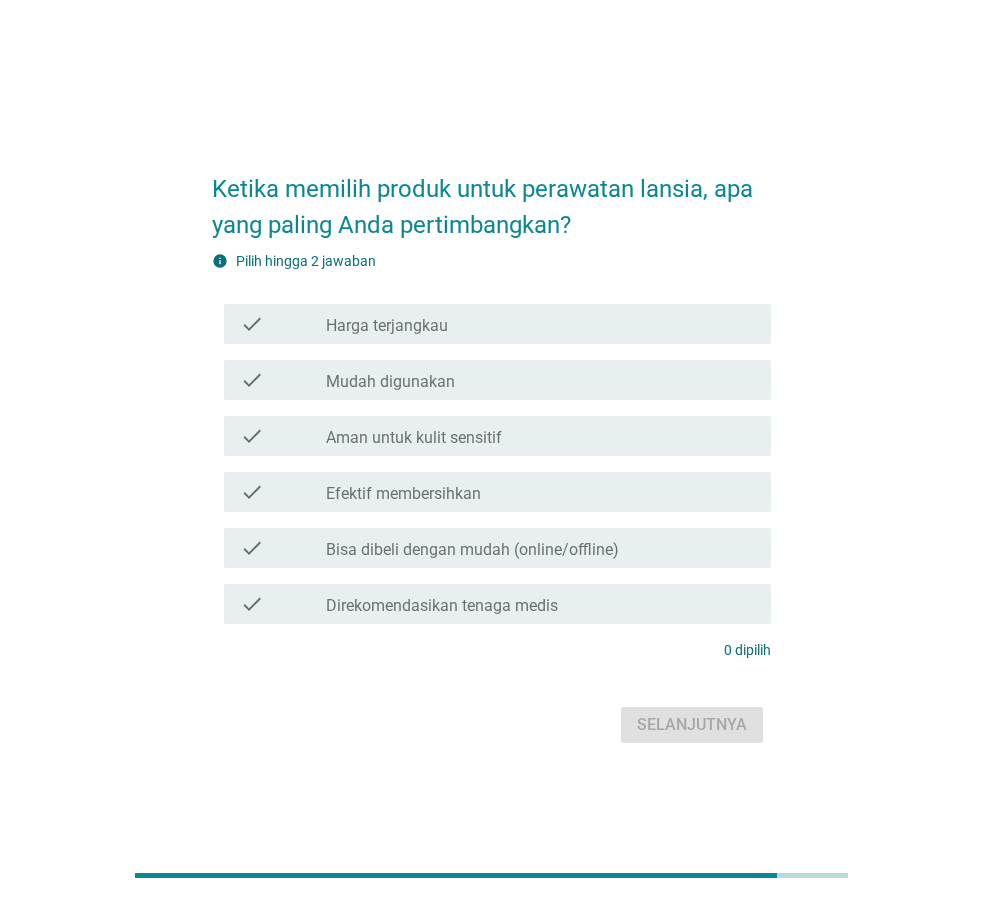 click on "Harga terjangkau" at bounding box center [387, 326] 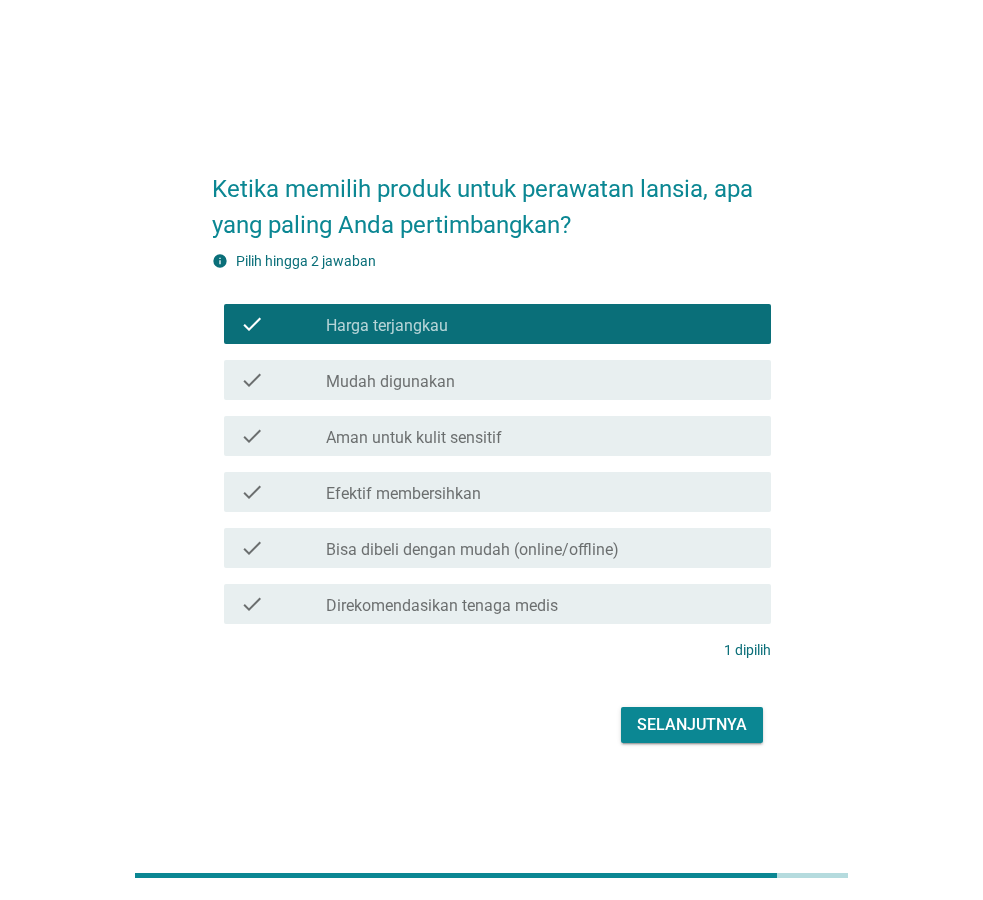click on "Selanjutnya" at bounding box center [692, 725] 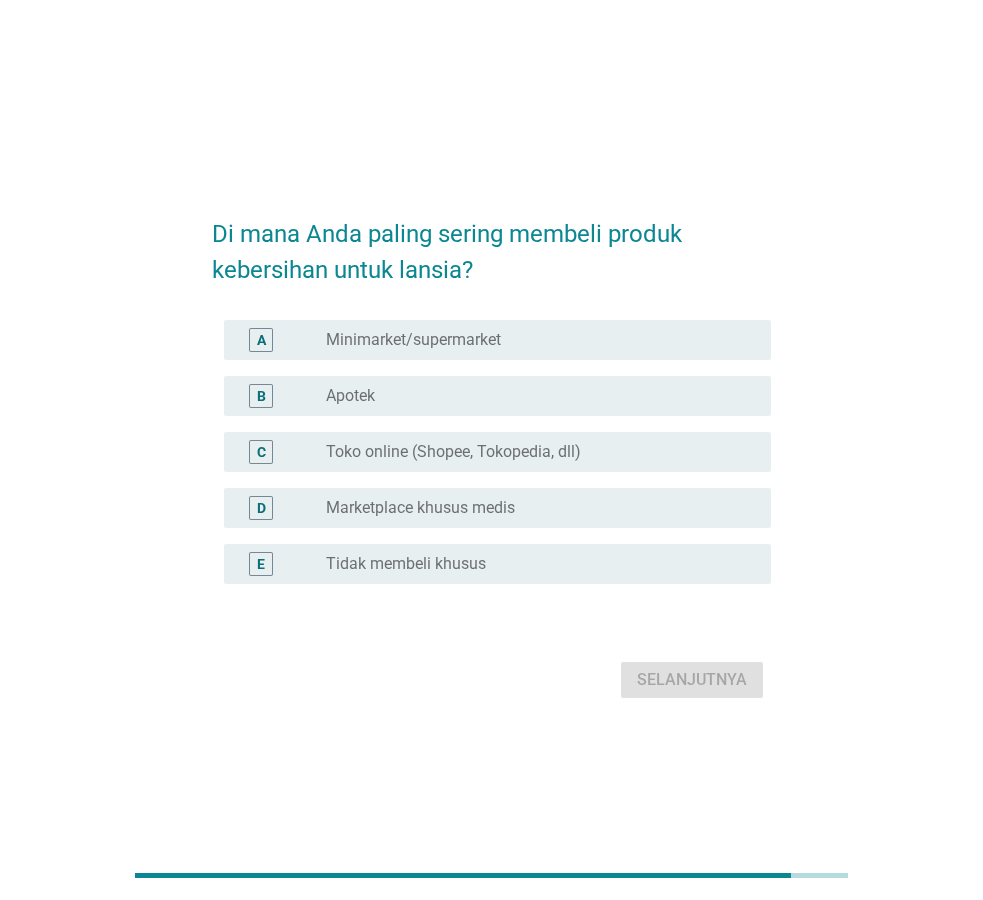 click on "Toko online (Shopee, Tokopedia, dll)" at bounding box center (453, 452) 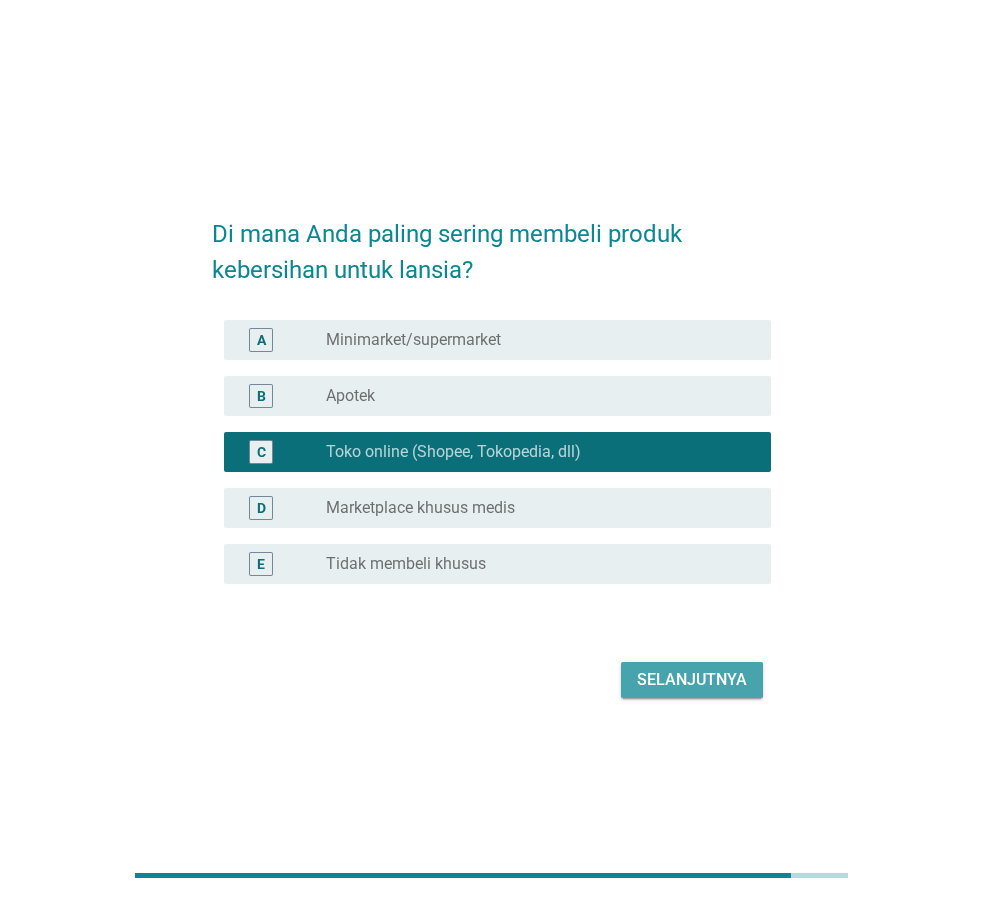 click on "Selanjutnya" at bounding box center (692, 680) 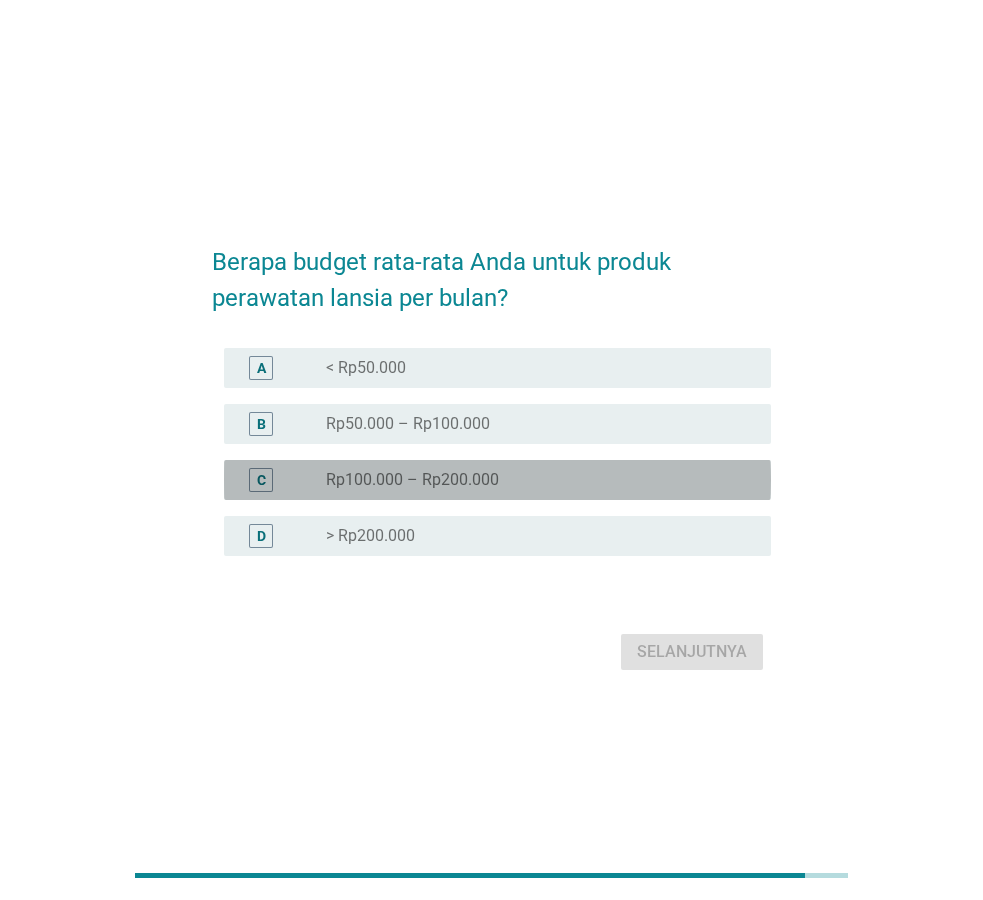 click on "Rp100.000 – Rp200.000" at bounding box center [412, 480] 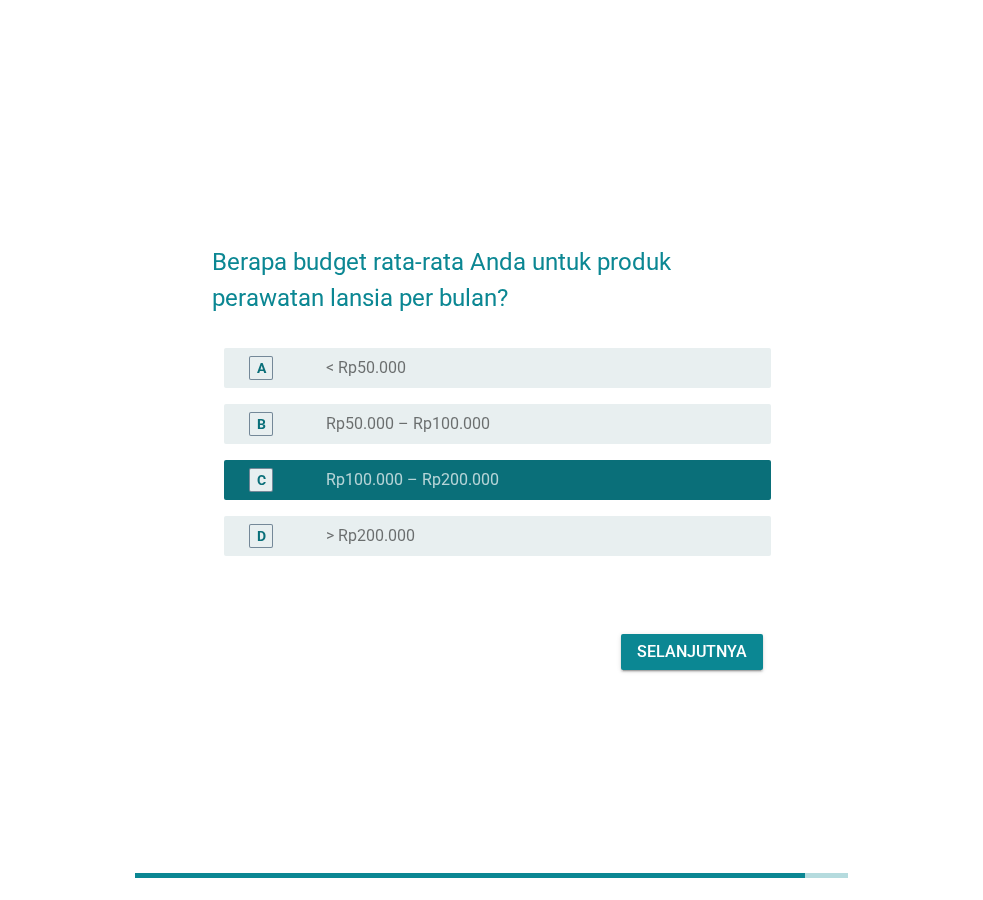 click on "Selanjutnya" at bounding box center (692, 652) 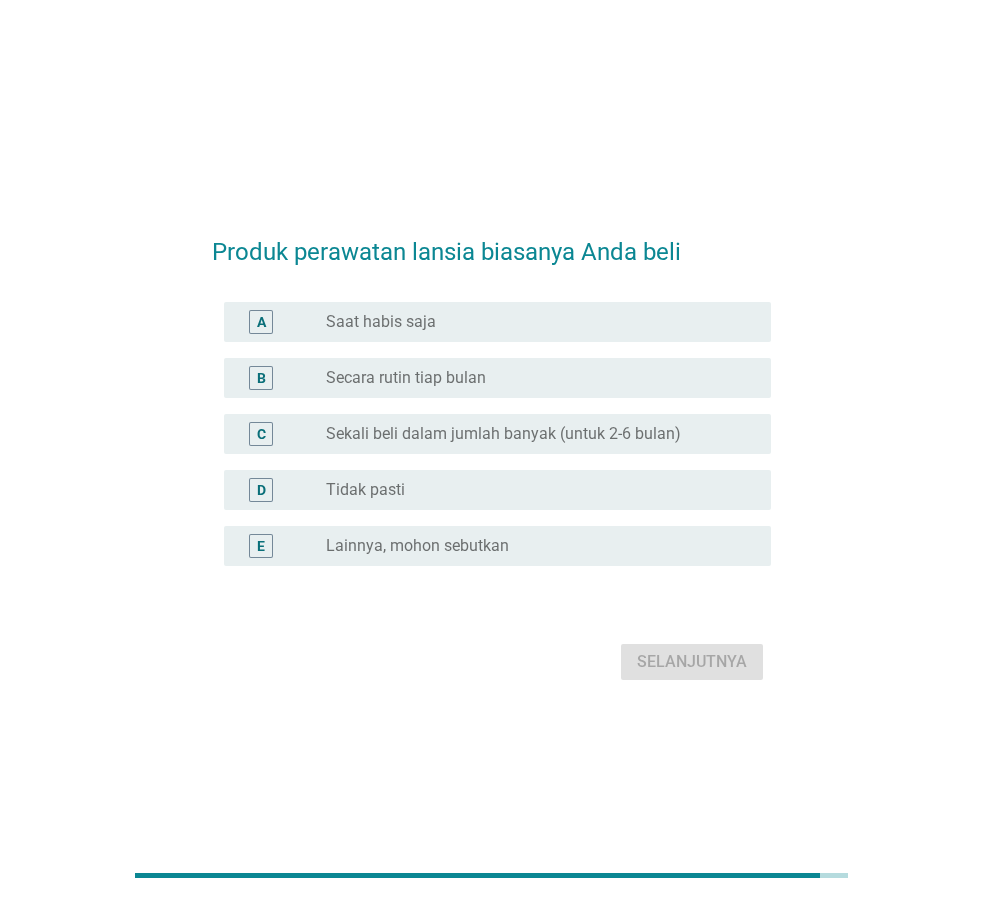 click on "Sekali beli dalam jumlah banyak (untuk 2-6 bulan)" at bounding box center [503, 434] 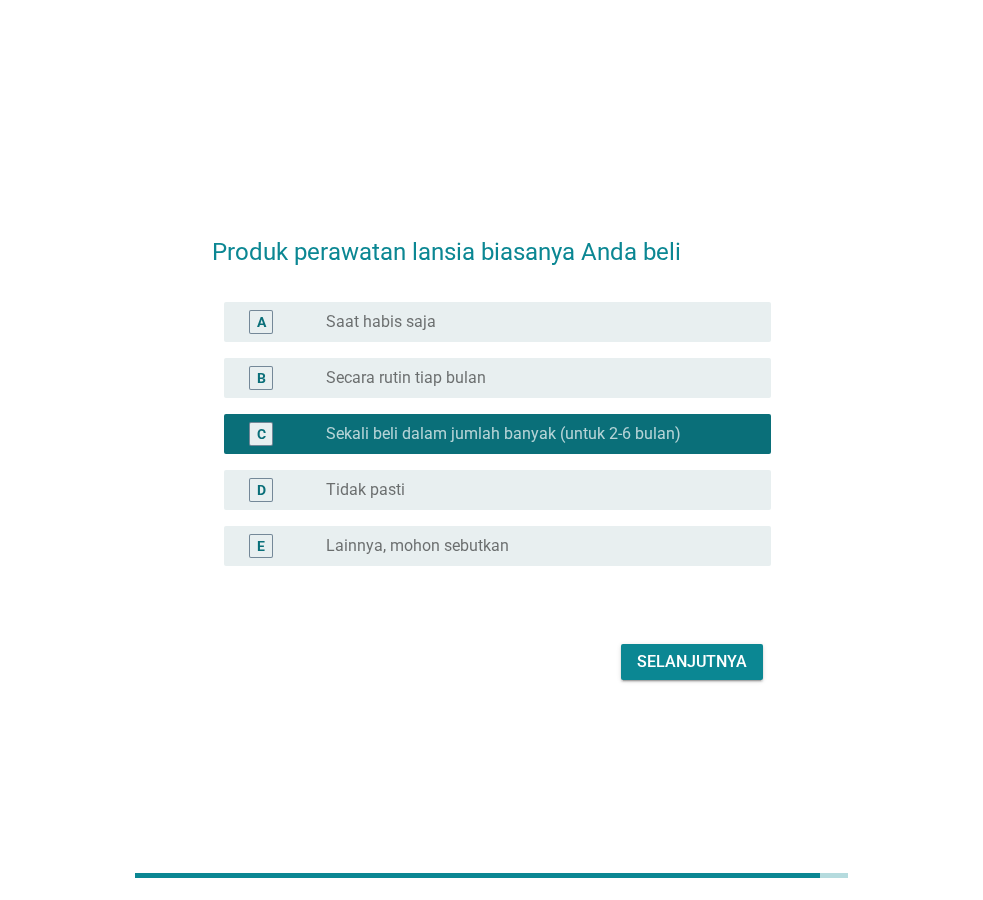 click on "Selanjutnya" at bounding box center (692, 662) 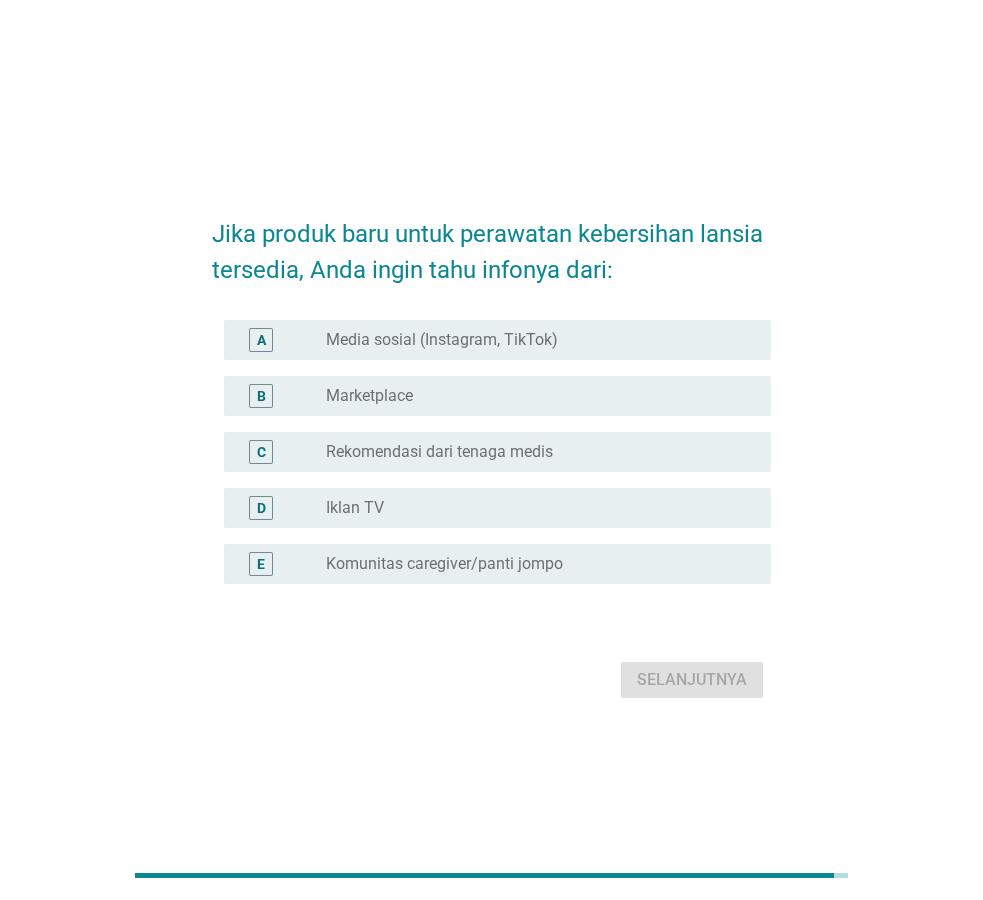 click on "radio_button_unchecked Marketplace" at bounding box center [532, 396] 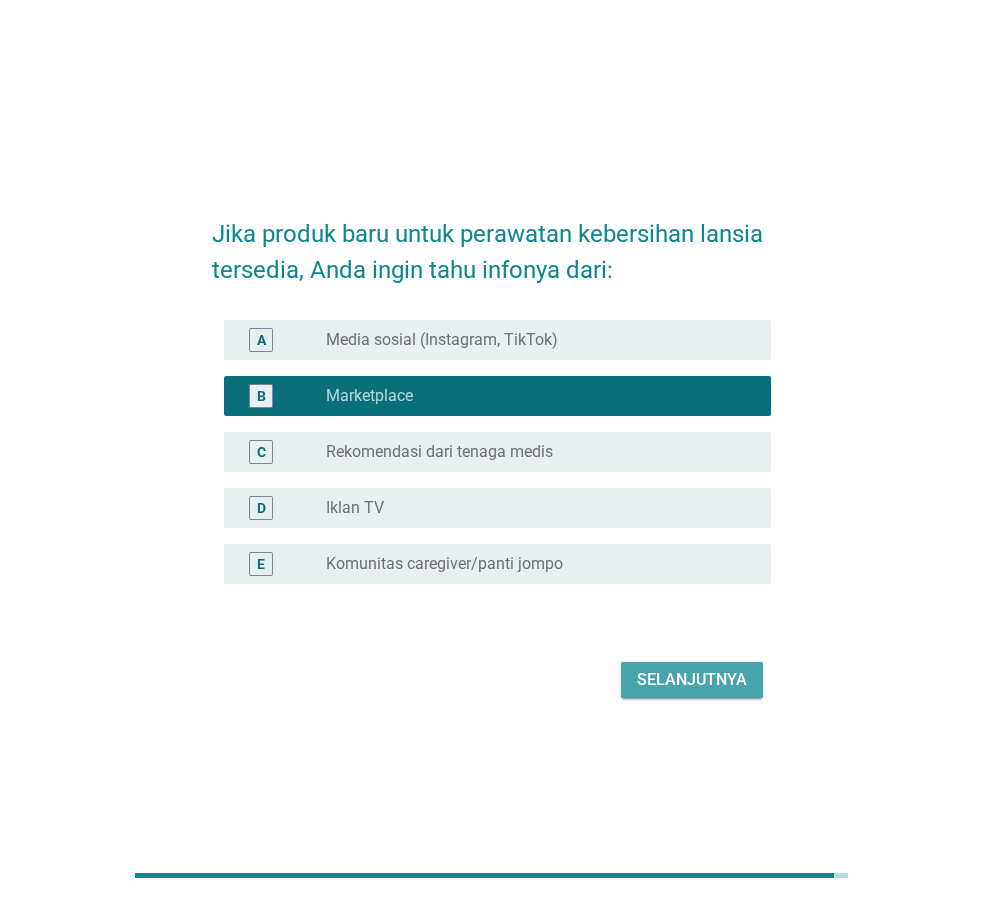 click on "Selanjutnya" at bounding box center (692, 680) 